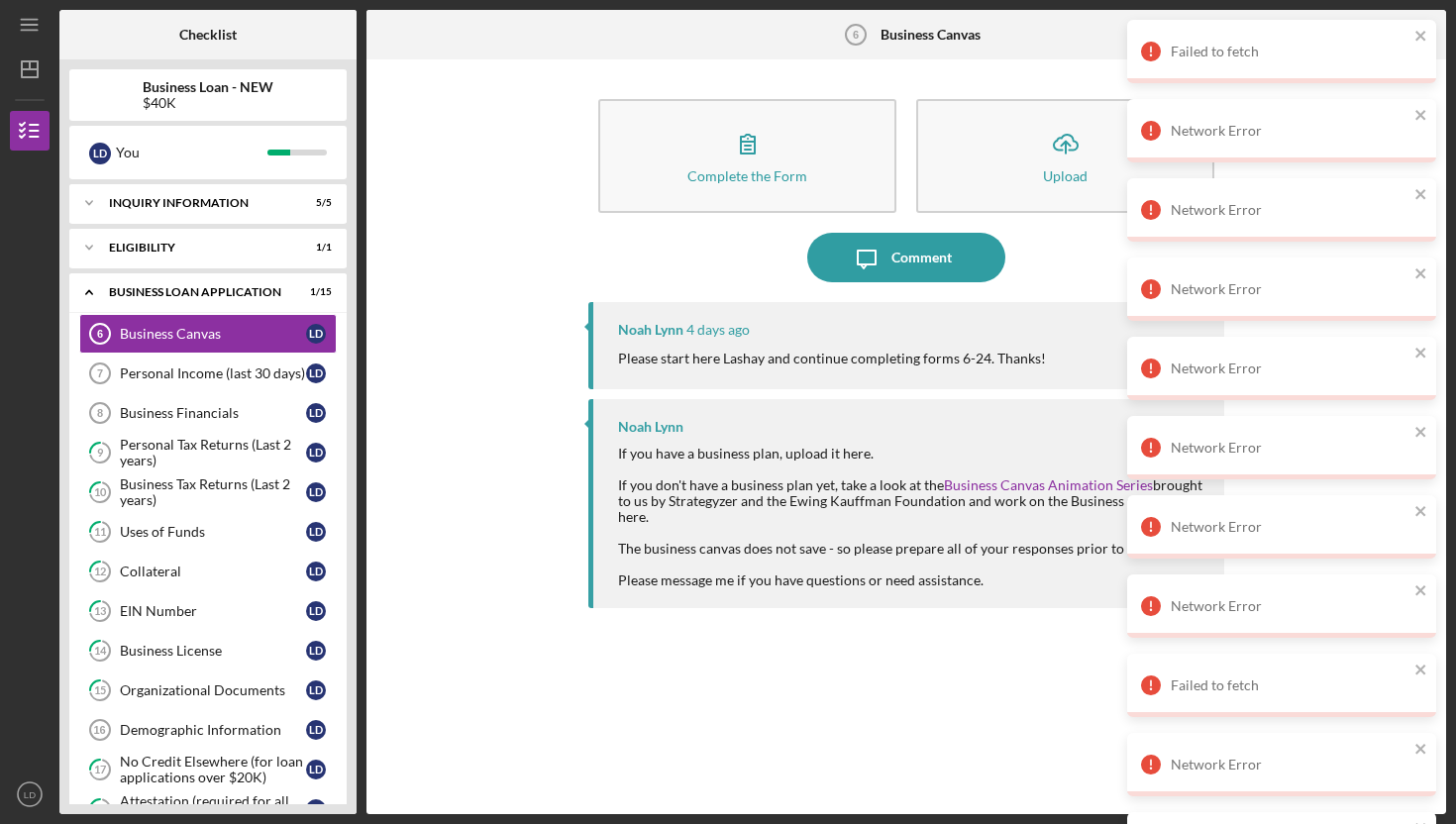 scroll, scrollTop: 0, scrollLeft: 0, axis: both 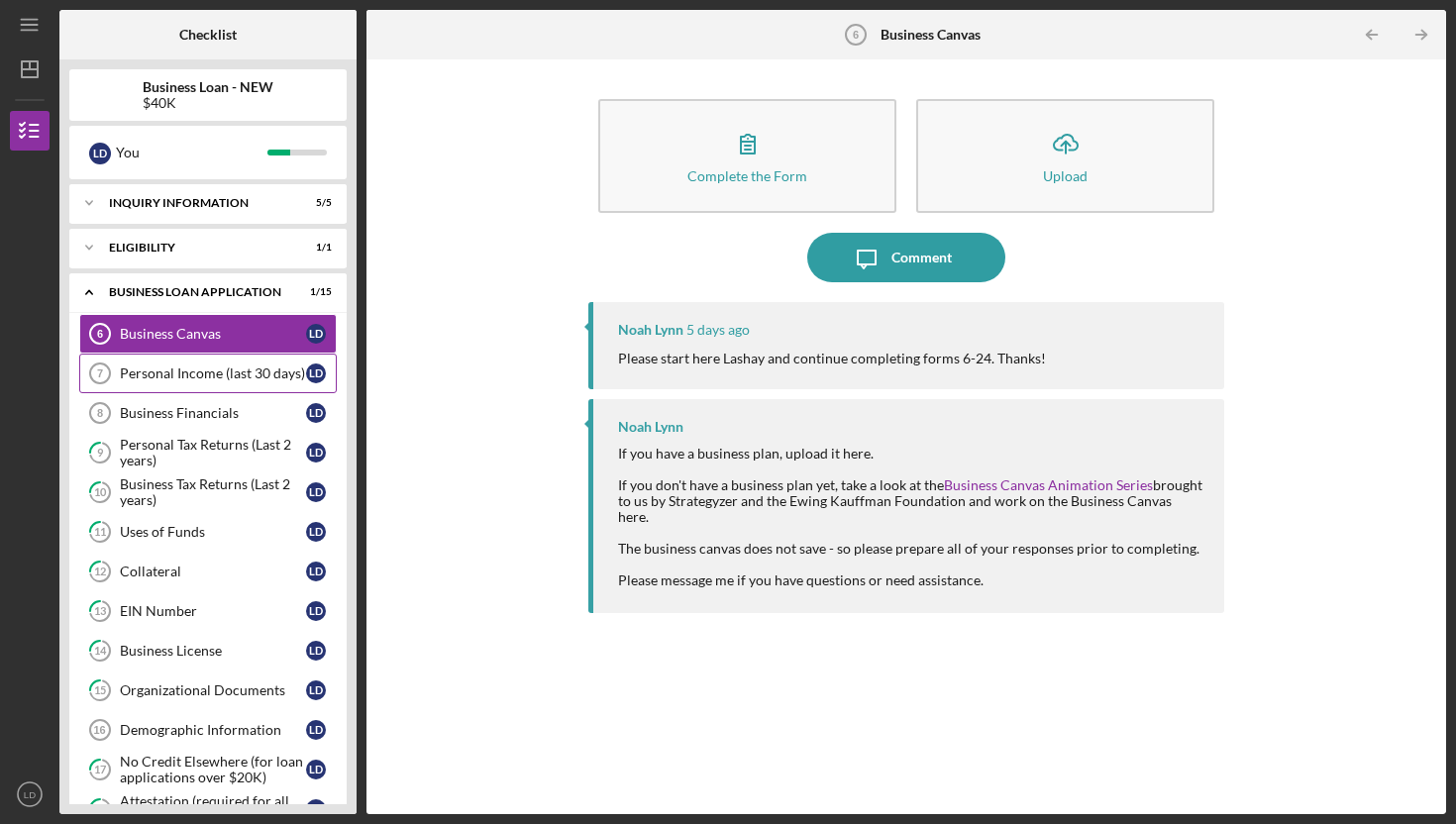 click on "Personal Income (last 30 days)" at bounding box center [213, 373] 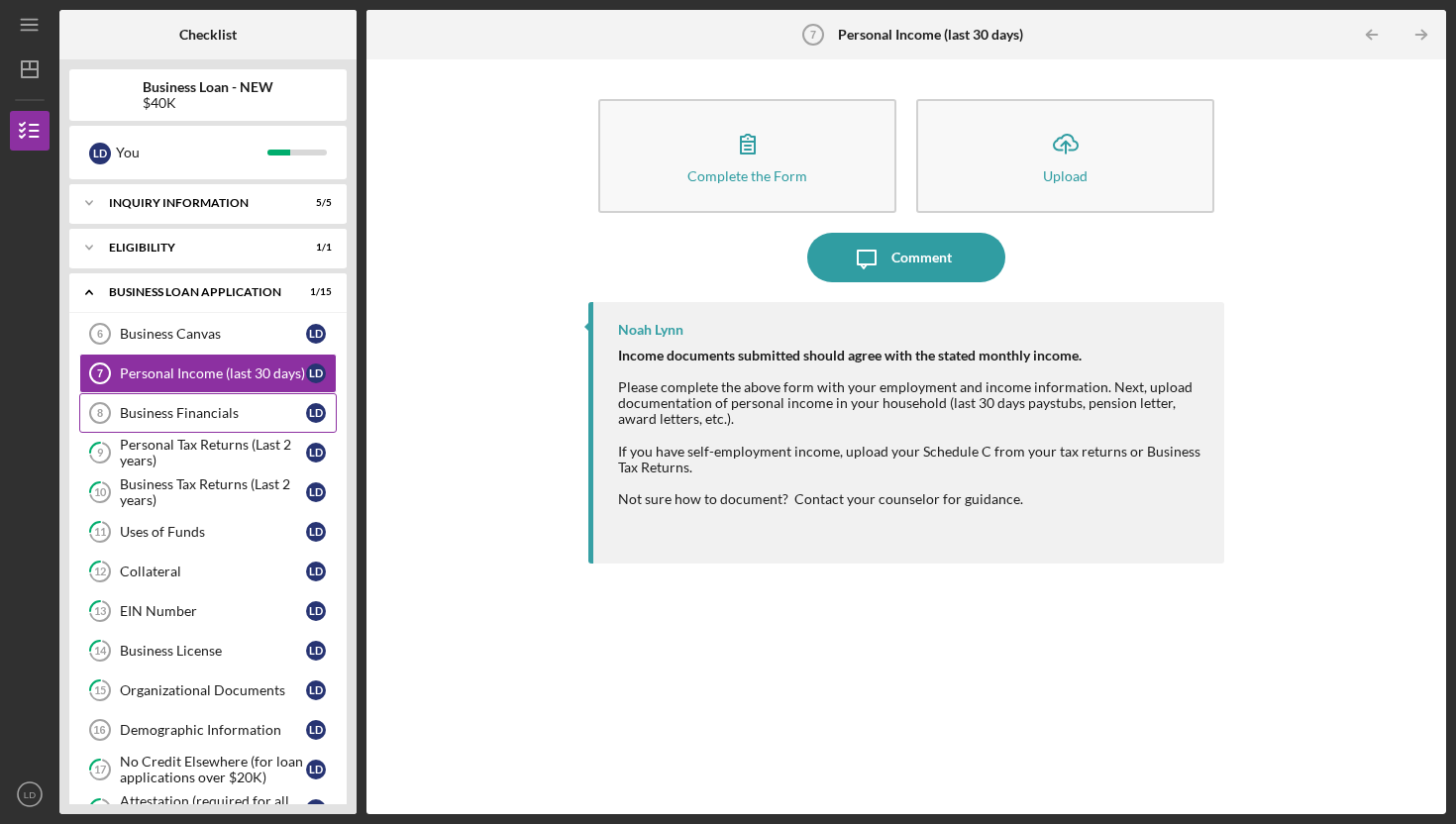 click on "Business Financials" at bounding box center (213, 413) 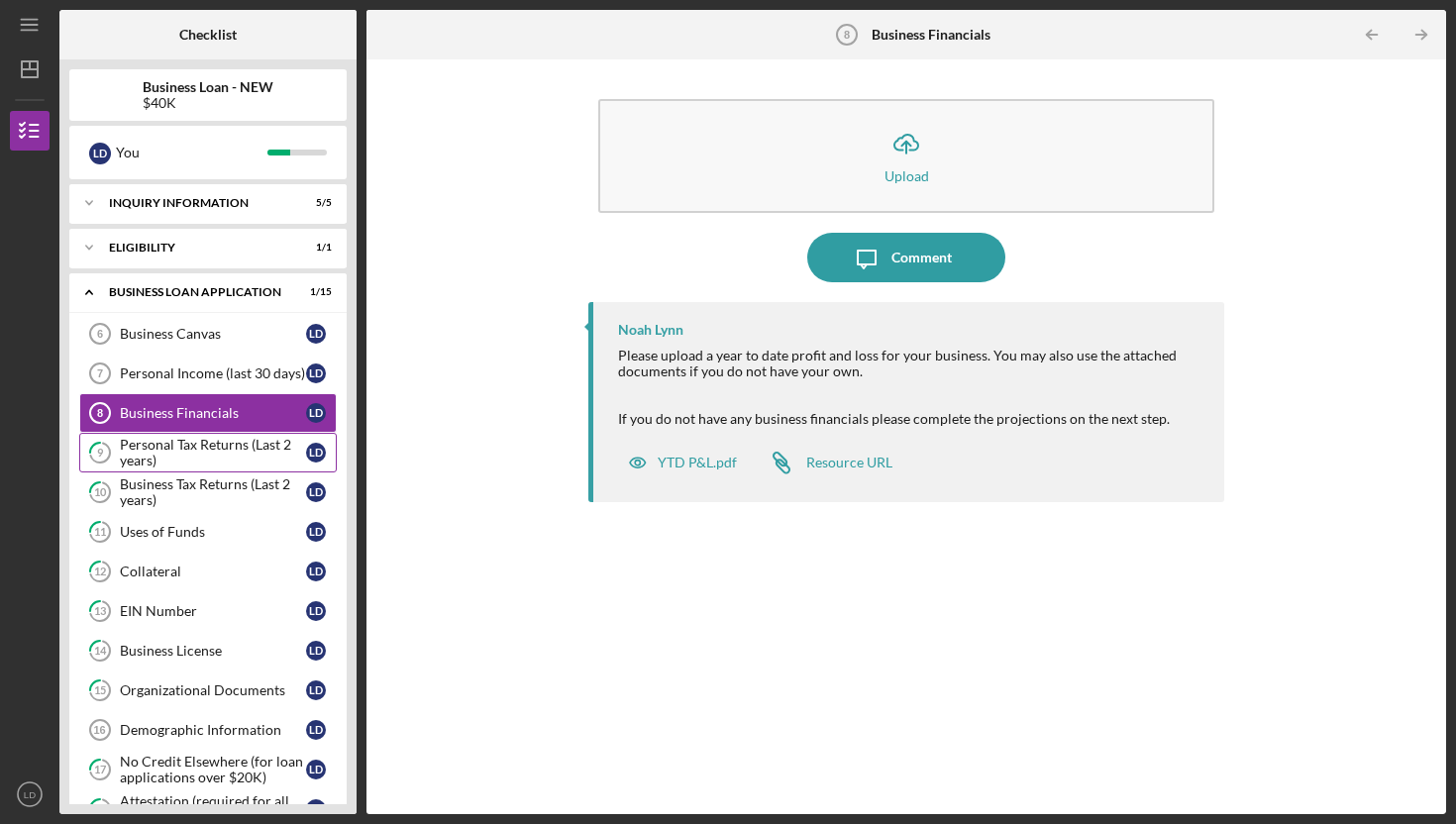 click on "Personal Tax Returns (Last 2 years)" at bounding box center (213, 453) 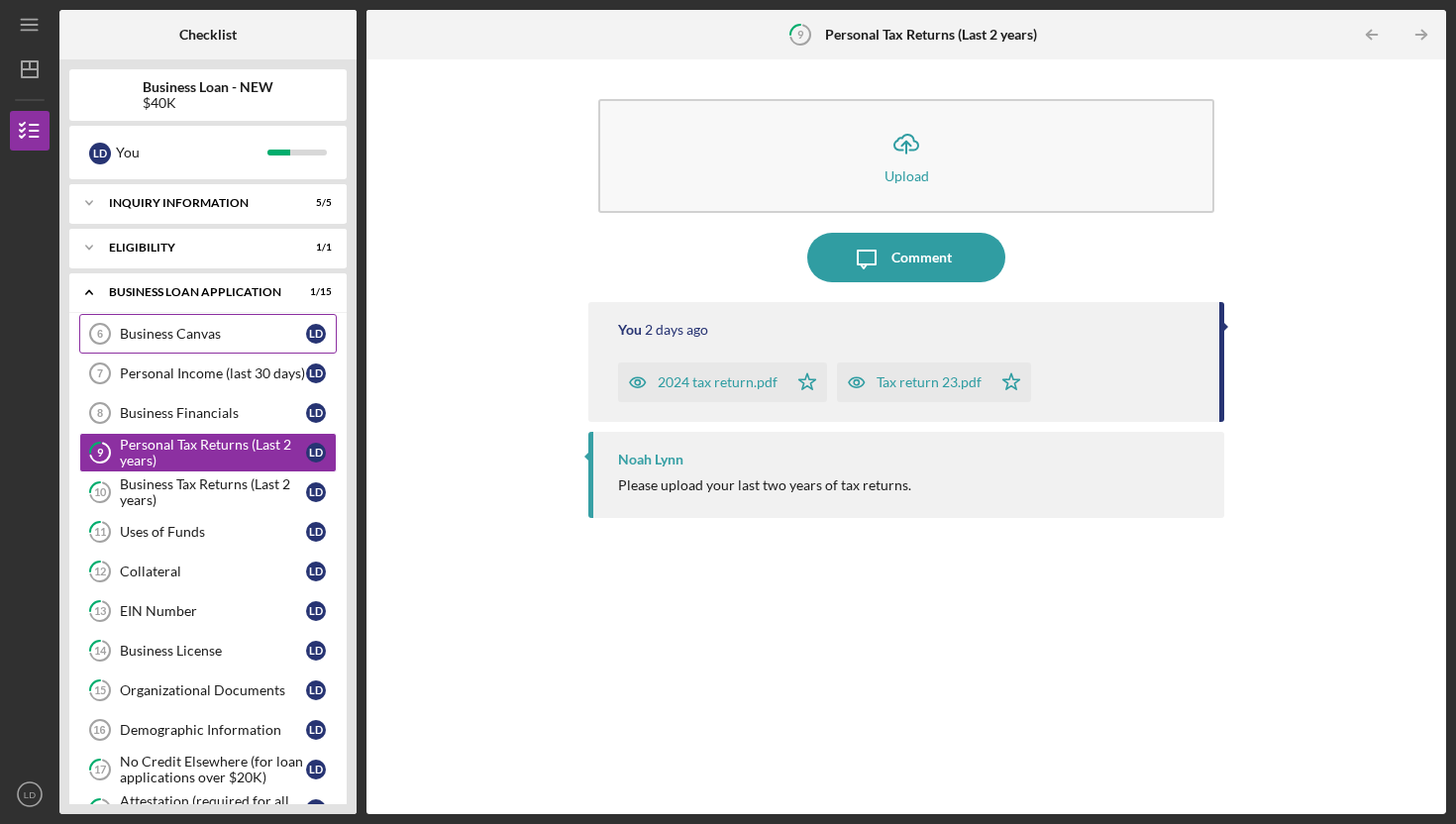 click on "Business Canvas" at bounding box center [213, 334] 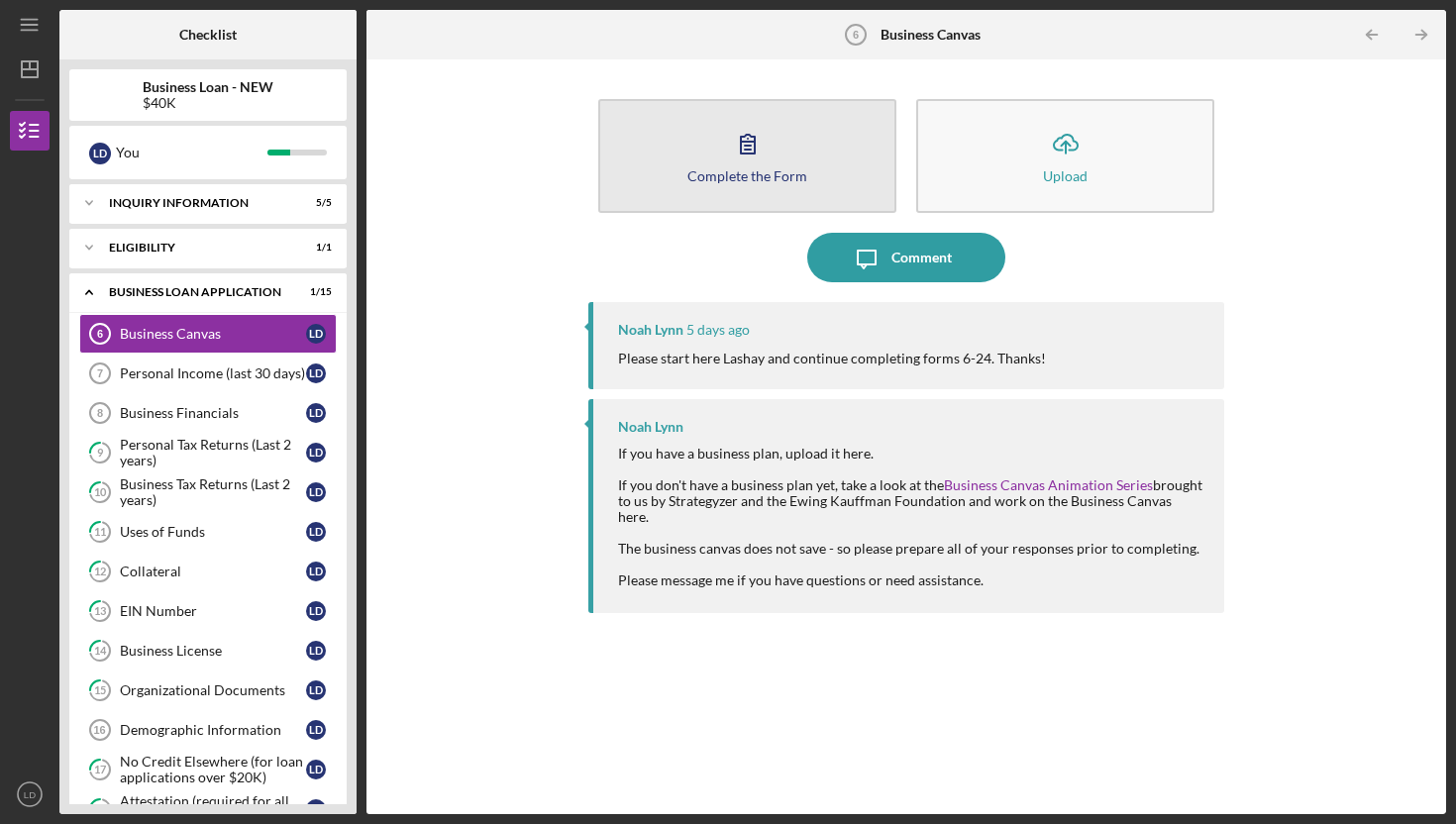 click on "Complete the Form Form" at bounding box center [747, 155] 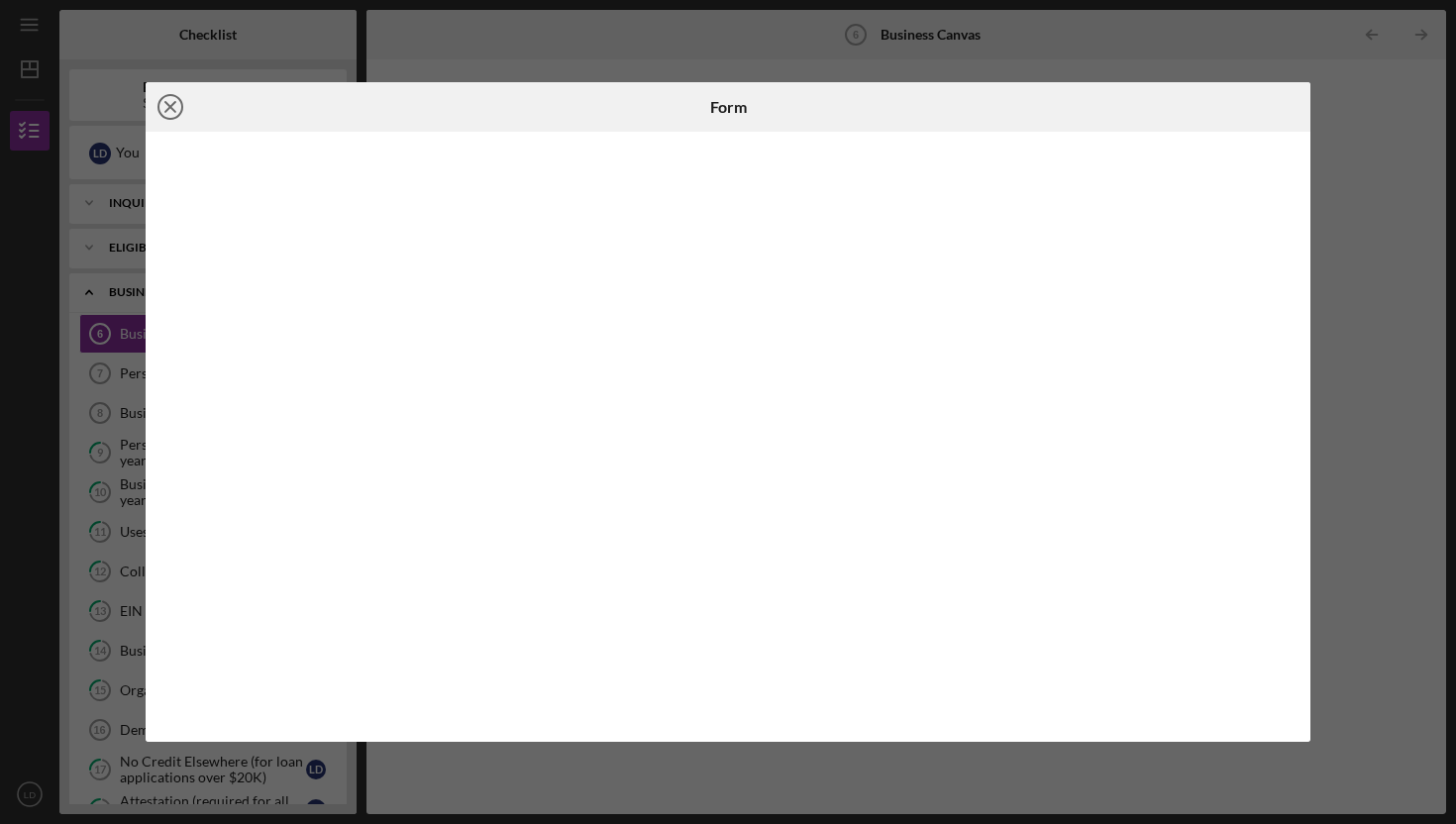 click on "Icon/Close" 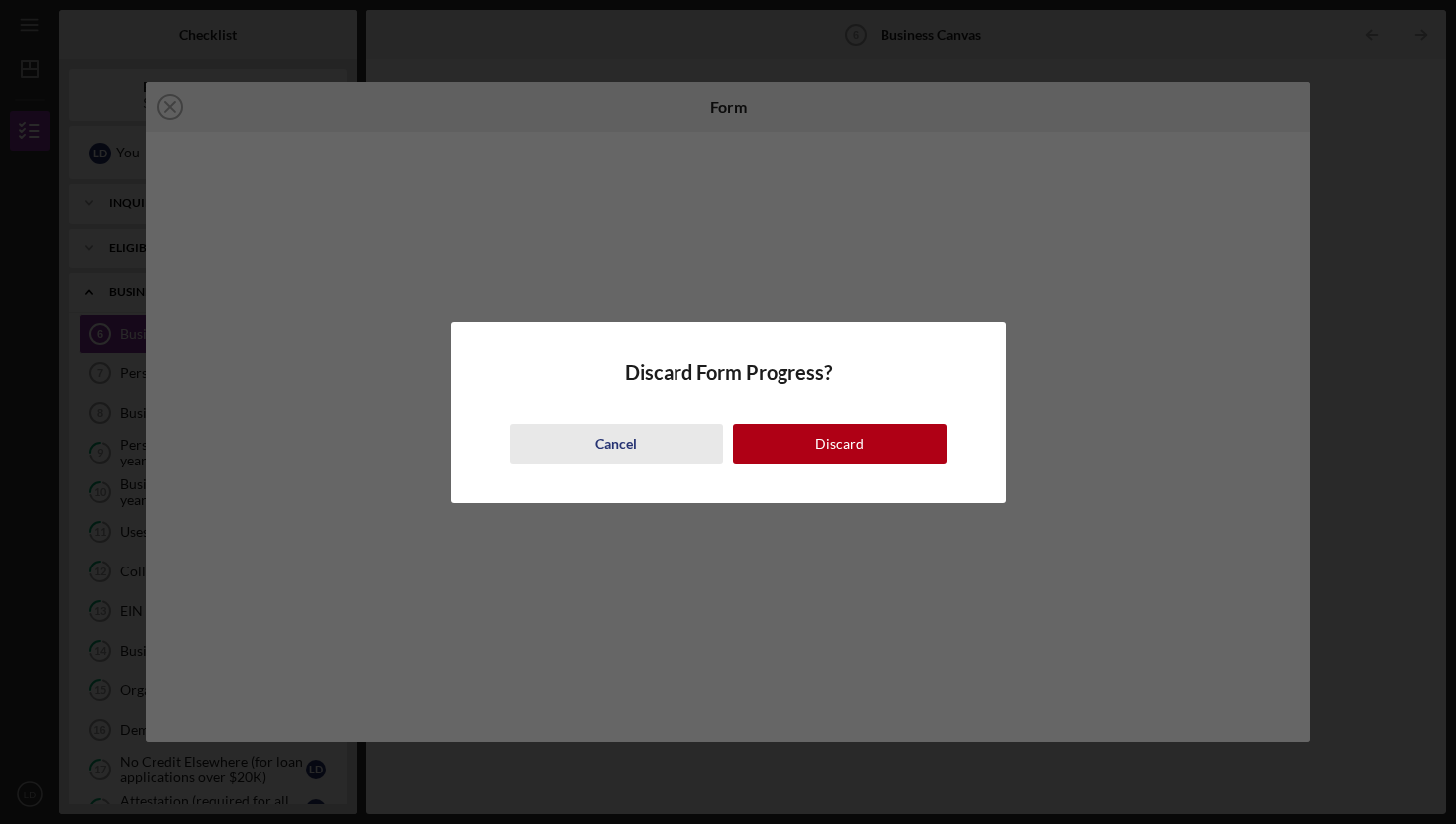 click on "Cancel" at bounding box center (617, 444) 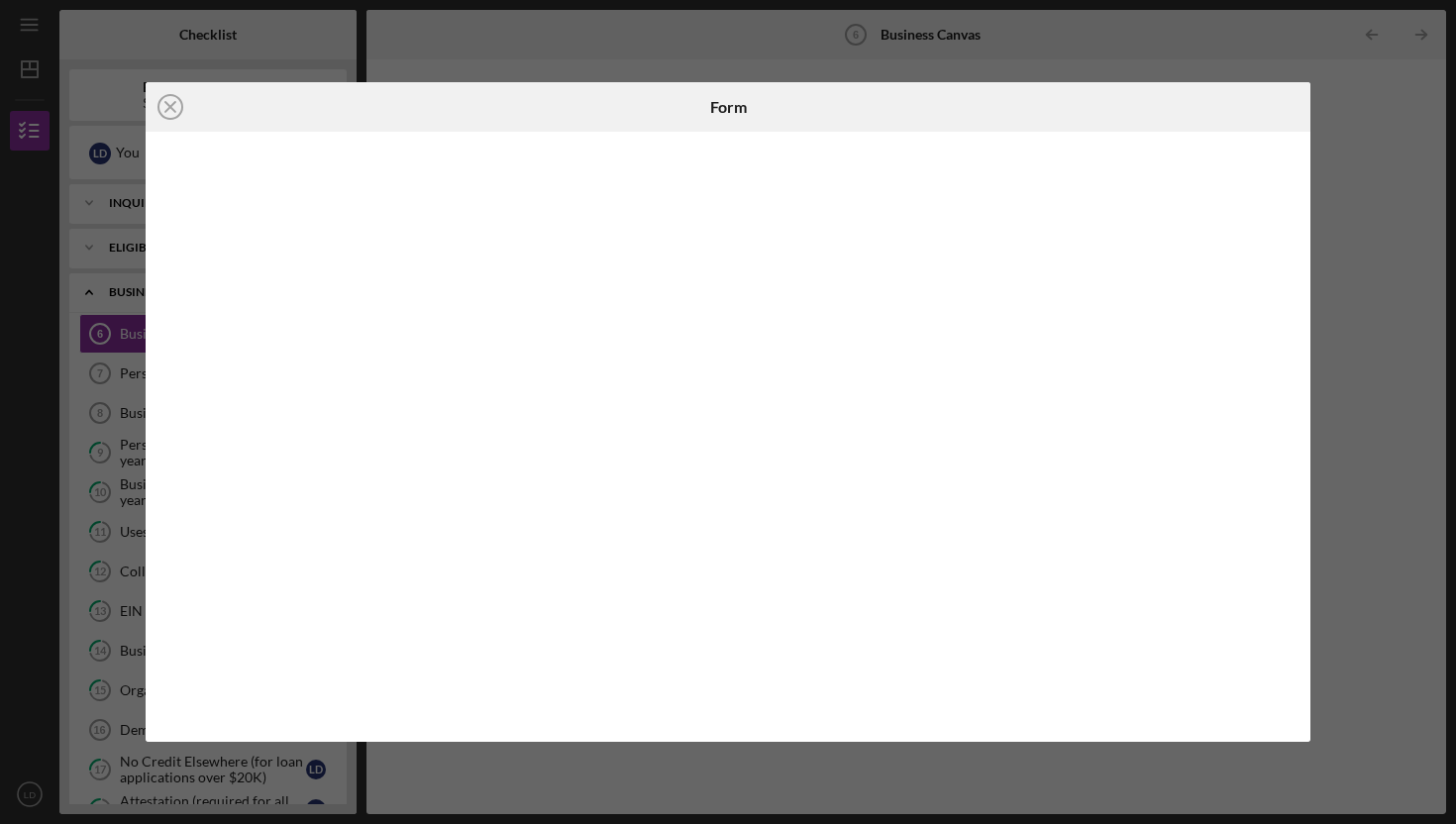 drag, startPoint x: 167, startPoint y: 111, endPoint x: 176, endPoint y: 121, distance: 13.453624 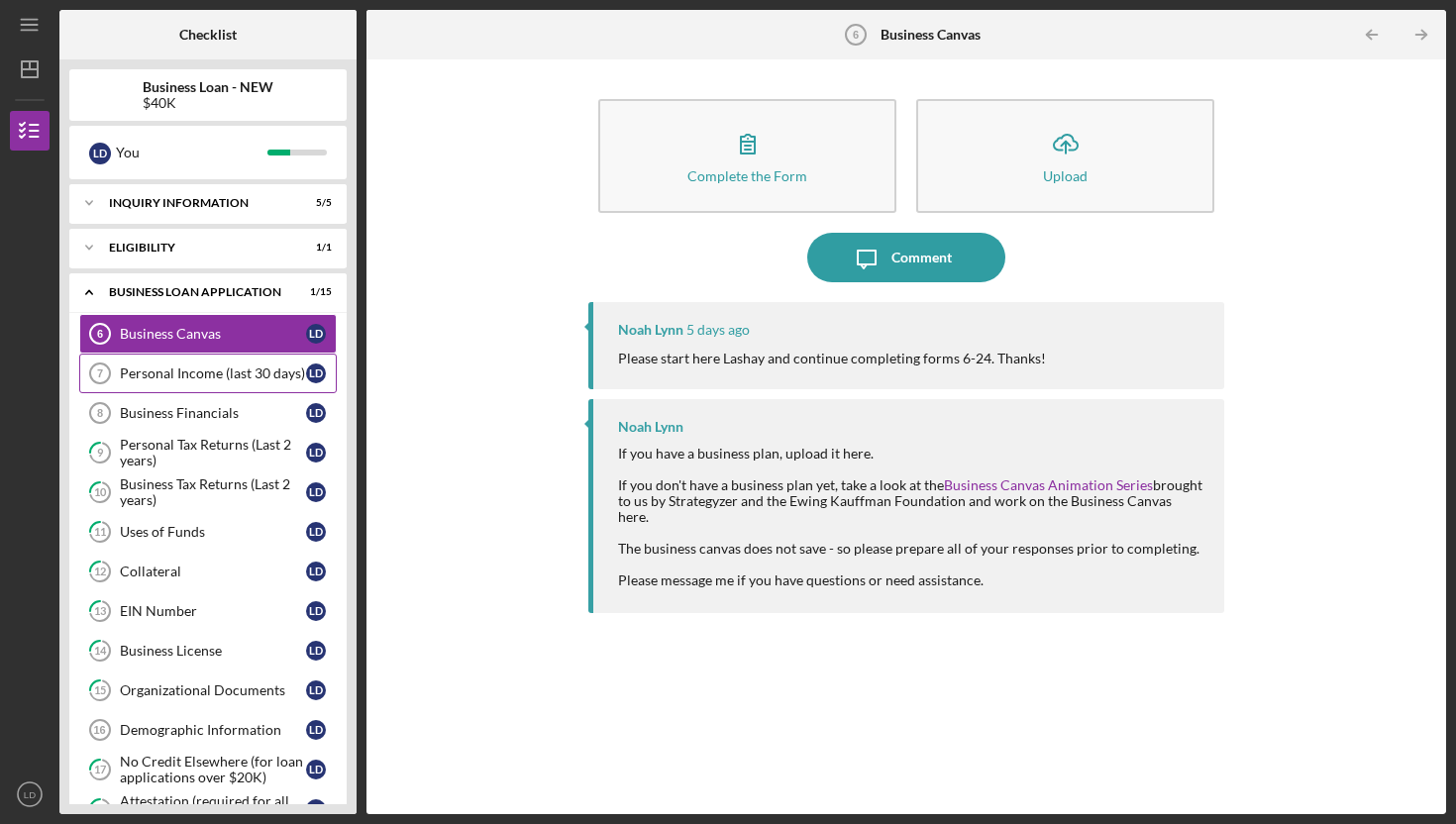 click on "Personal Income (last 30 days)" at bounding box center (213, 373) 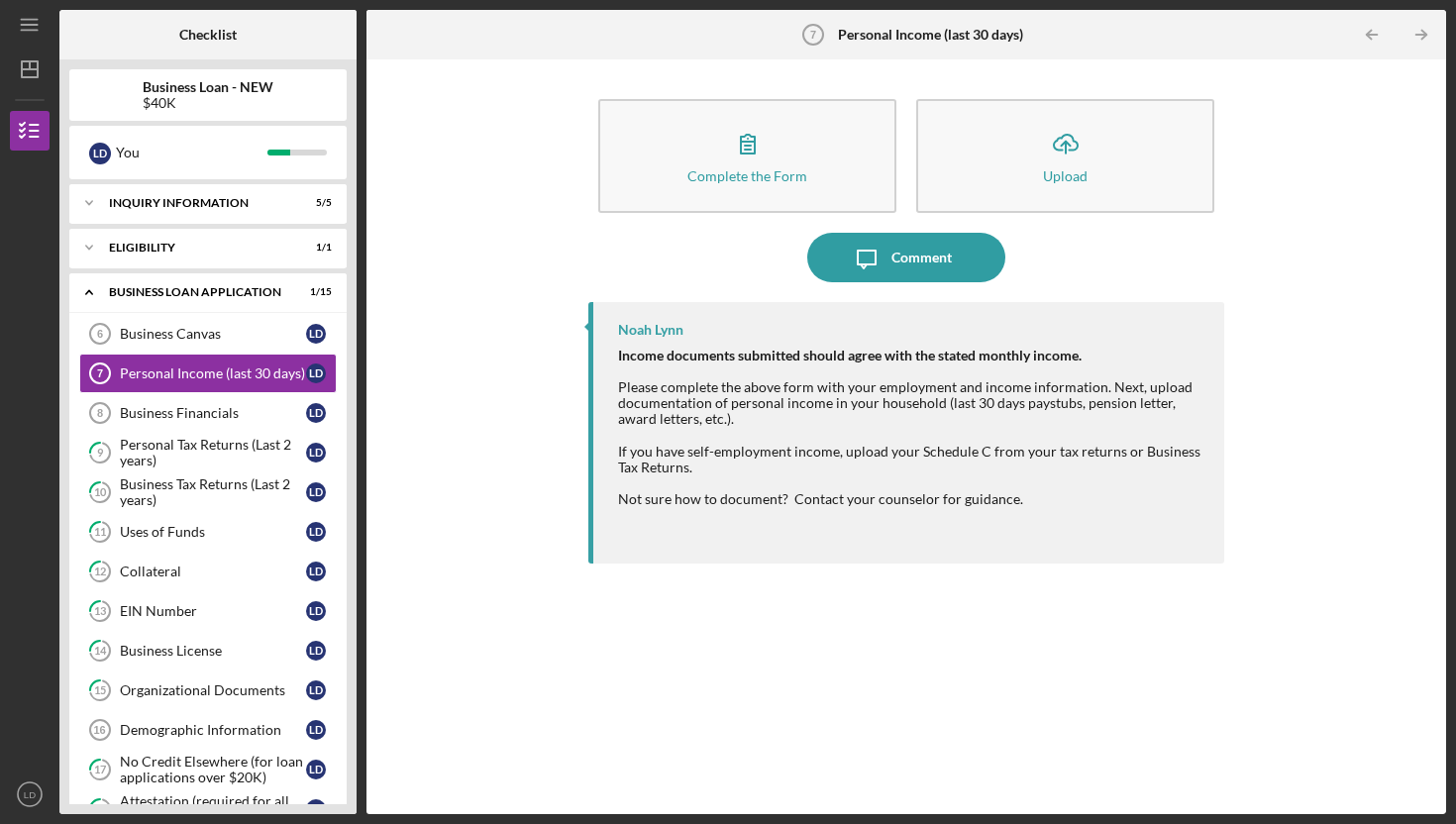 drag, startPoint x: 731, startPoint y: 502, endPoint x: 735, endPoint y: 449, distance: 53.150729 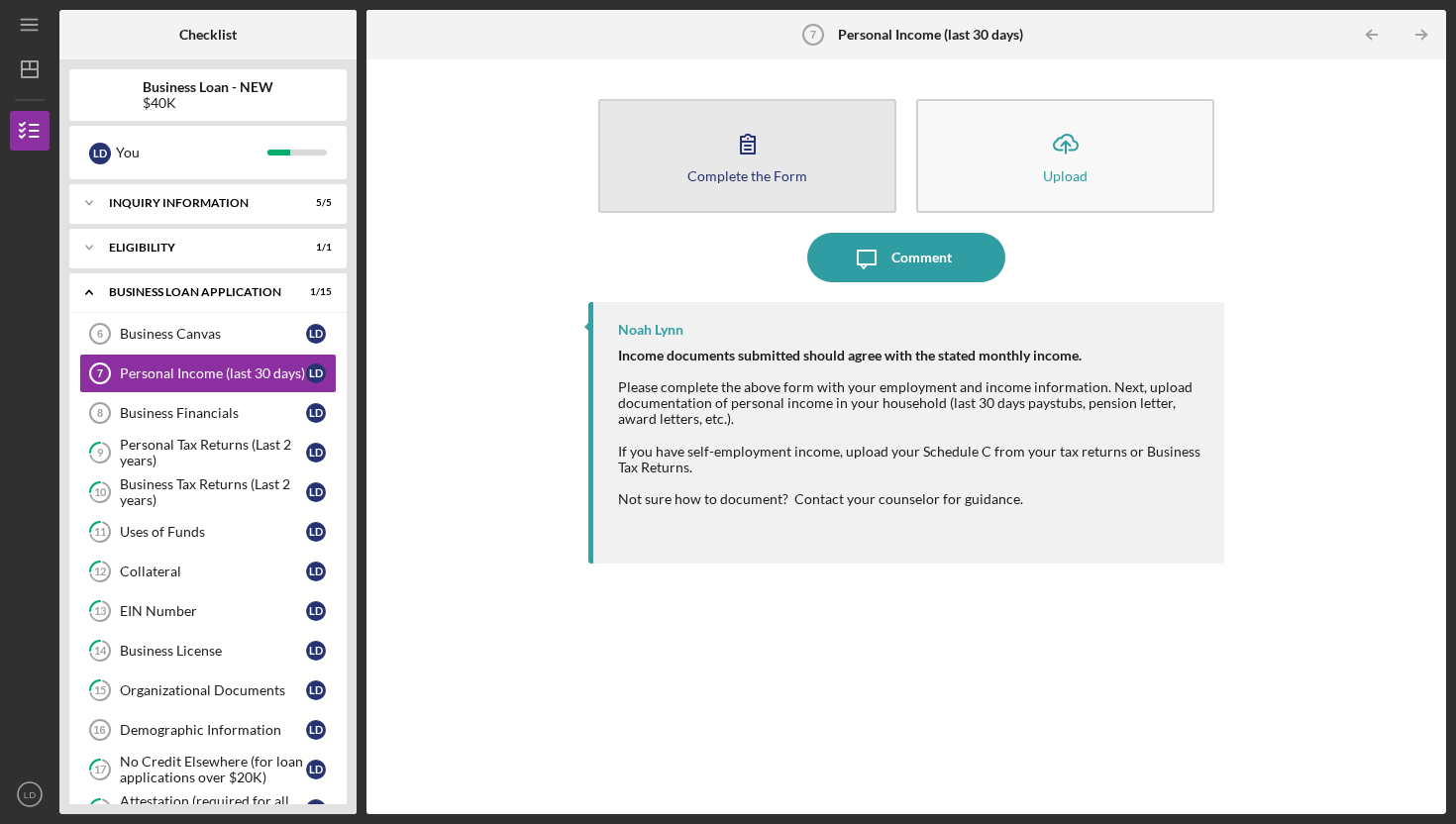 click on "Complete the Form Form" at bounding box center (747, 155) 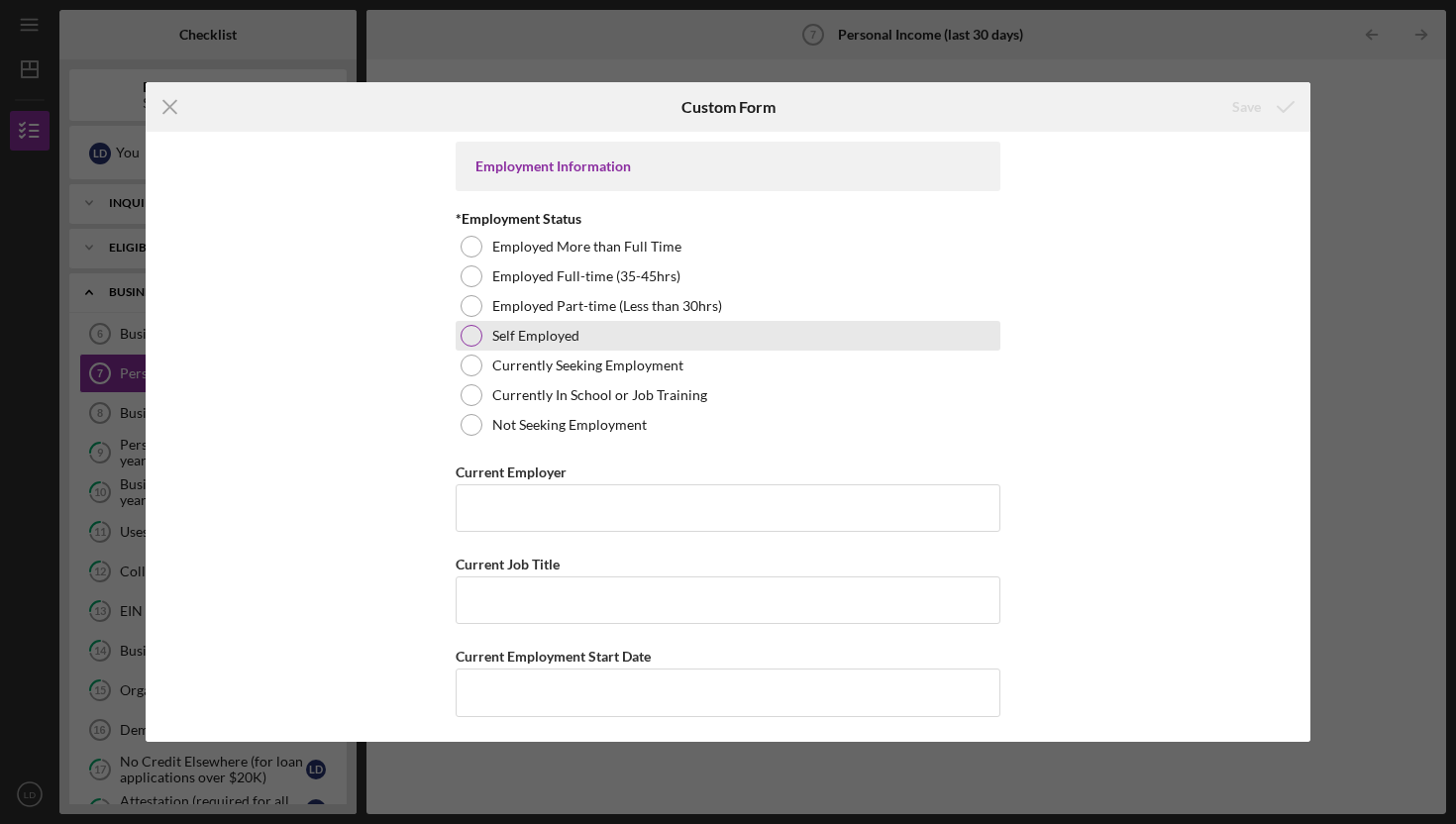 click on "Self Employed" at bounding box center [728, 336] 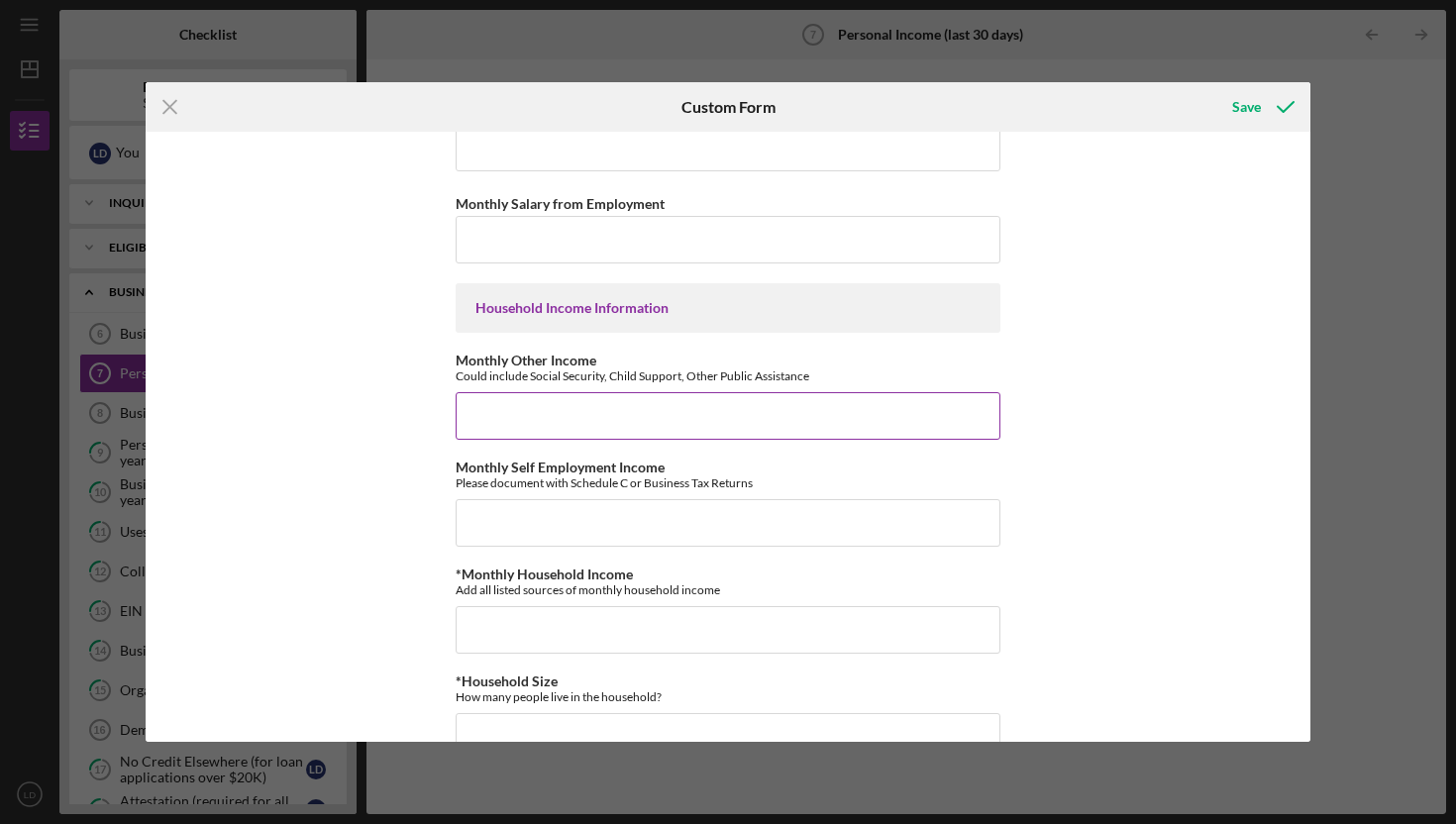 scroll, scrollTop: 722, scrollLeft: 0, axis: vertical 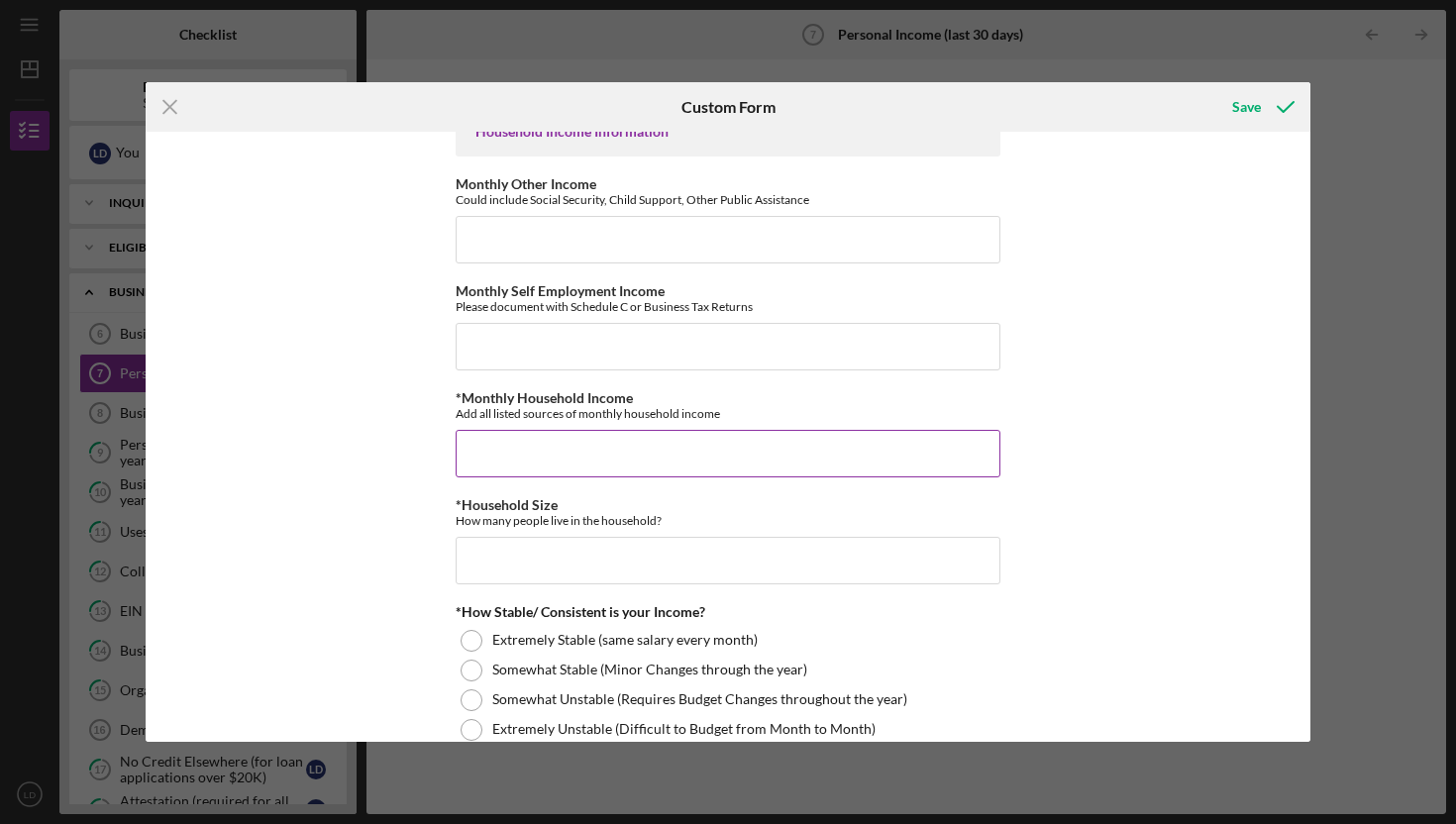 click on "*Monthly Household Income" at bounding box center [728, 454] 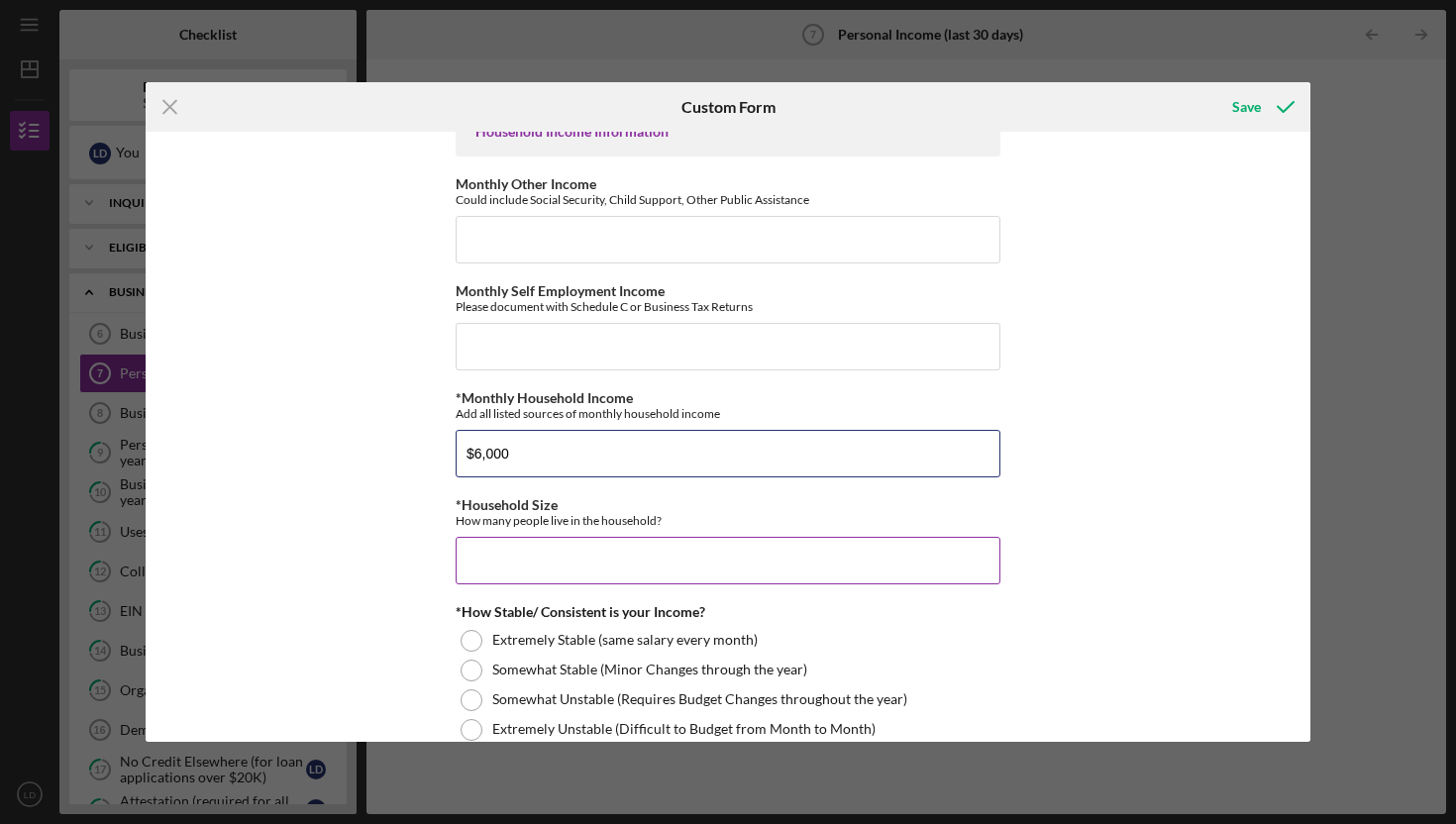 type on "$6,000" 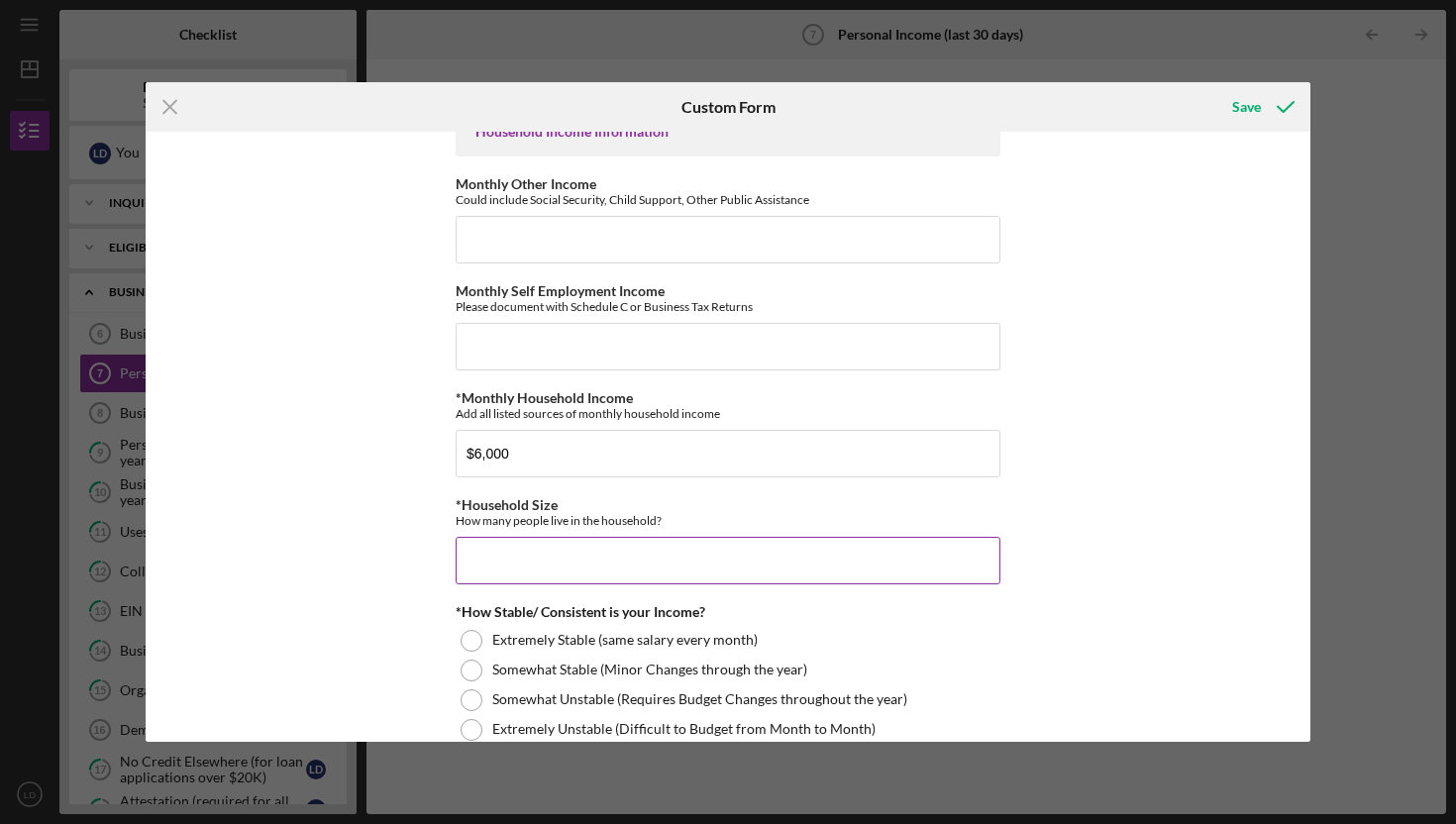 click on "*Household Size" at bounding box center [728, 561] 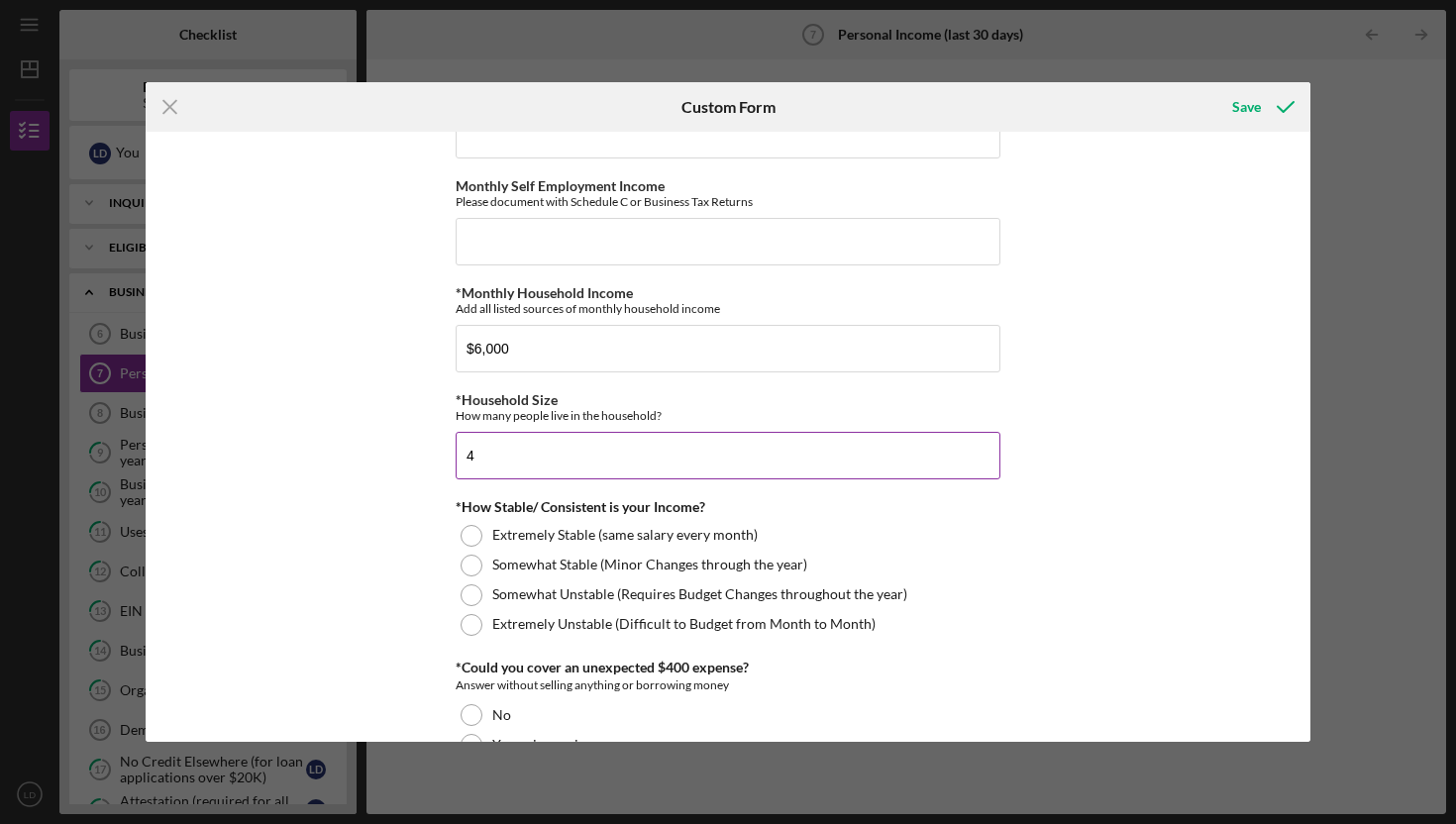 scroll, scrollTop: 907, scrollLeft: 0, axis: vertical 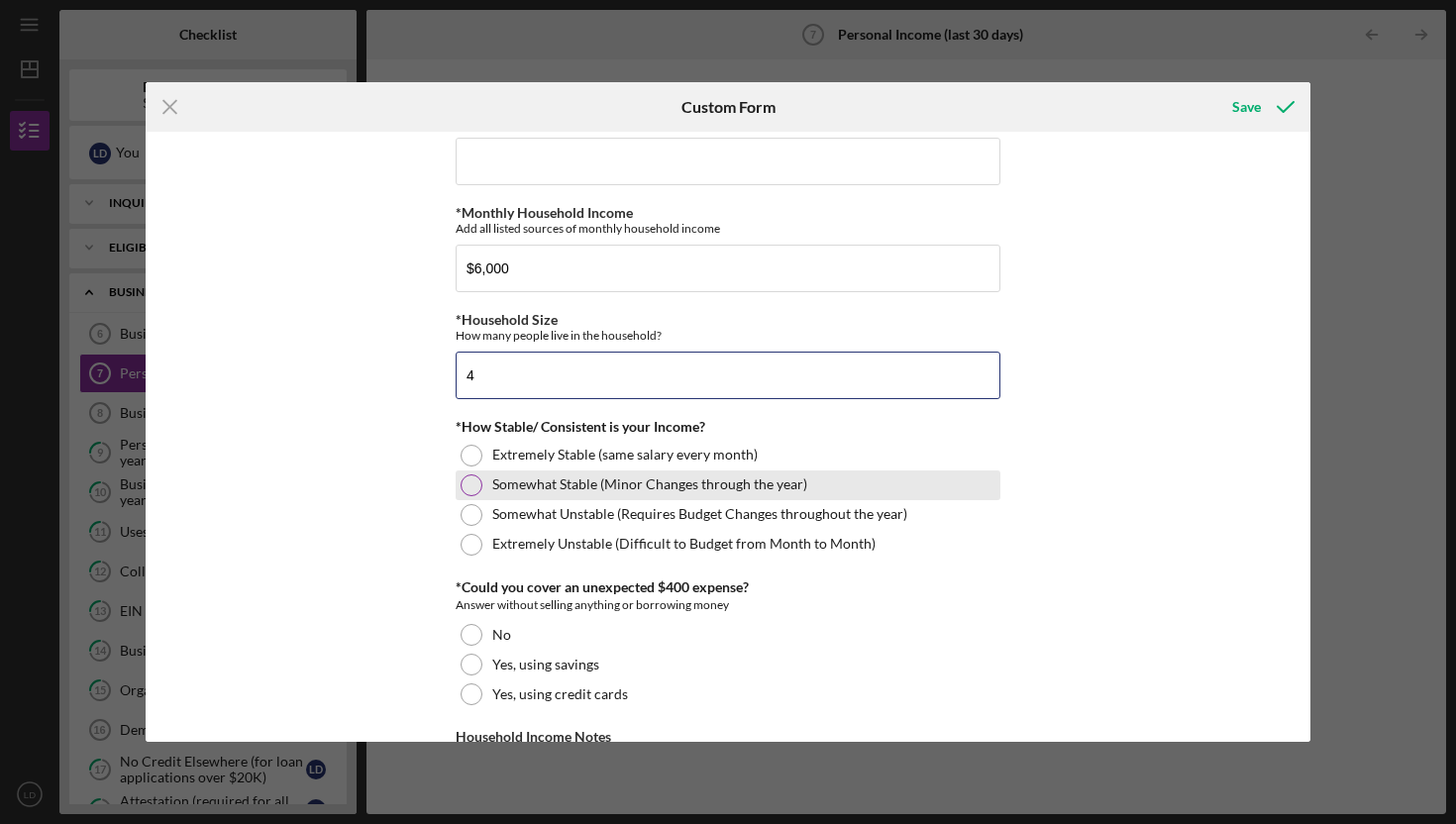 type on "4" 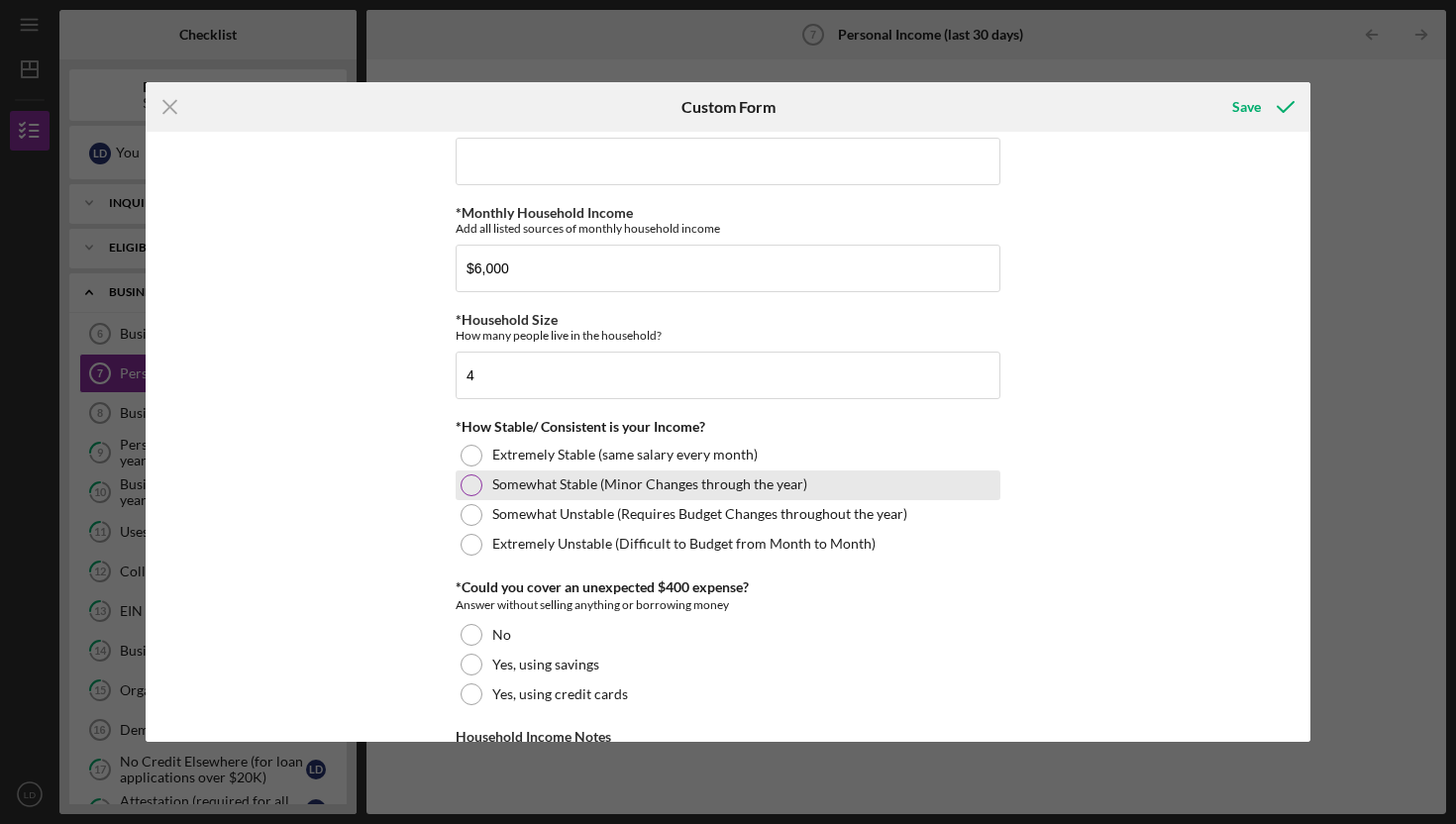click on "Somewhat Stable (Minor Changes through the year)" at bounding box center (650, 484) 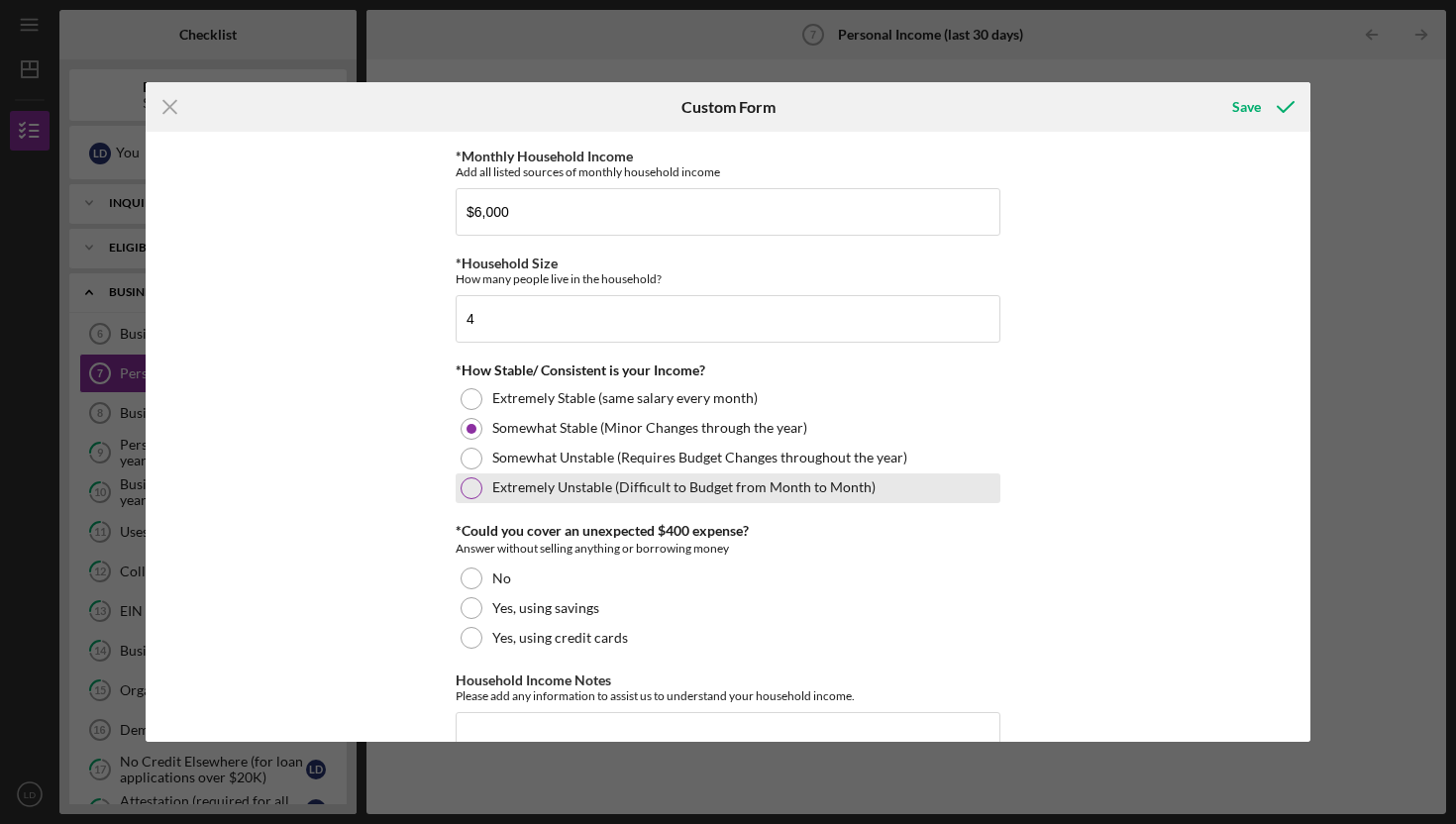 scroll, scrollTop: 1061, scrollLeft: 0, axis: vertical 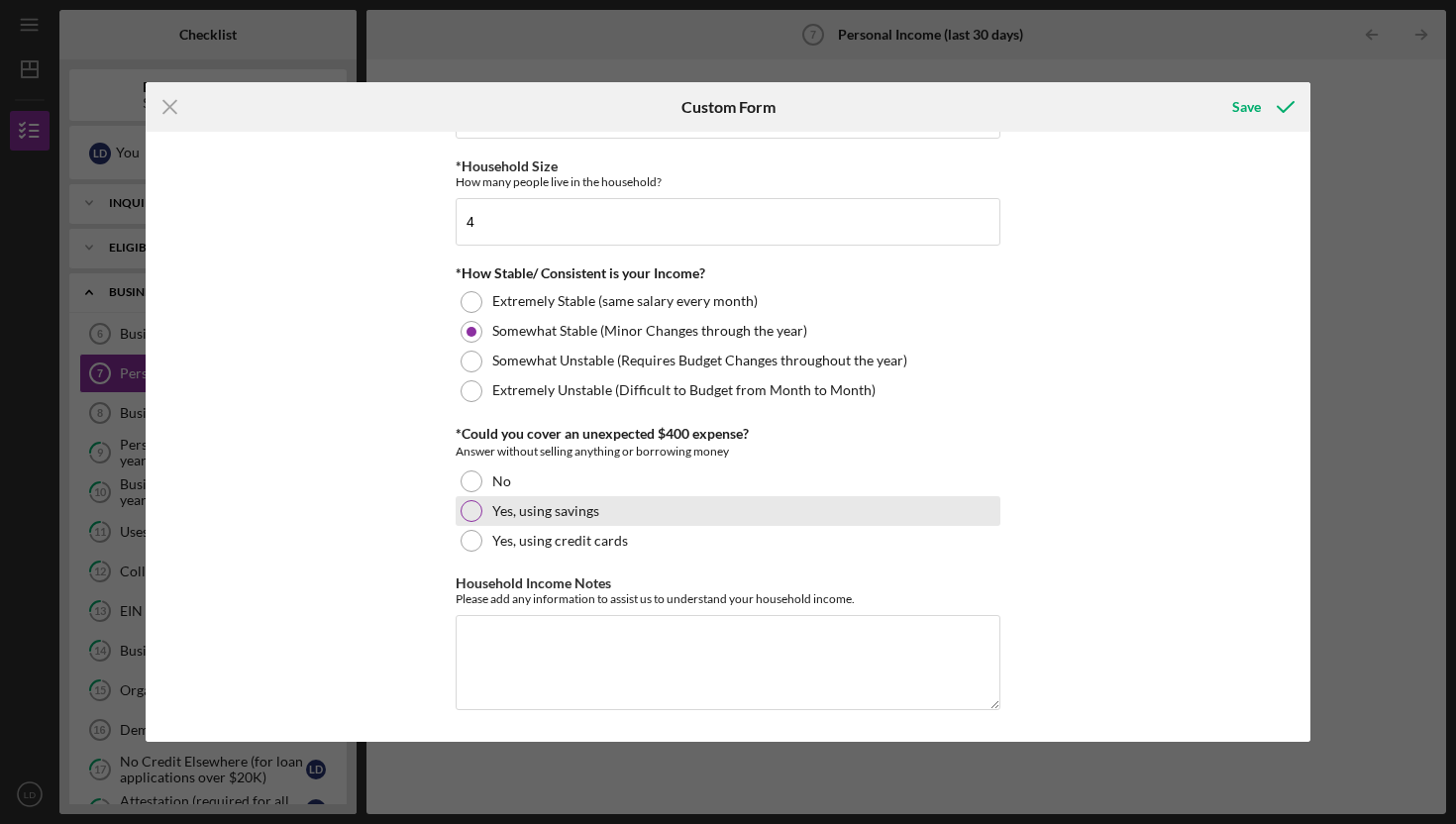 click on "Yes, using savings" at bounding box center [546, 511] 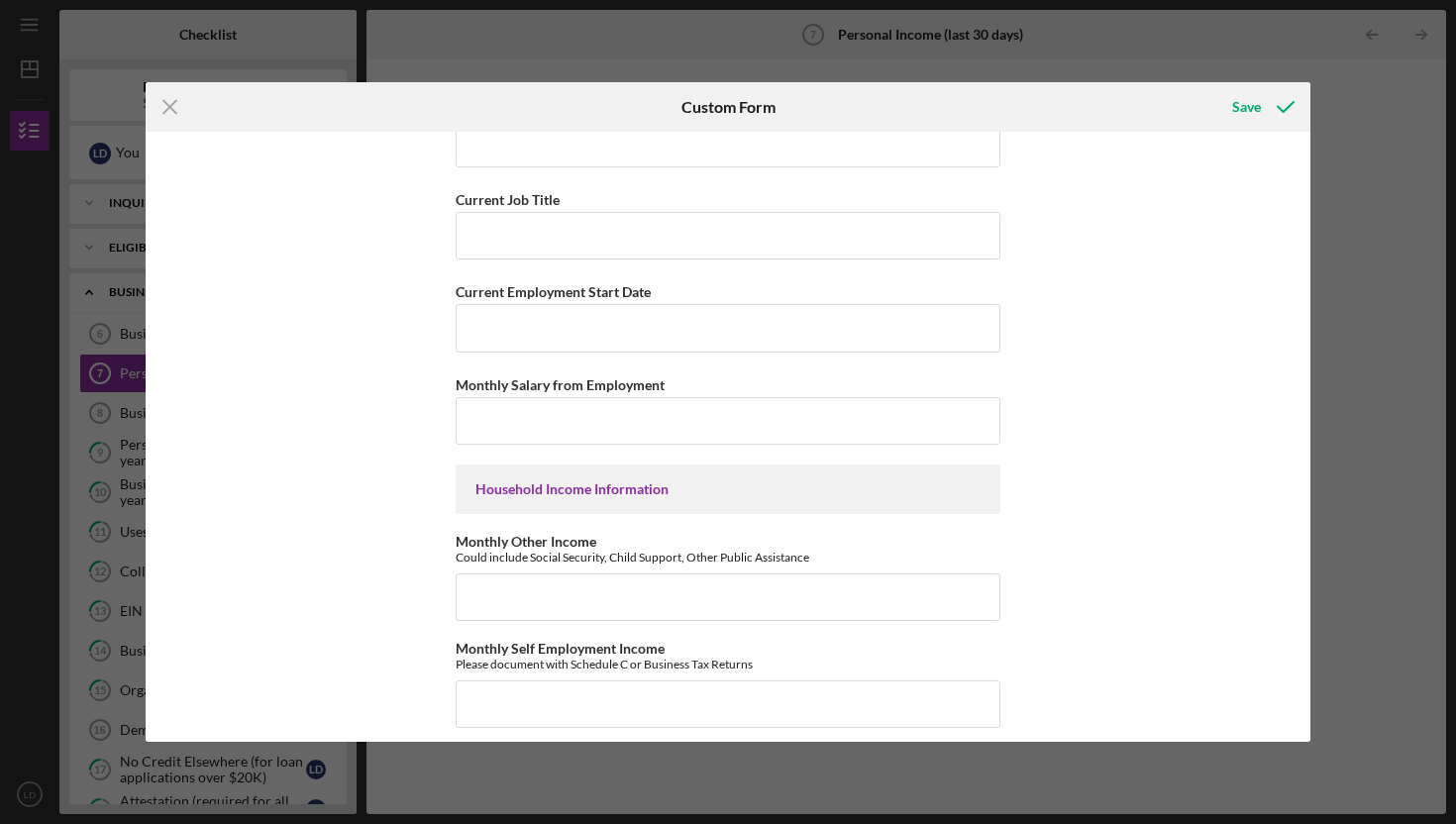 scroll, scrollTop: 0, scrollLeft: 0, axis: both 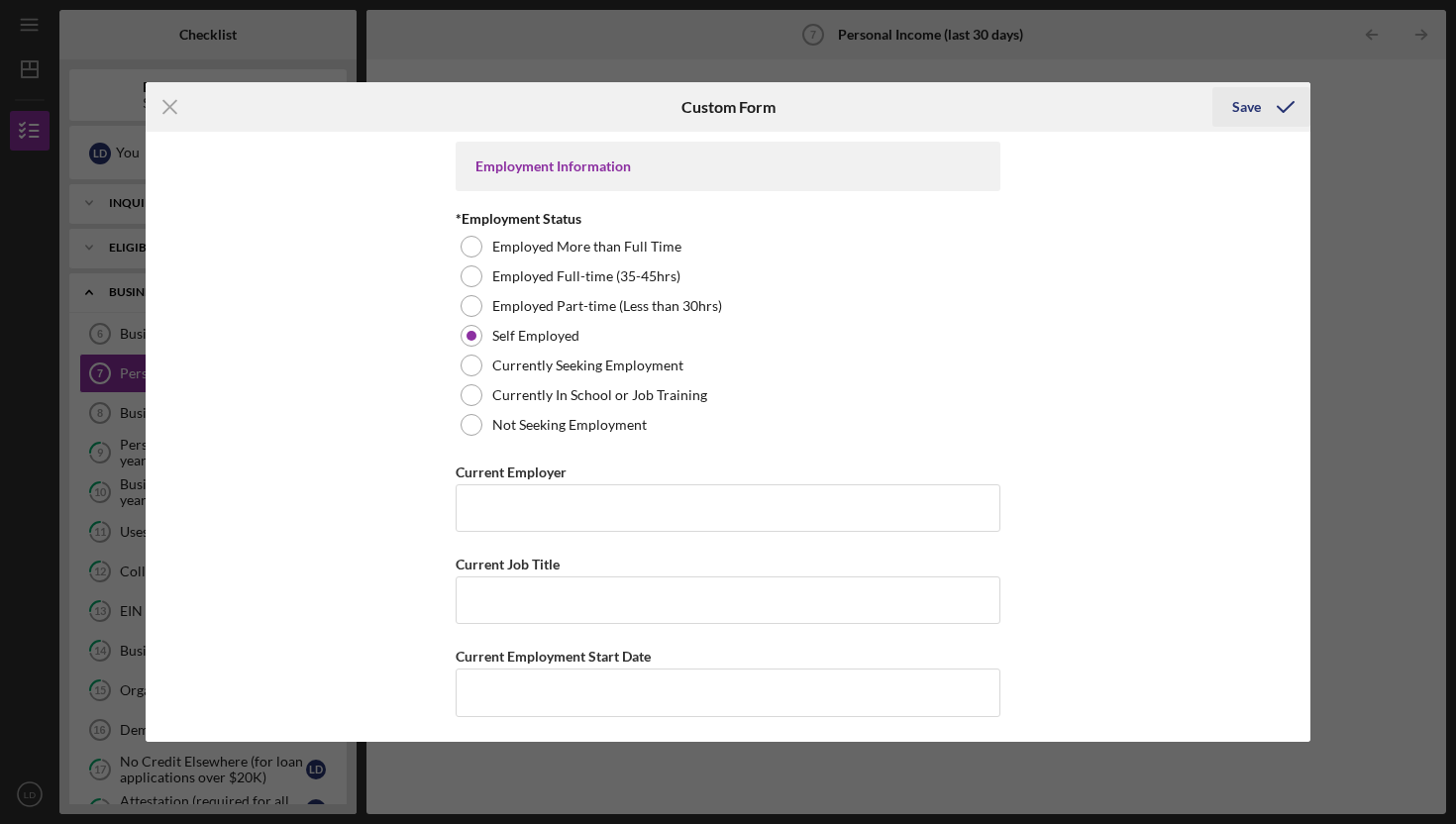 click 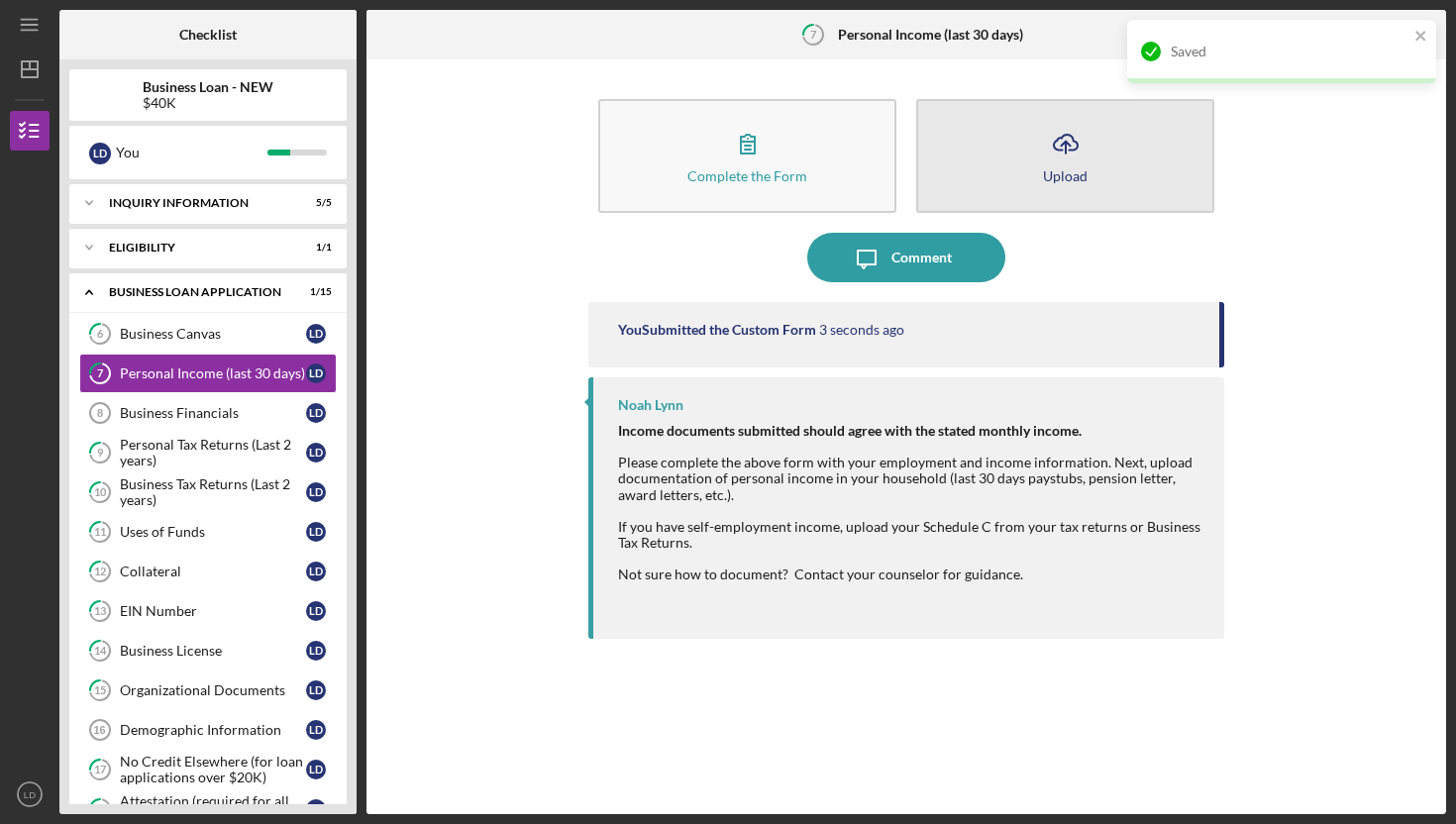 click on "Icon/Upload Upload" at bounding box center (1065, 155) 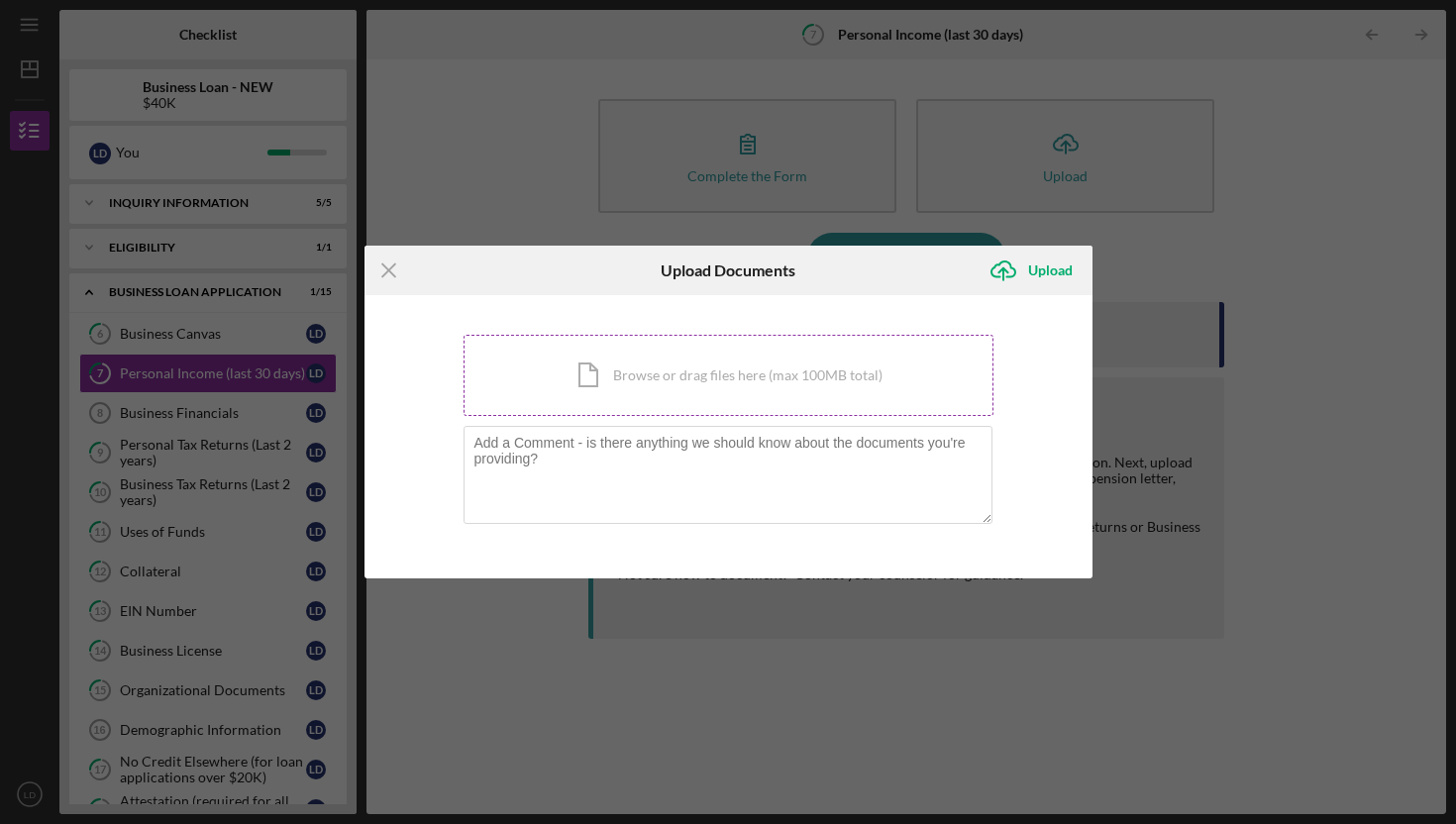click on "Icon/Document Browse or drag files here (max 100MB total) Tap to choose files or take a photo" at bounding box center (728, 375) 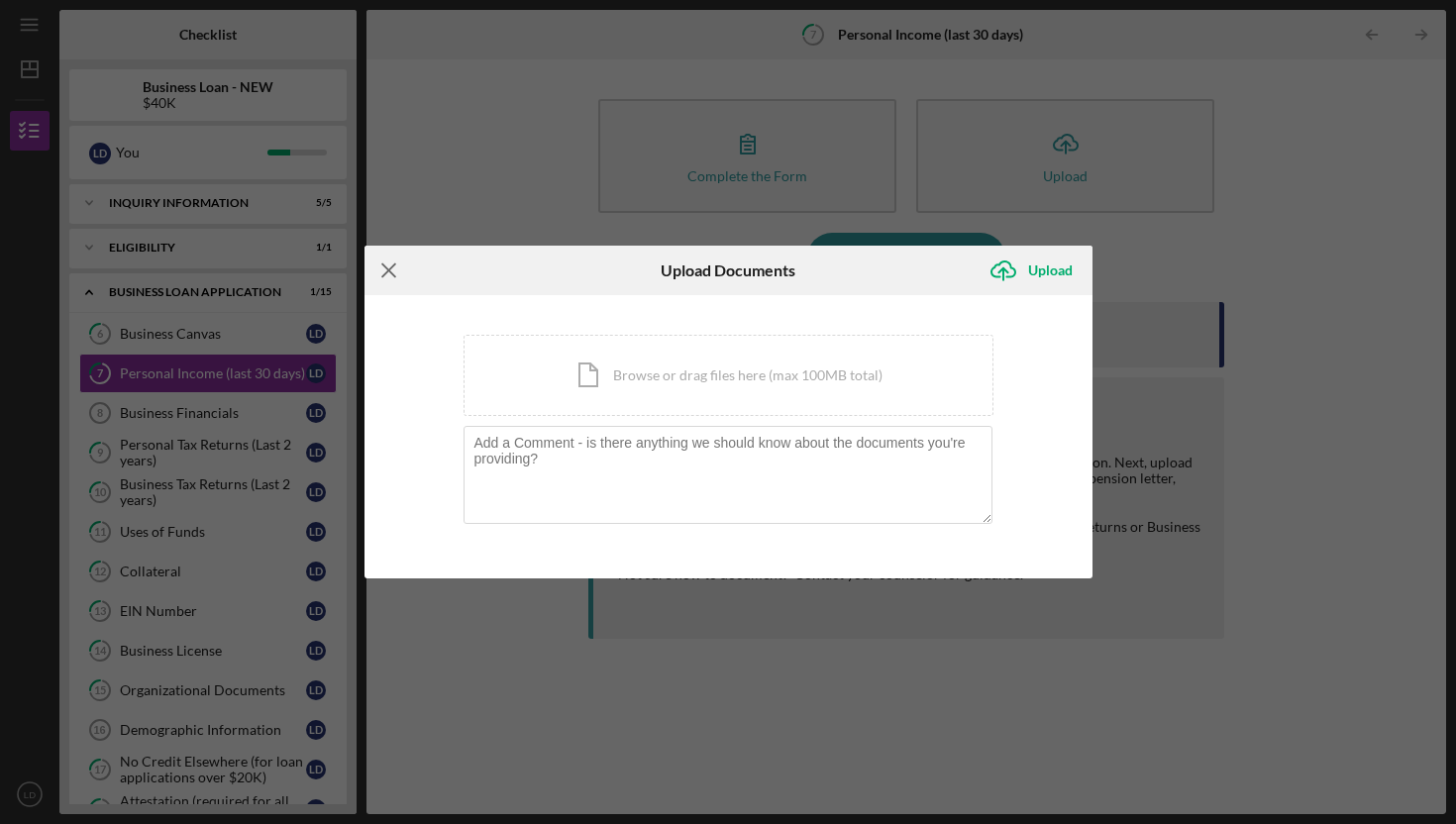click on "Icon/Menu Close" 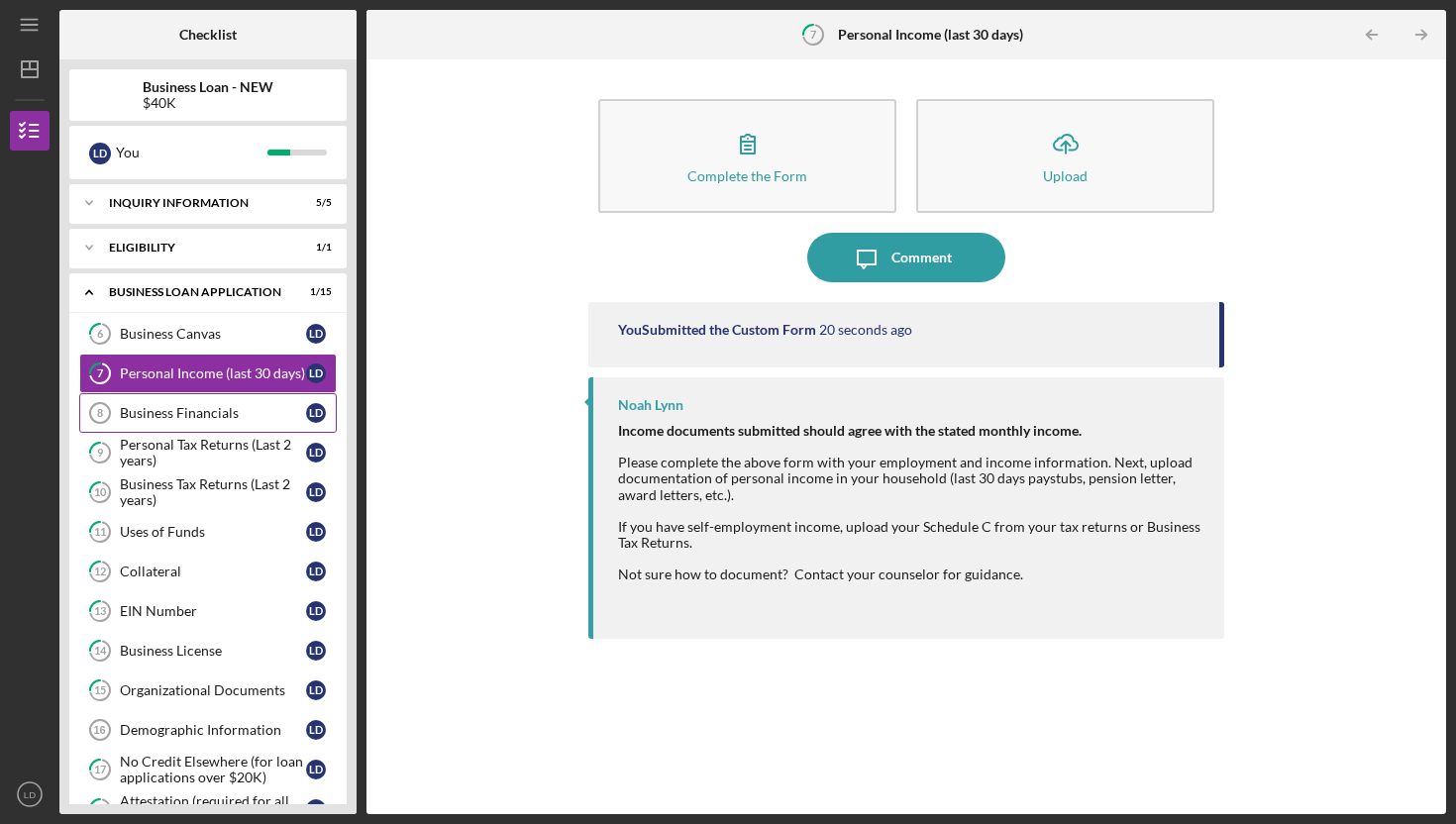click on "Business Financials" at bounding box center [213, 413] 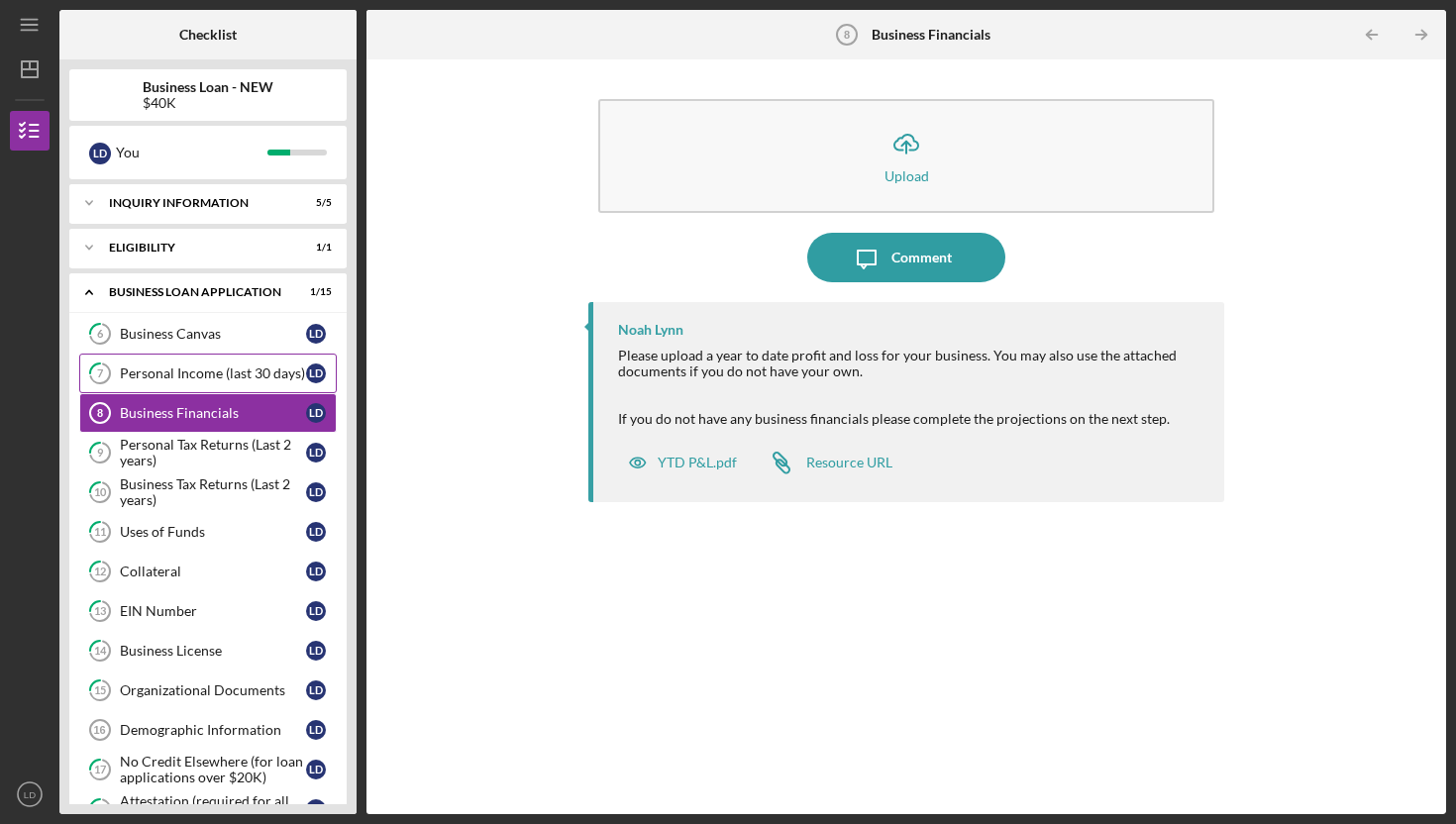 click on "Personal Income (last 30 days)" at bounding box center (213, 373) 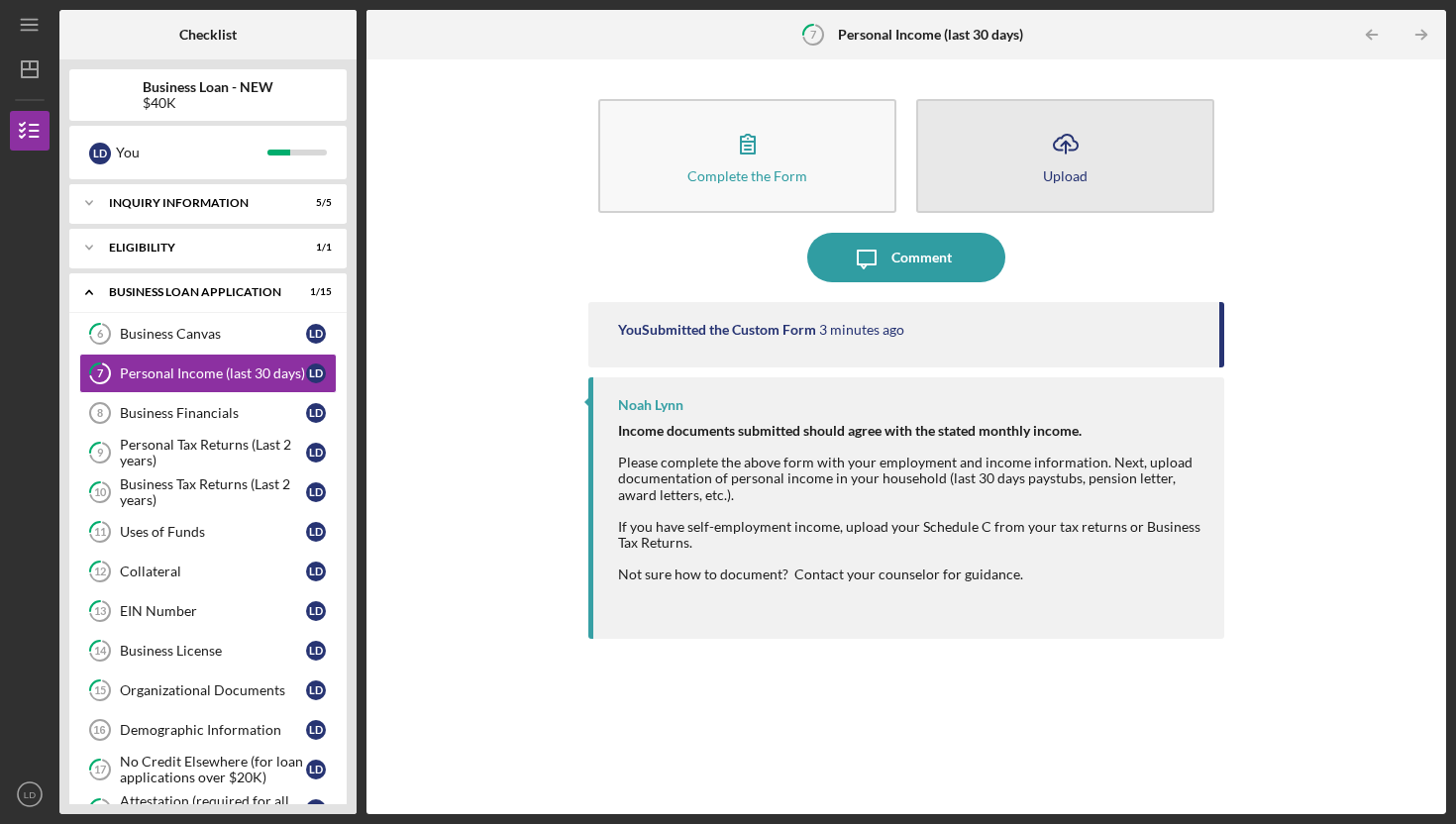 click on "Icon/Upload Upload" at bounding box center (1065, 155) 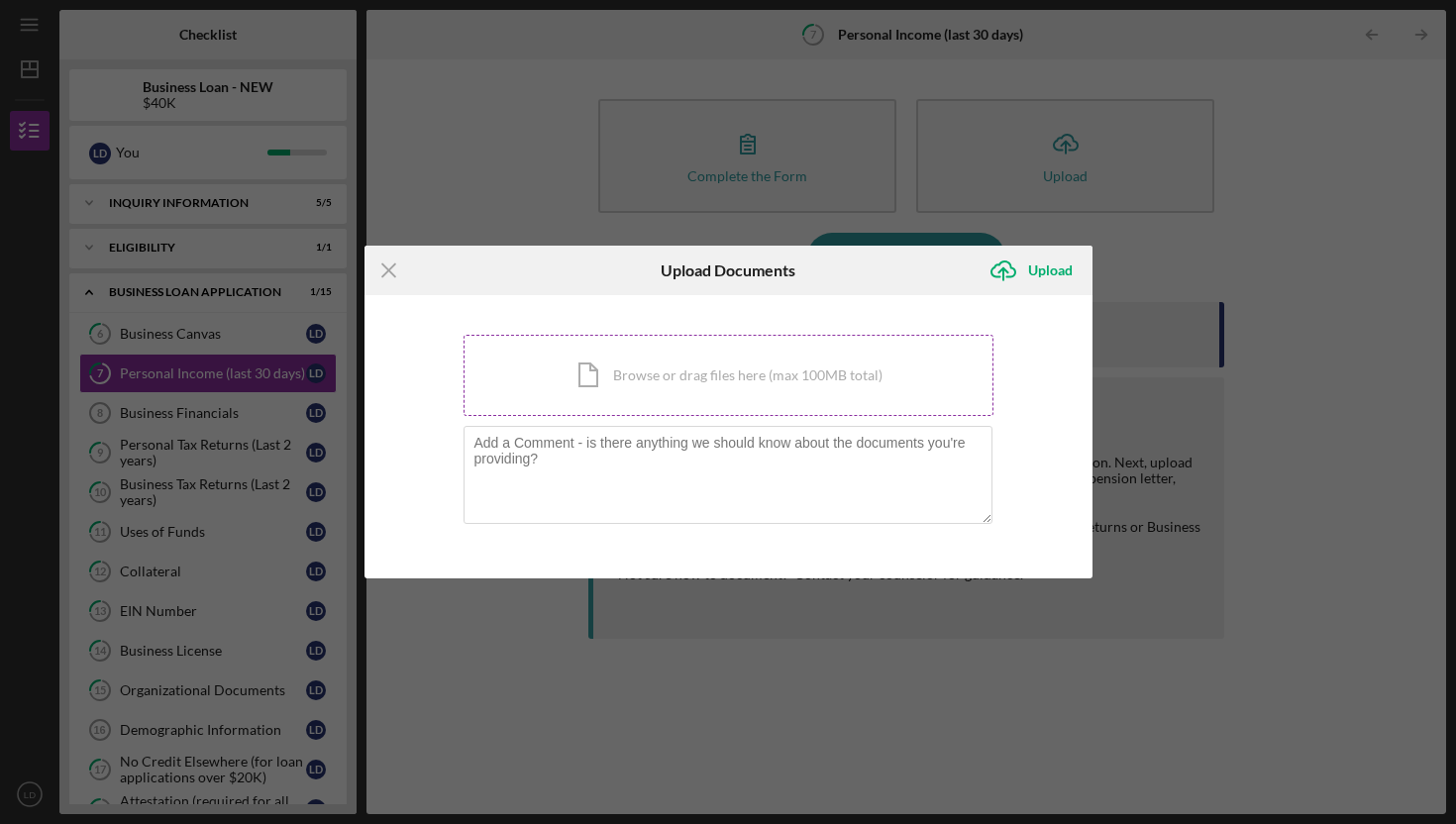 click on "Icon/Document Browse or drag files here (max 100MB total) Tap to choose files or take a photo" at bounding box center (728, 375) 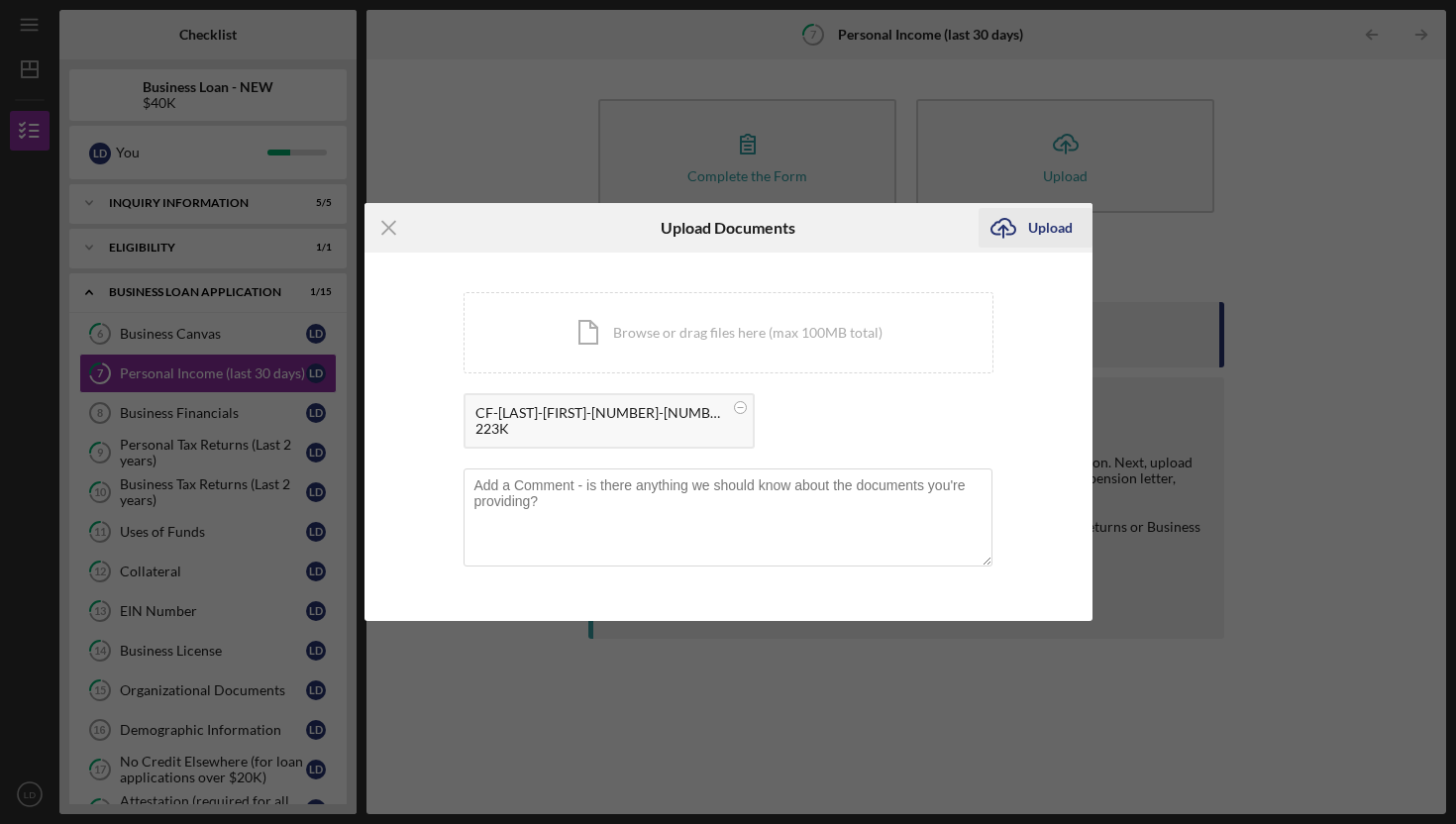 click on "Upload" at bounding box center (1050, 228) 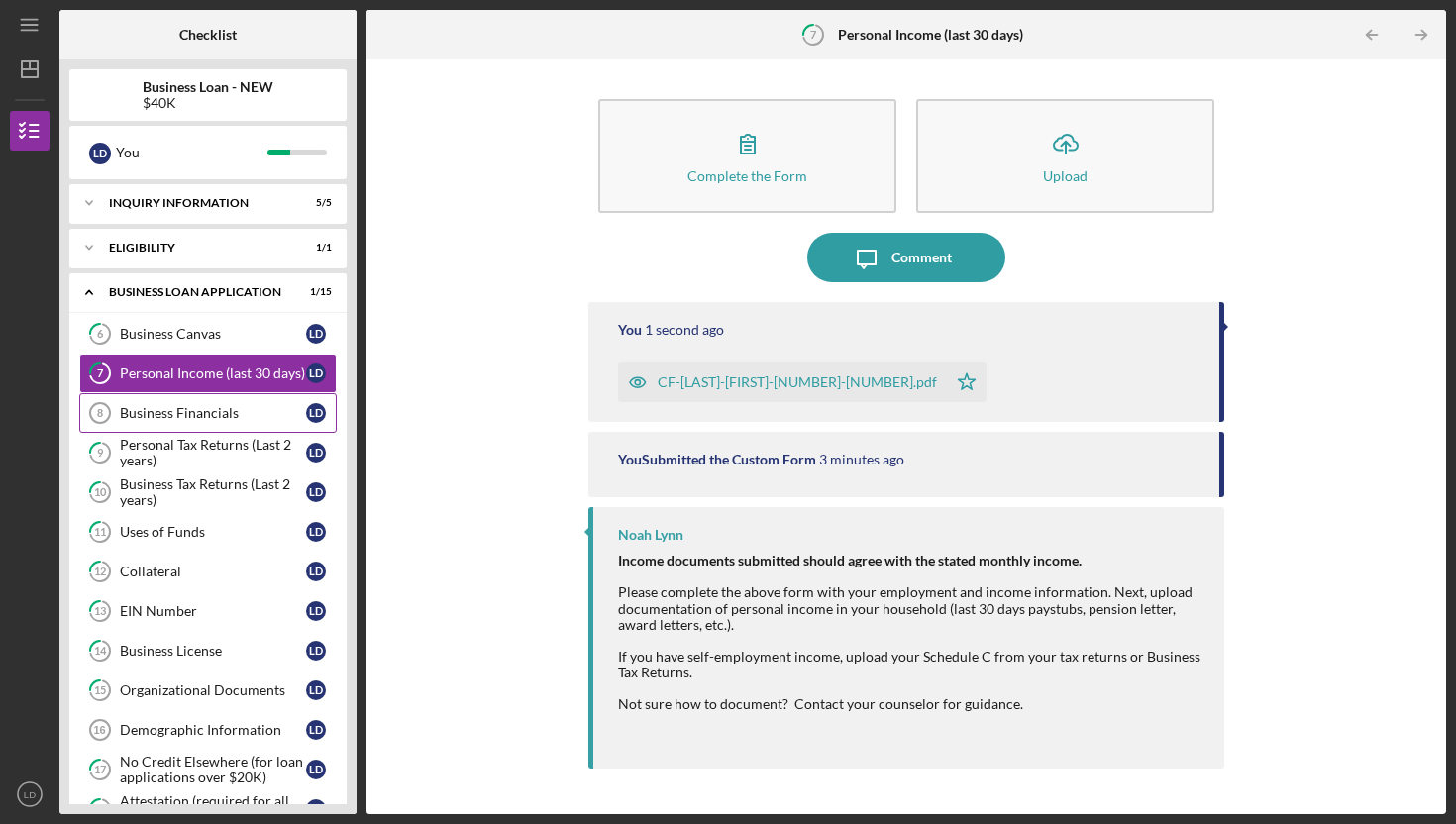 click on "Business Financials" at bounding box center [213, 413] 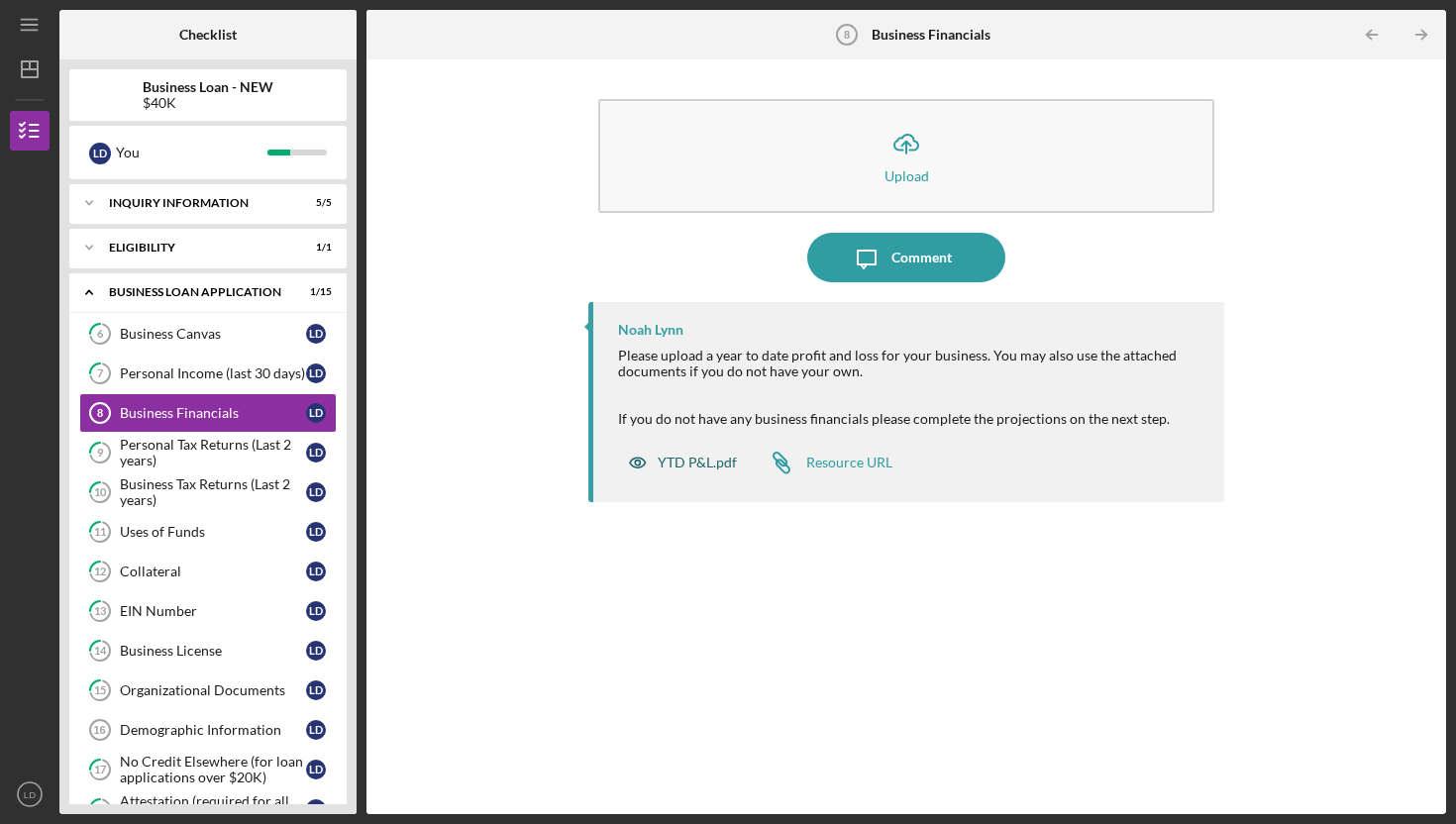 click on "YTD P&L.pdf" at bounding box center (697, 463) 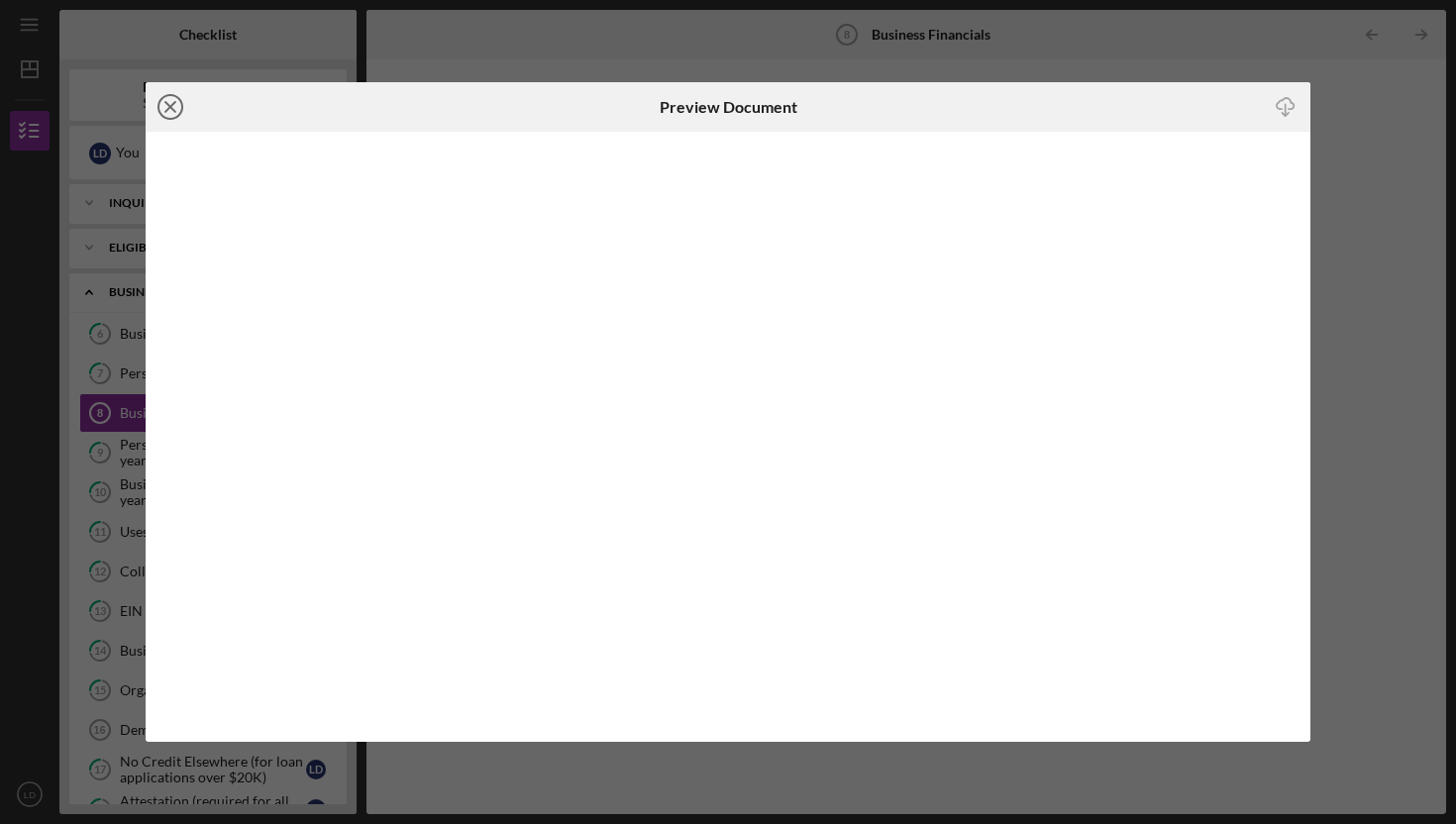 click 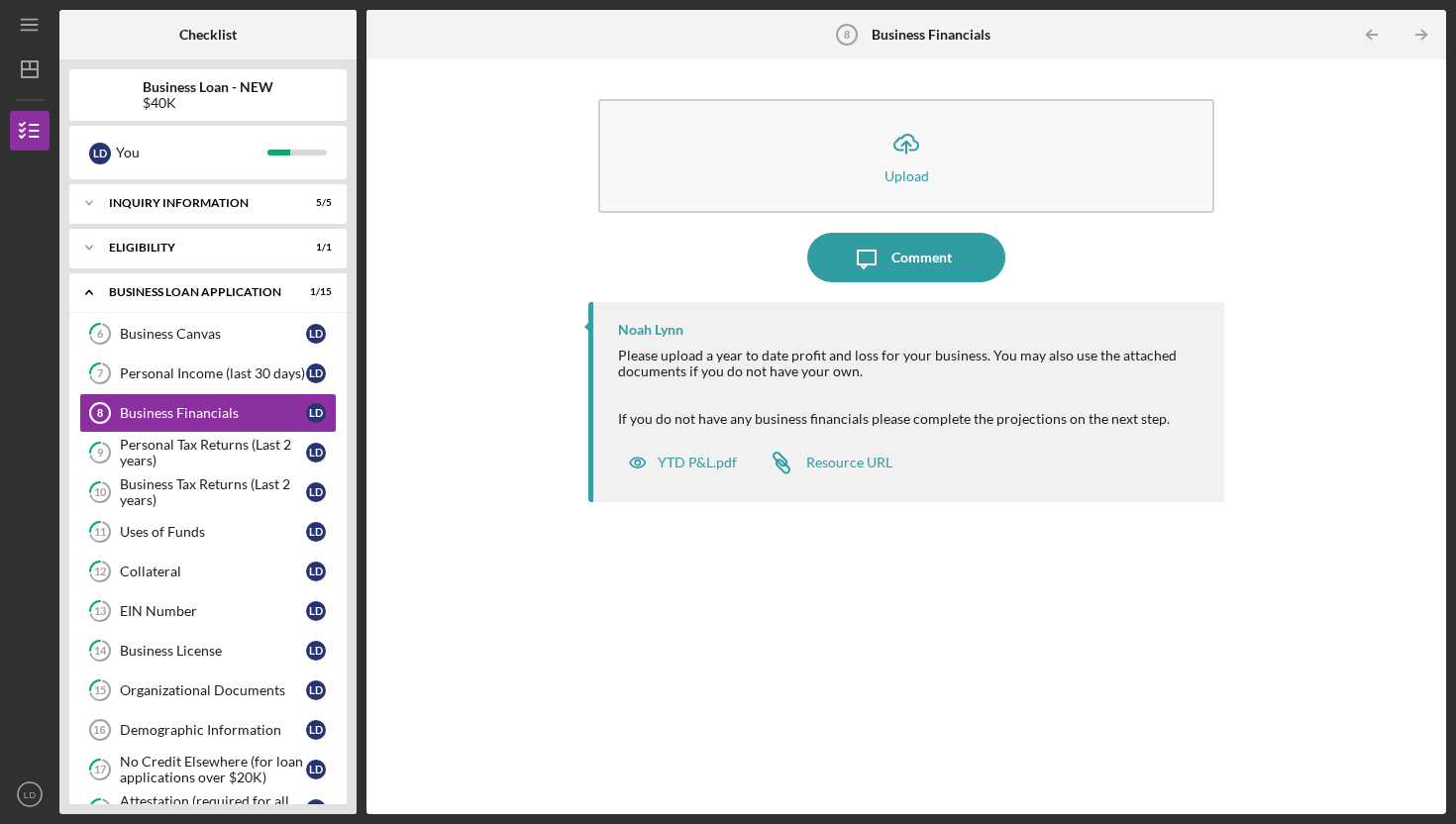 type 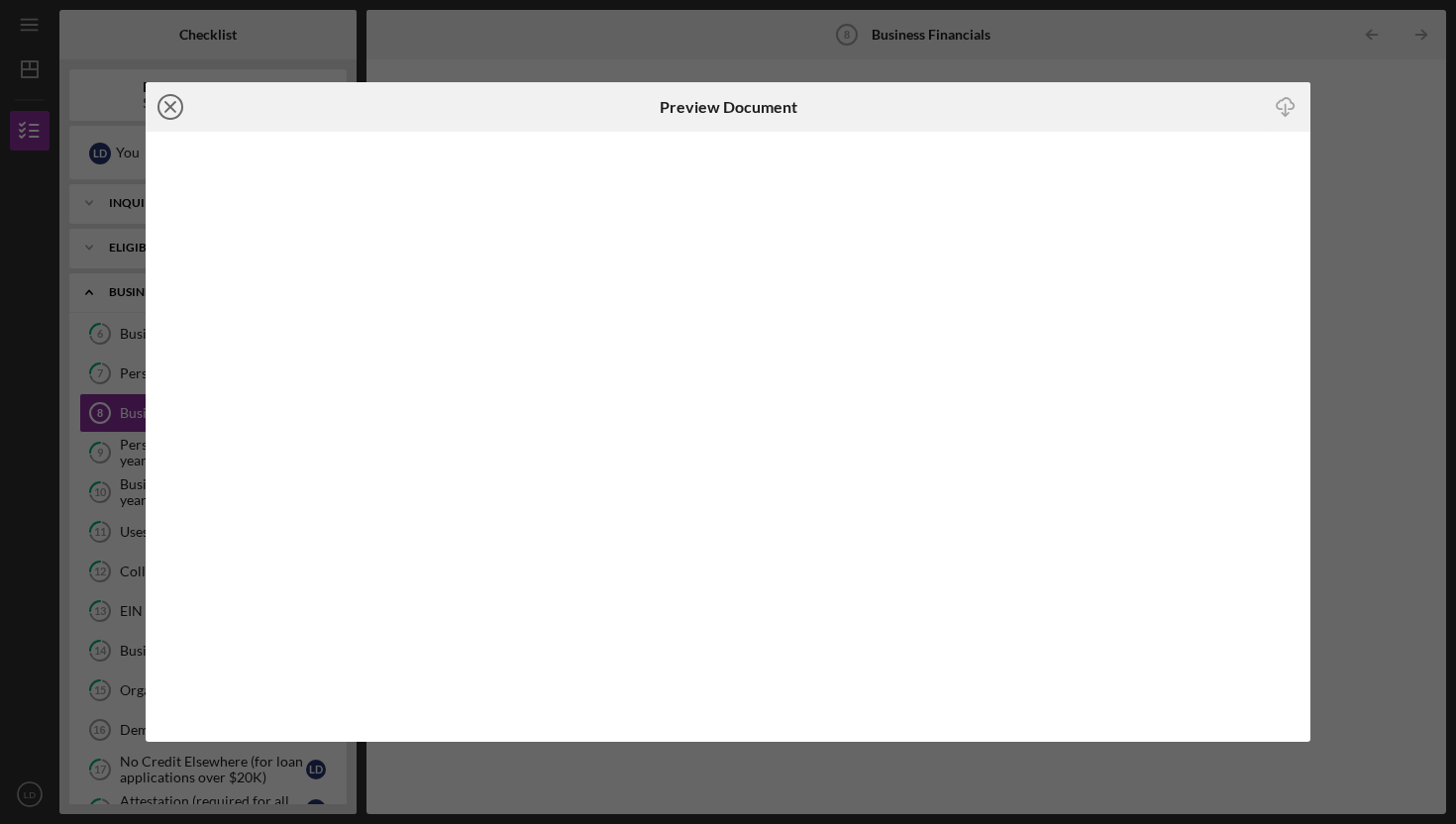 click 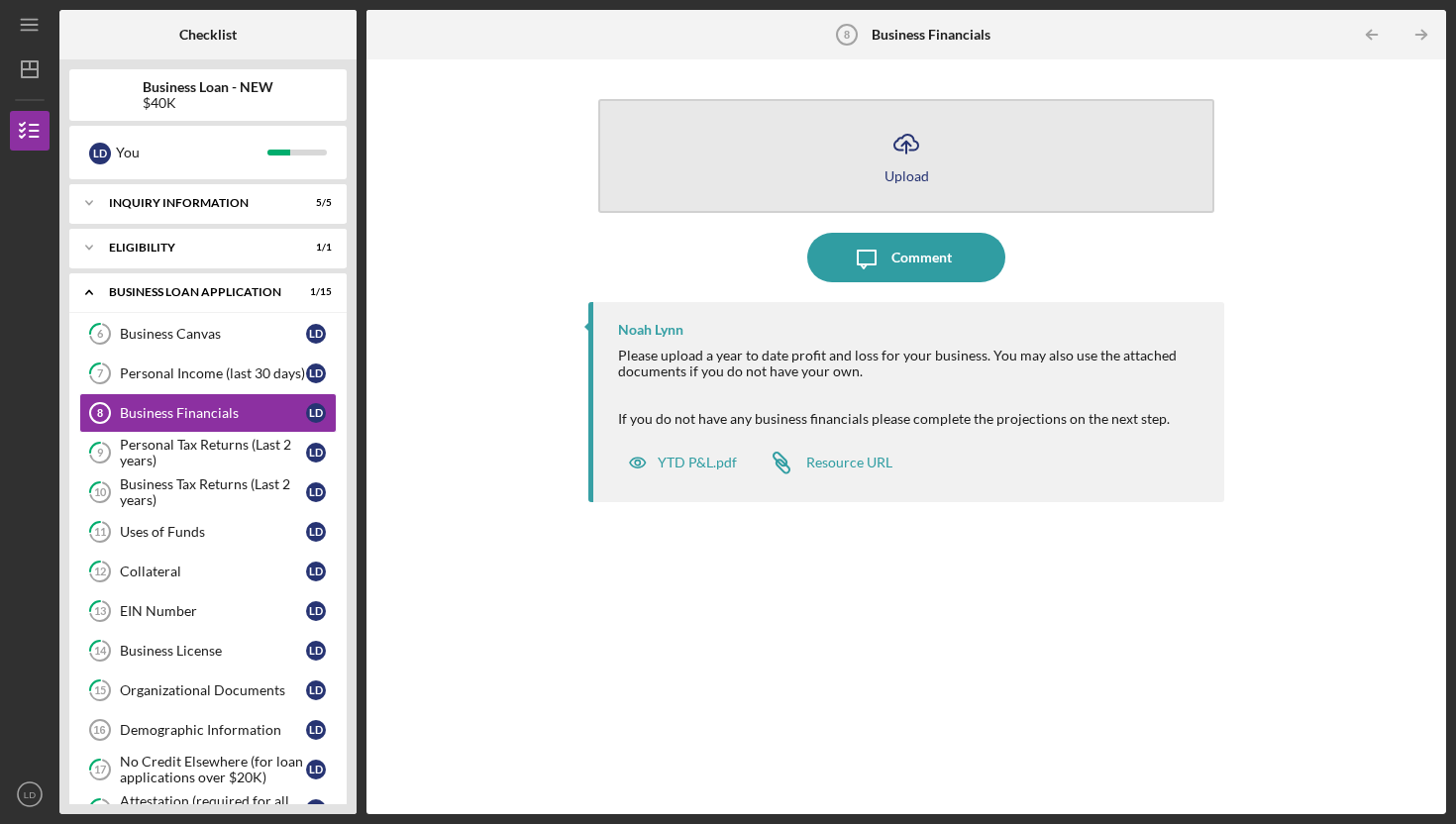click on "Icon/Upload Upload" at bounding box center [906, 155] 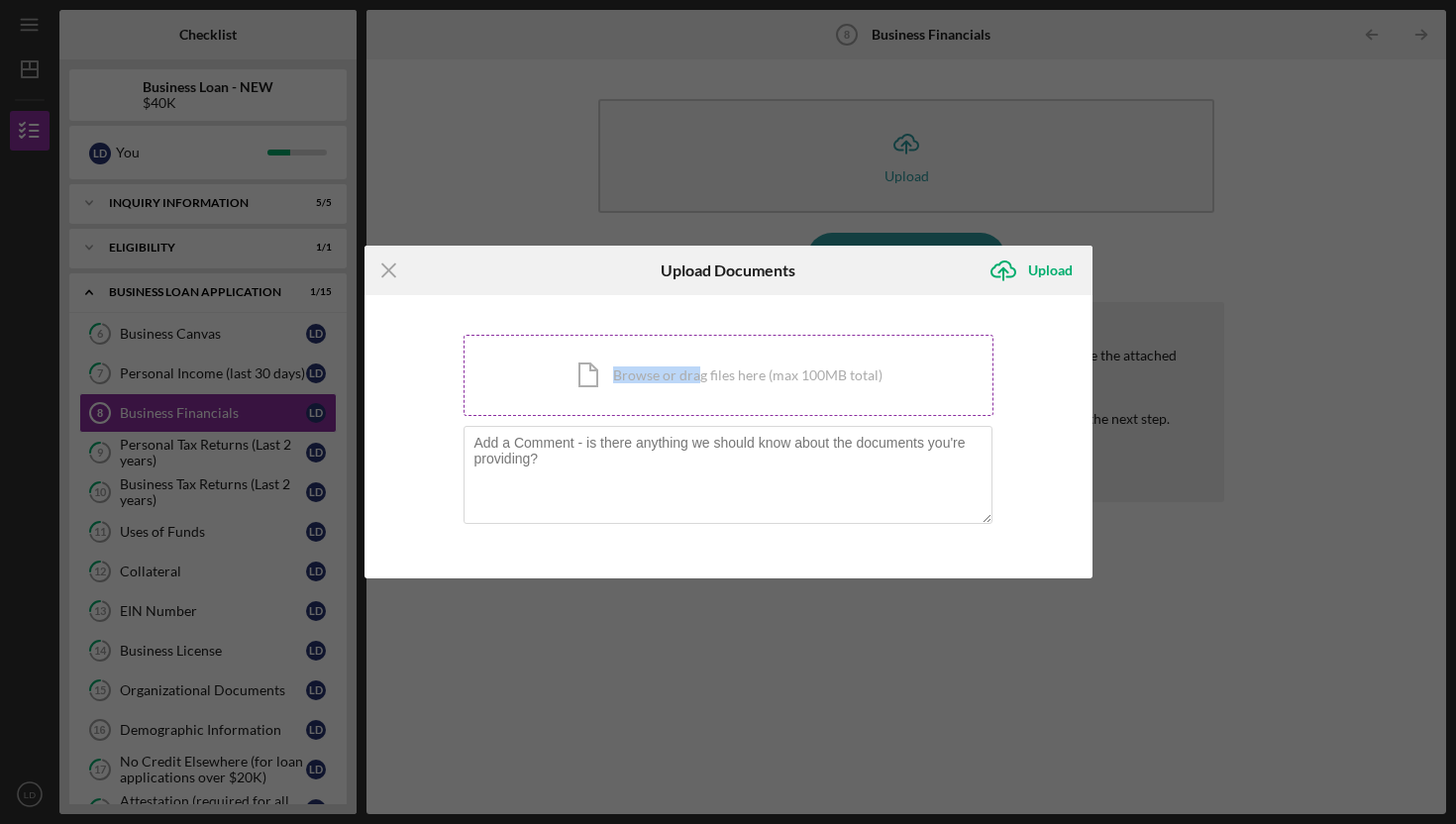 click on "Icon/Document Browse or drag files here (max 100MB total) Tap to choose files or take a photo" at bounding box center (728, 375) 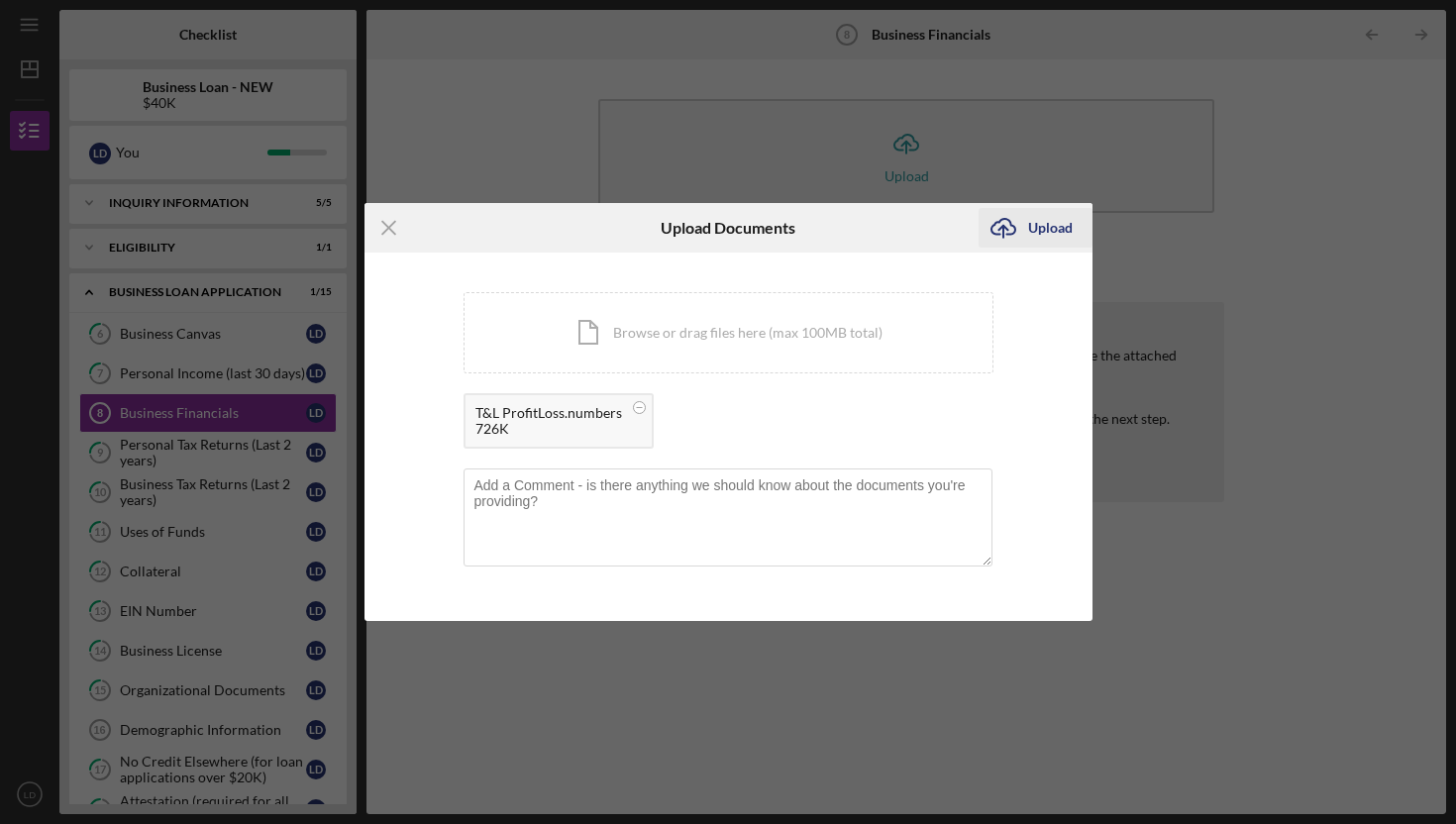 click on "Icon/Upload" 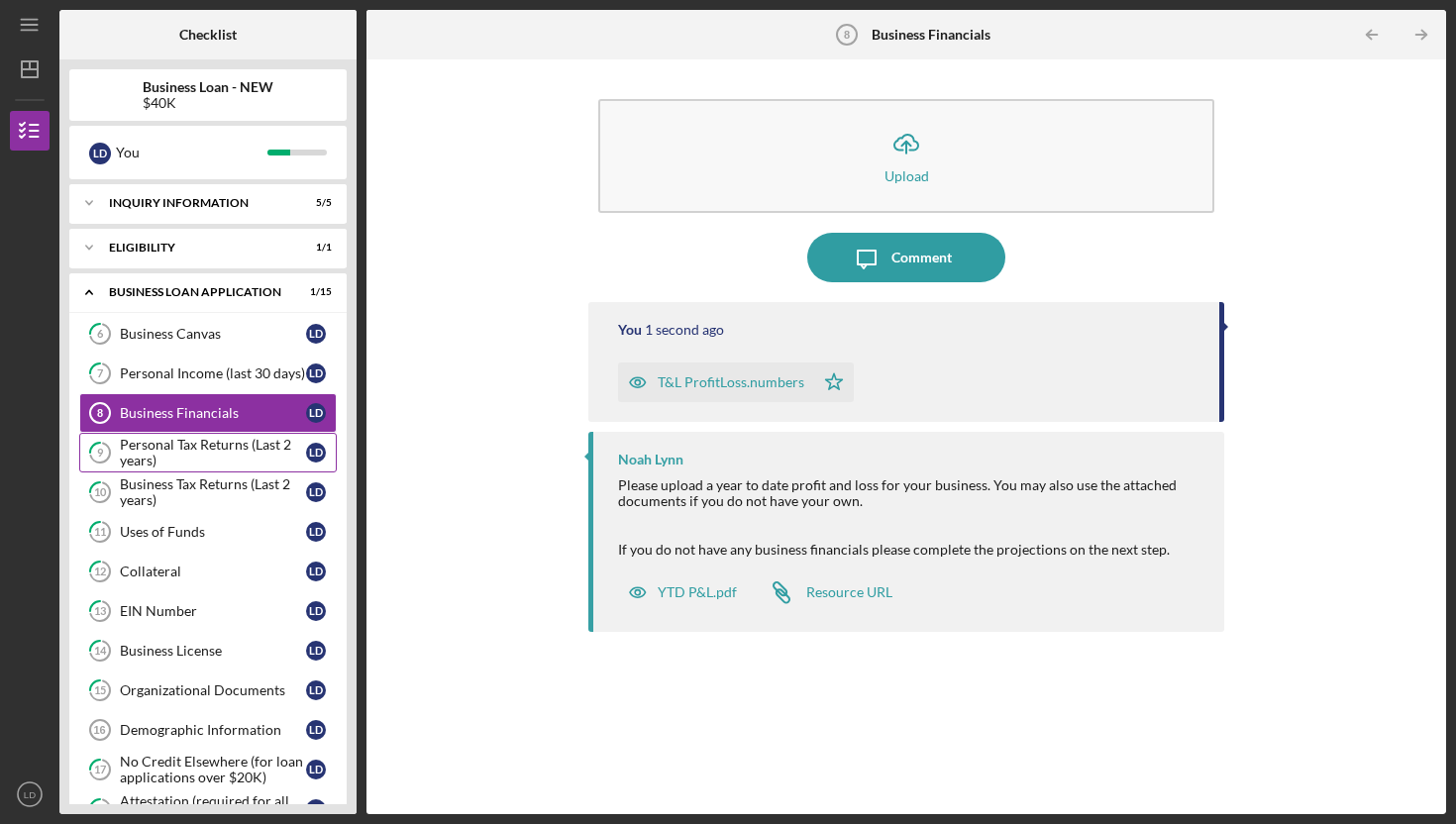 click on "Personal Tax Returns (Last 2 years)" at bounding box center (213, 453) 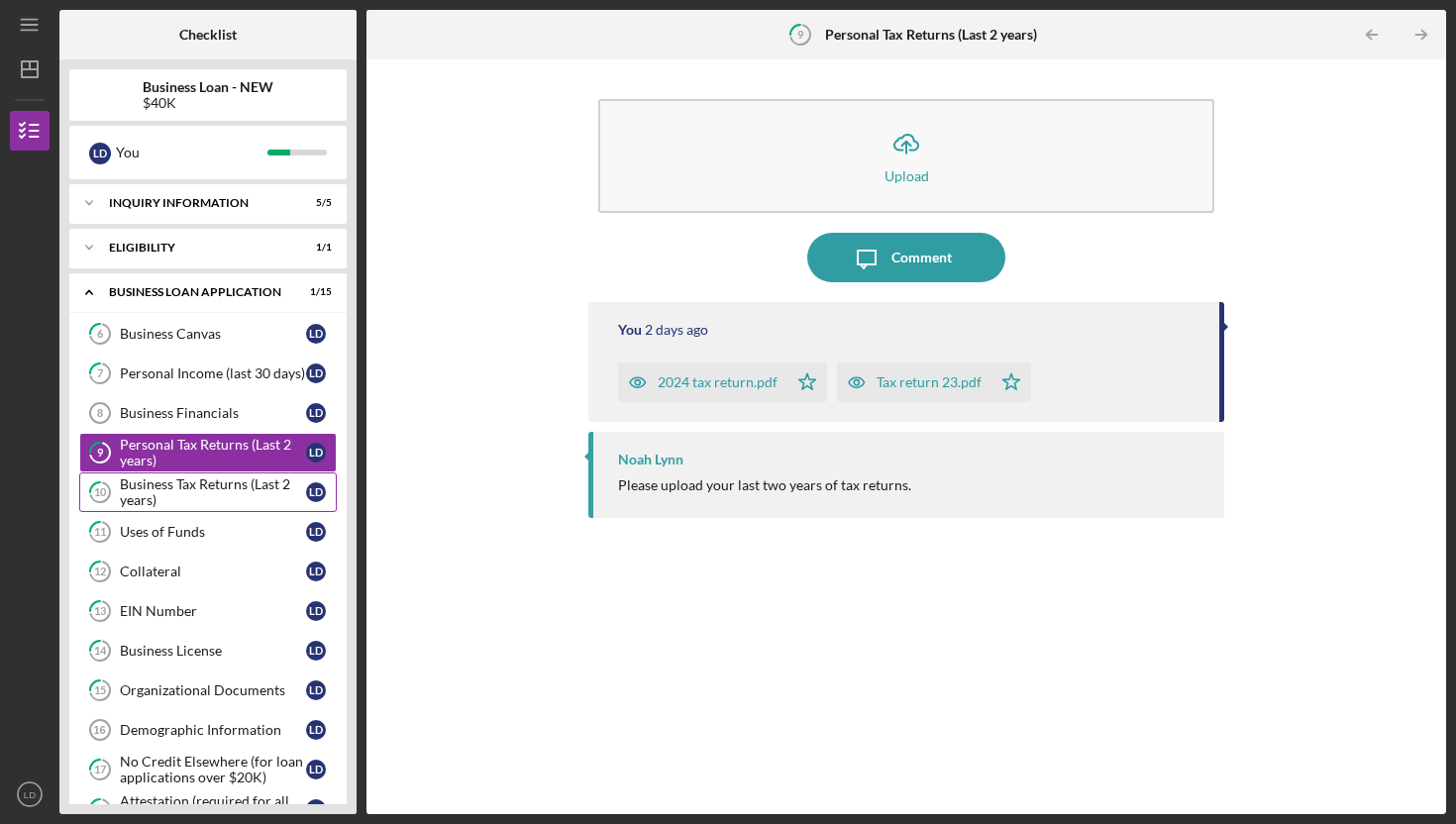 click on "Business Tax Returns (Last 2 years)" at bounding box center [213, 492] 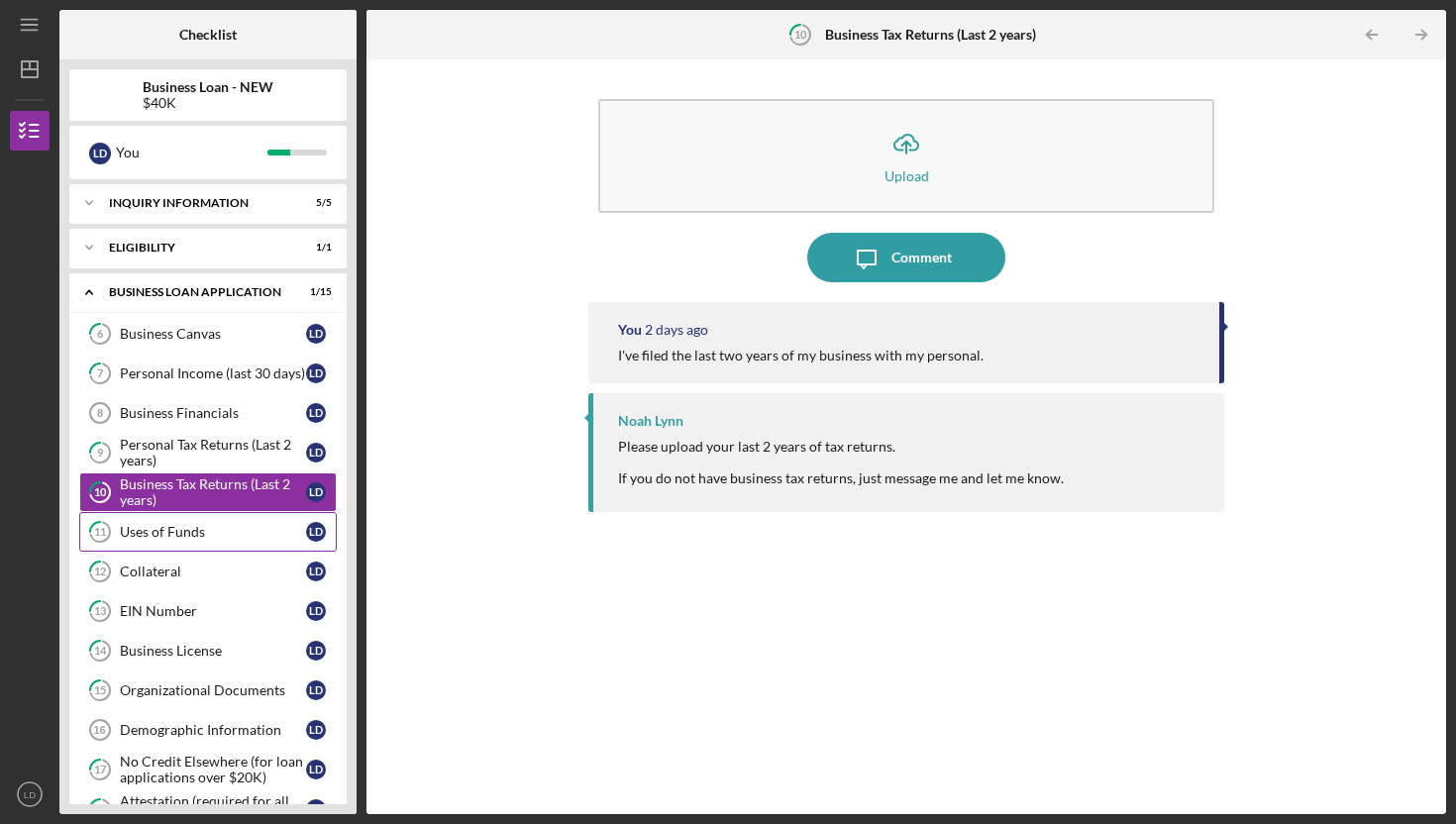 click on "Uses of Funds" at bounding box center [213, 532] 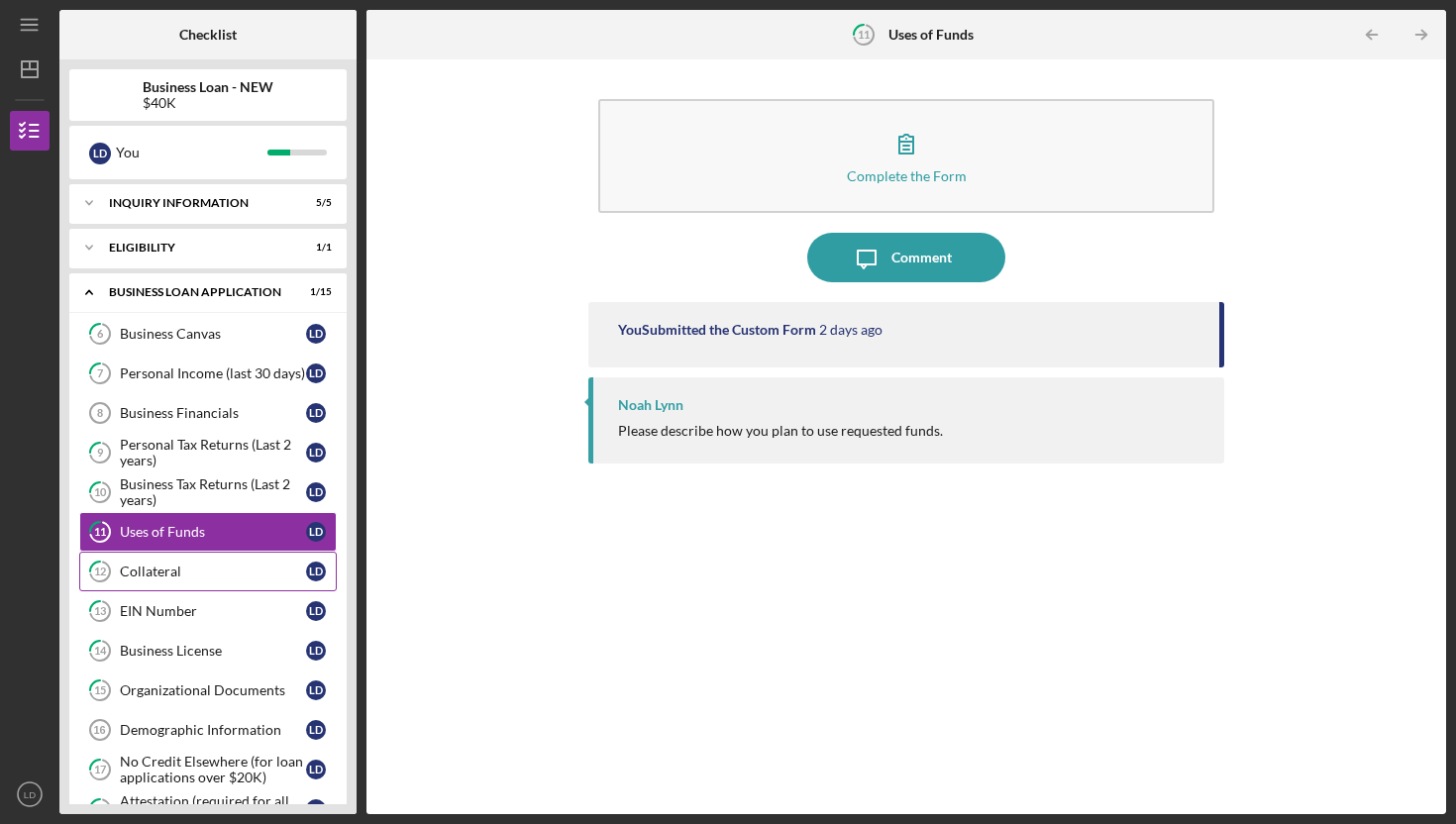 click on "Collateral" at bounding box center (213, 571) 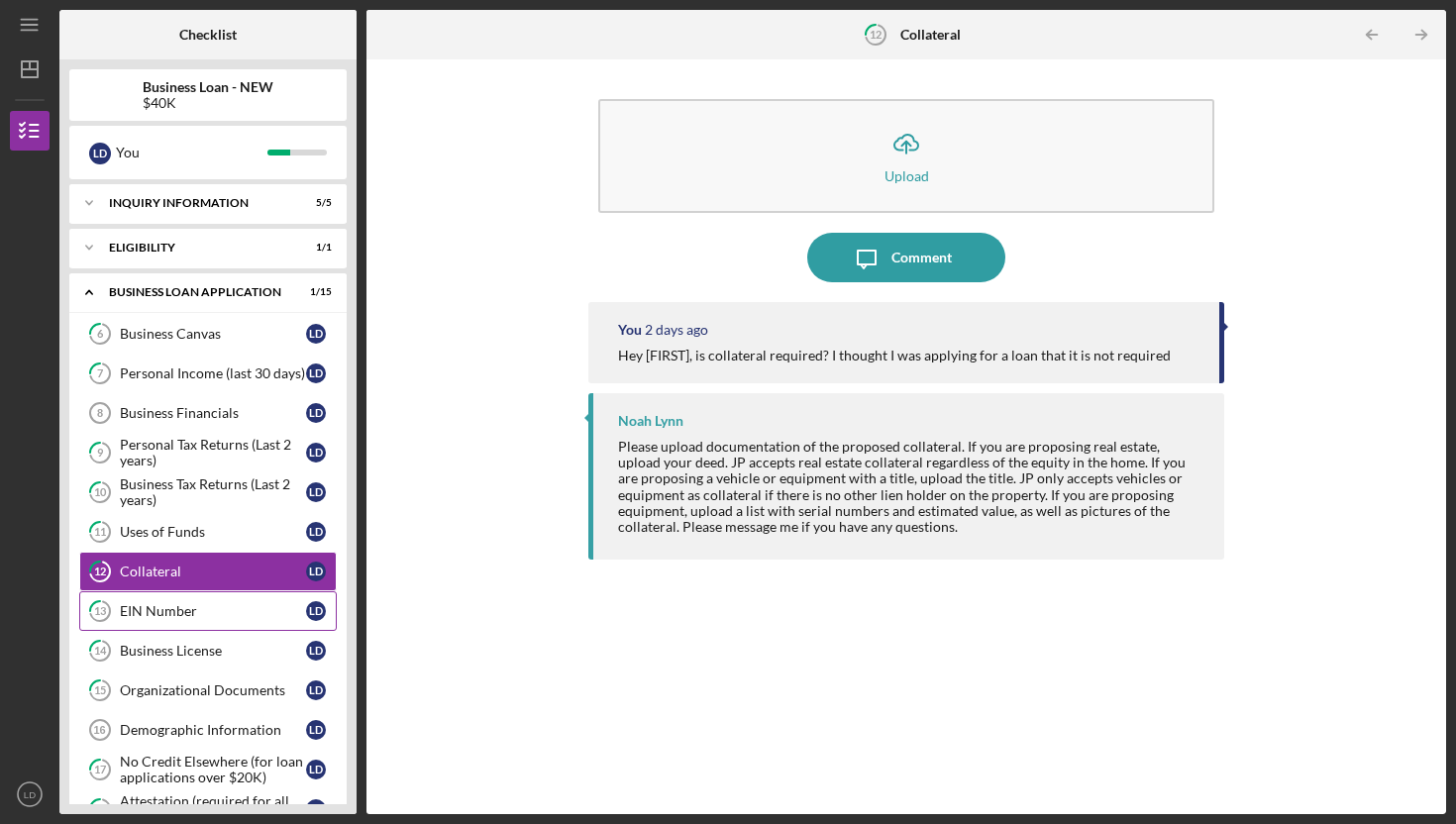 click on "EIN Number" at bounding box center [213, 611] 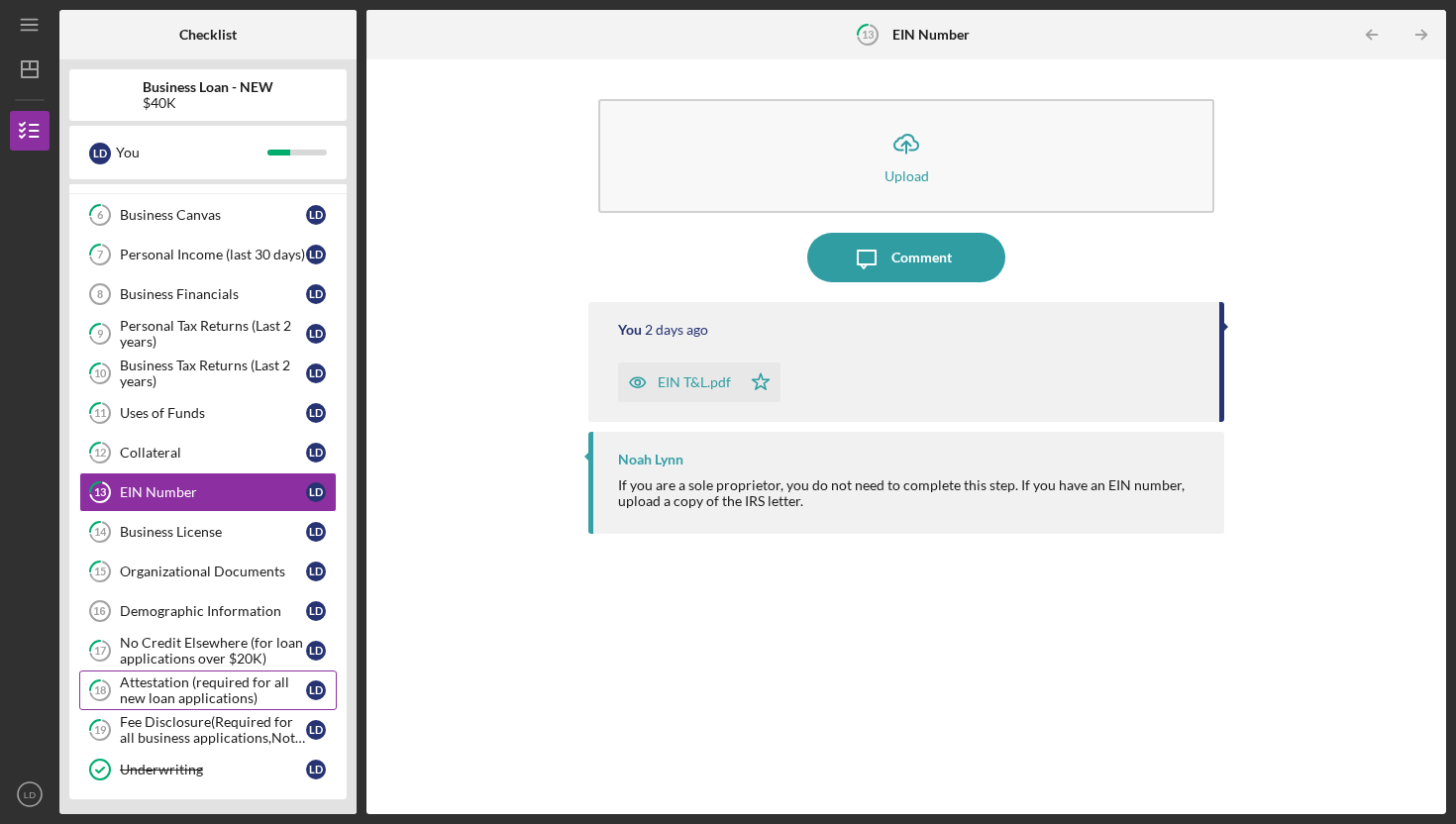 scroll, scrollTop: 170, scrollLeft: 0, axis: vertical 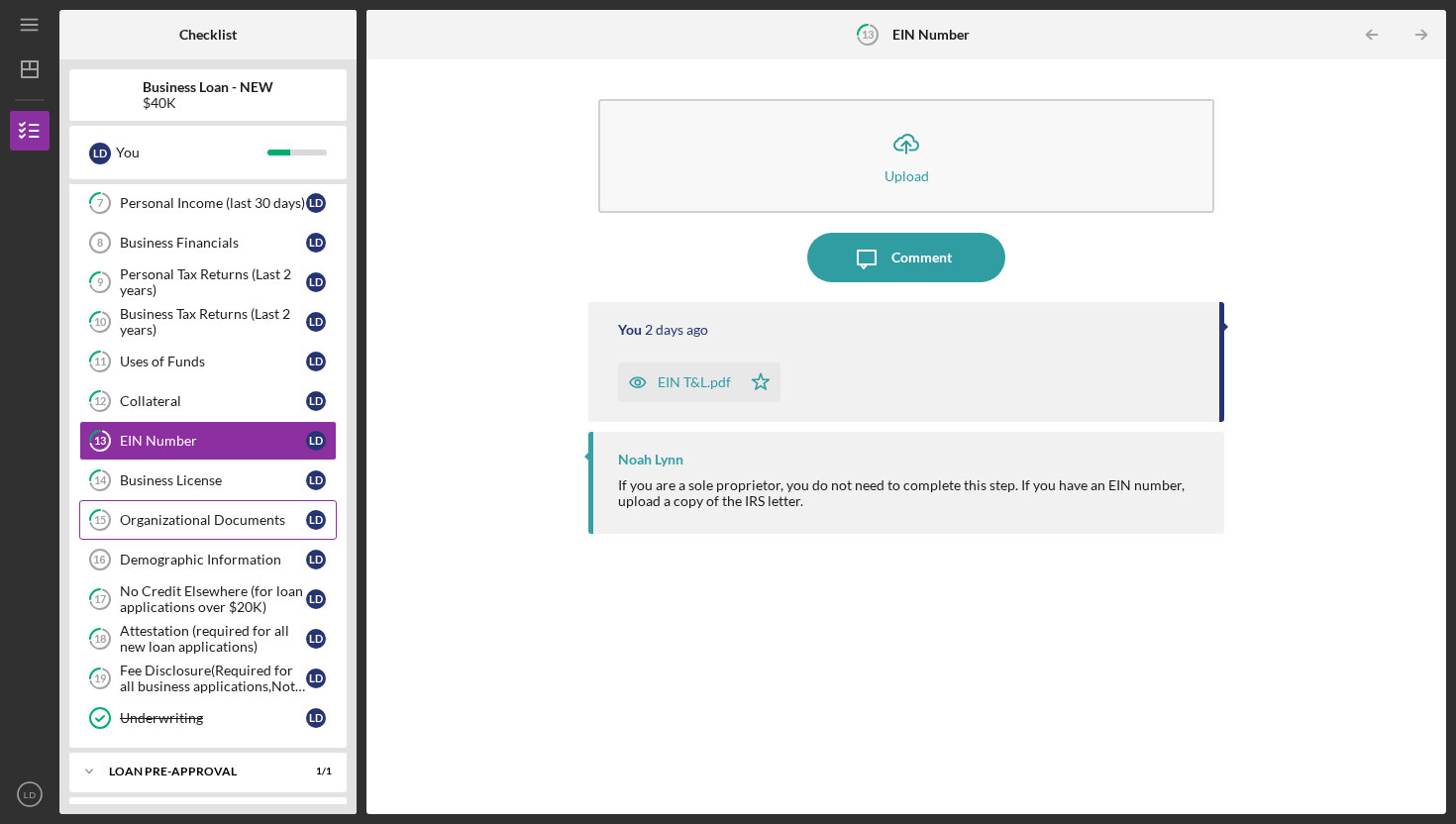 click on "15 Organizational Documents L D" at bounding box center (208, 520) 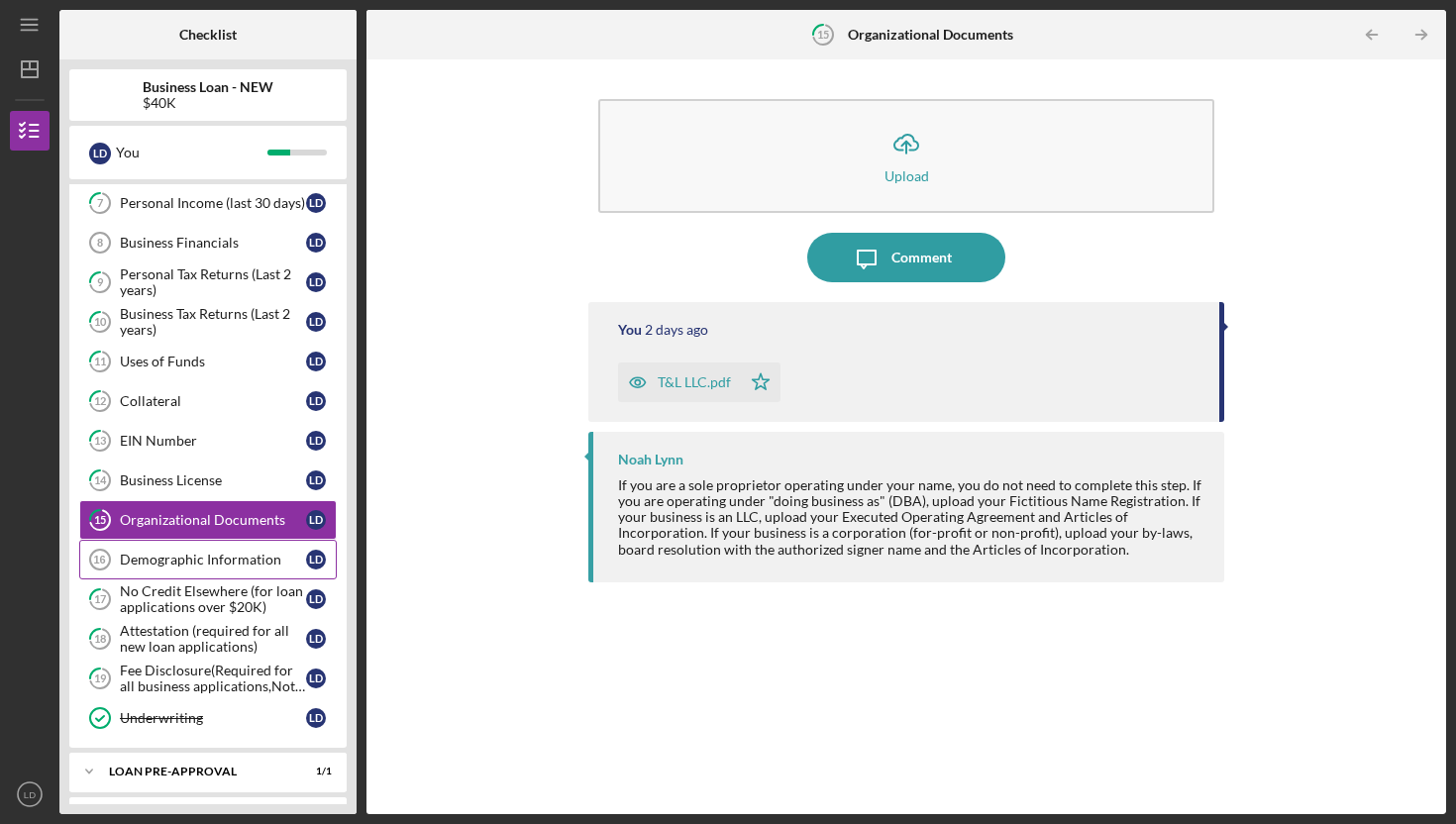 click on "Demographic Information 16 Demographic Information L D" at bounding box center [208, 560] 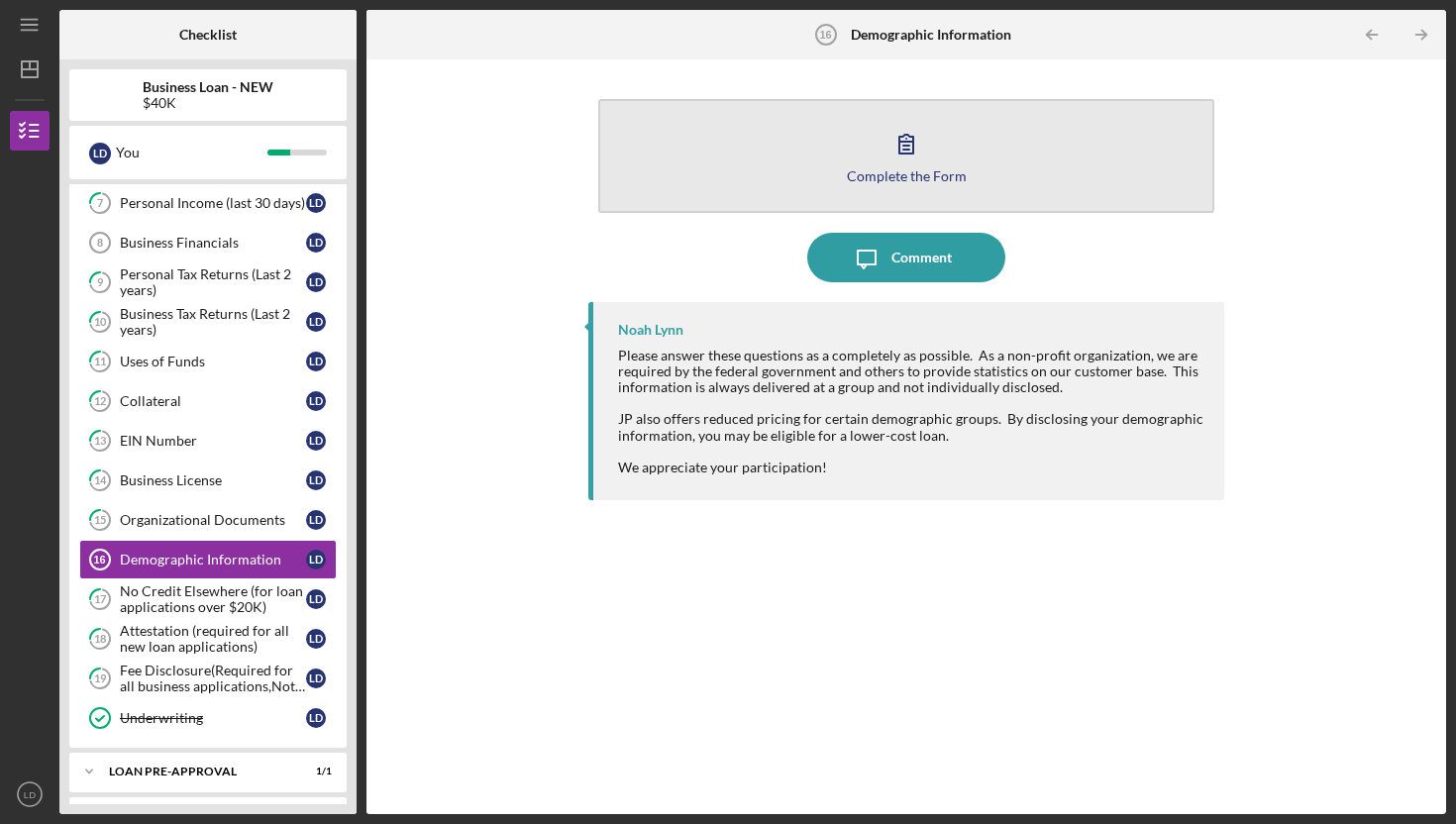 click 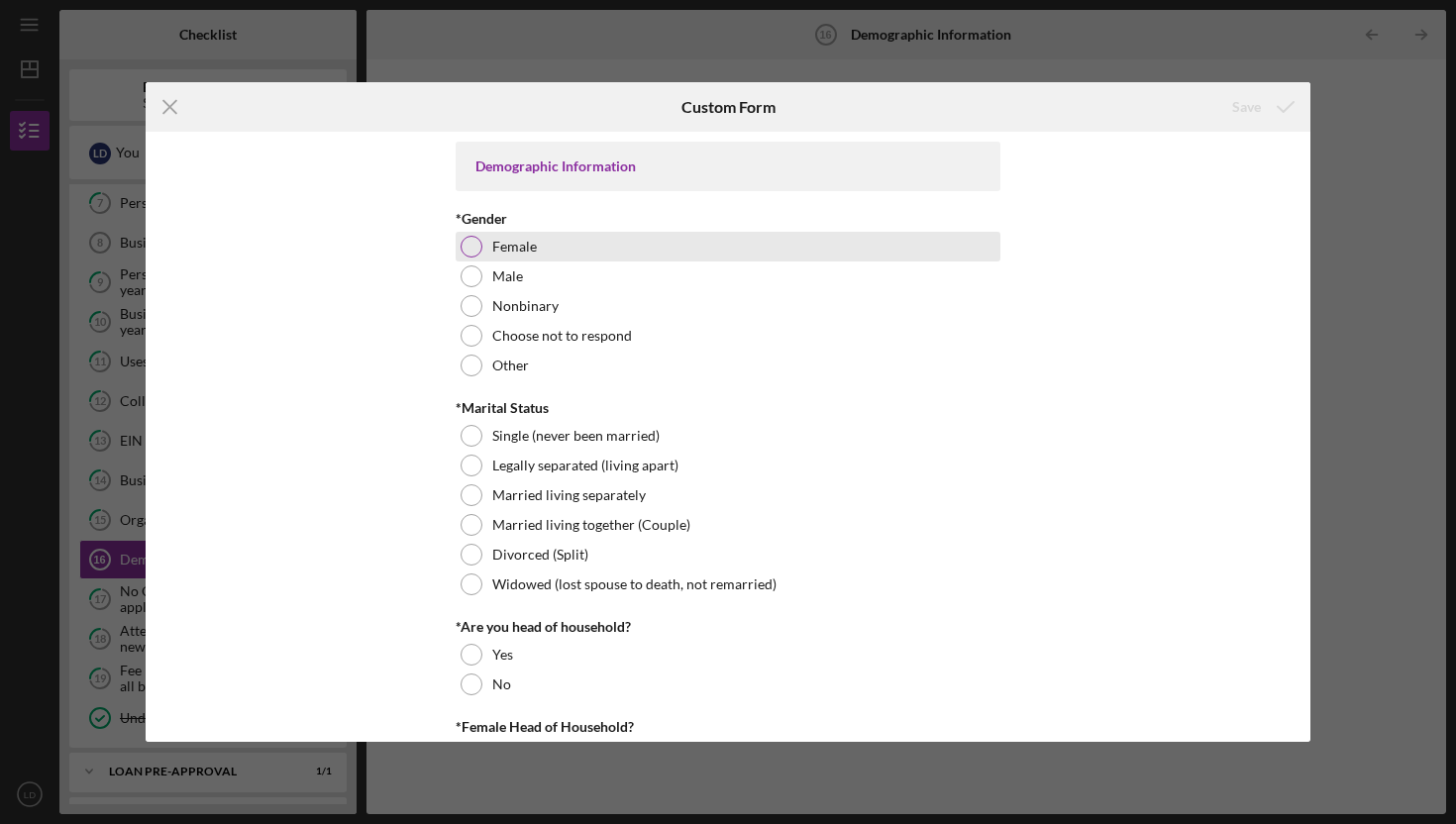 click on "Female" at bounding box center [514, 247] 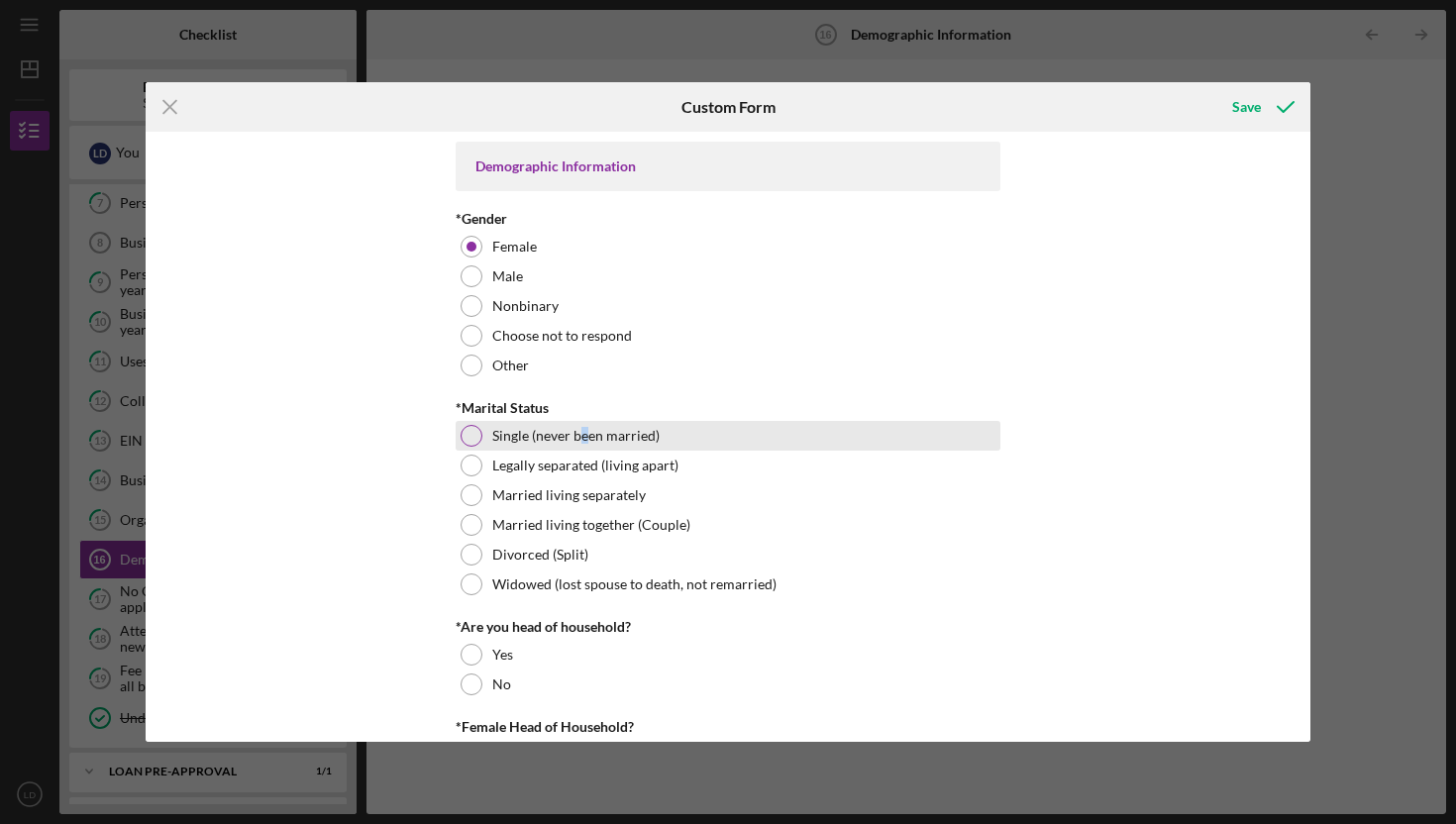 click on "Single (never been married)" at bounding box center [575, 436] 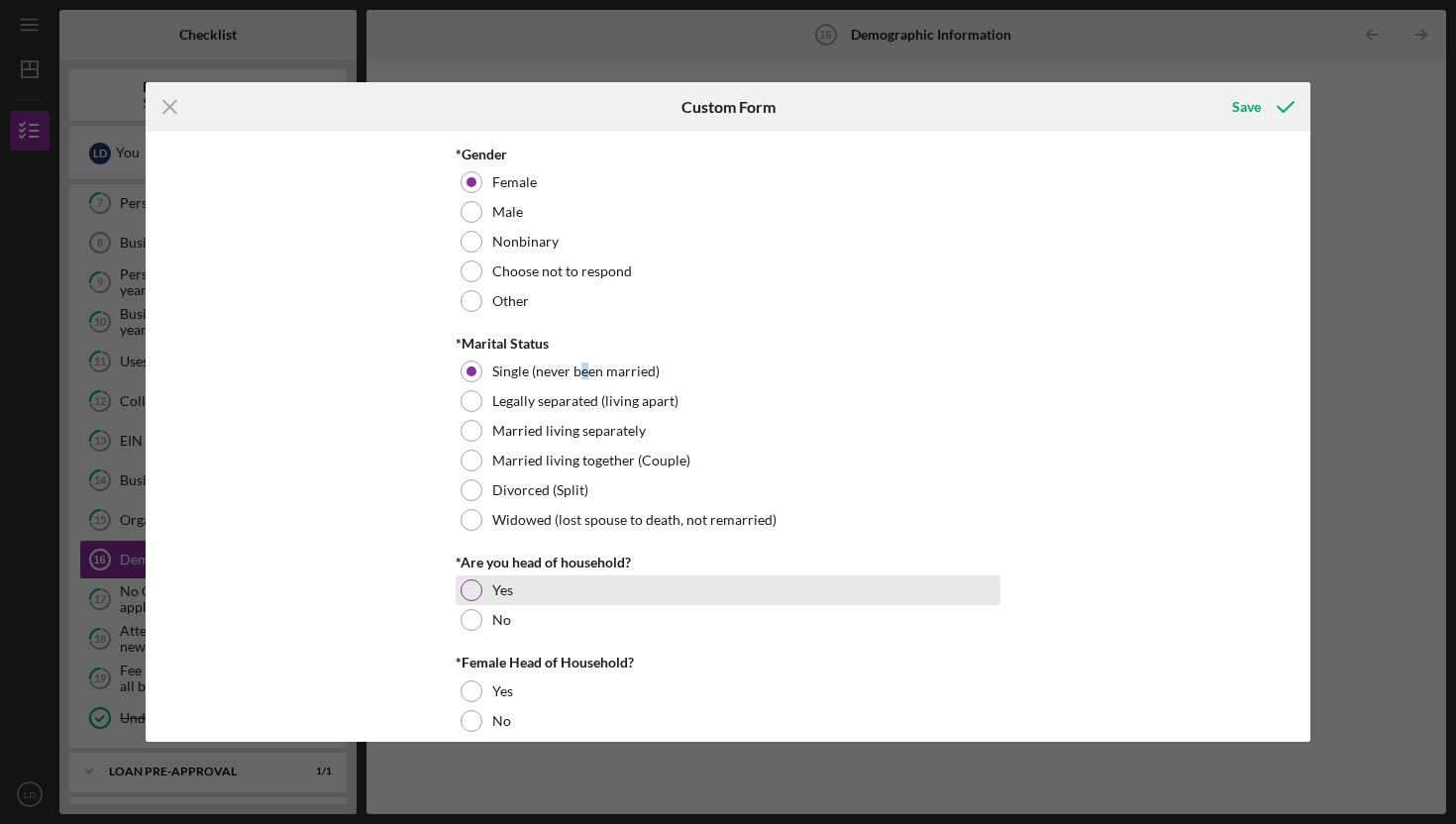 scroll, scrollTop: 171, scrollLeft: 0, axis: vertical 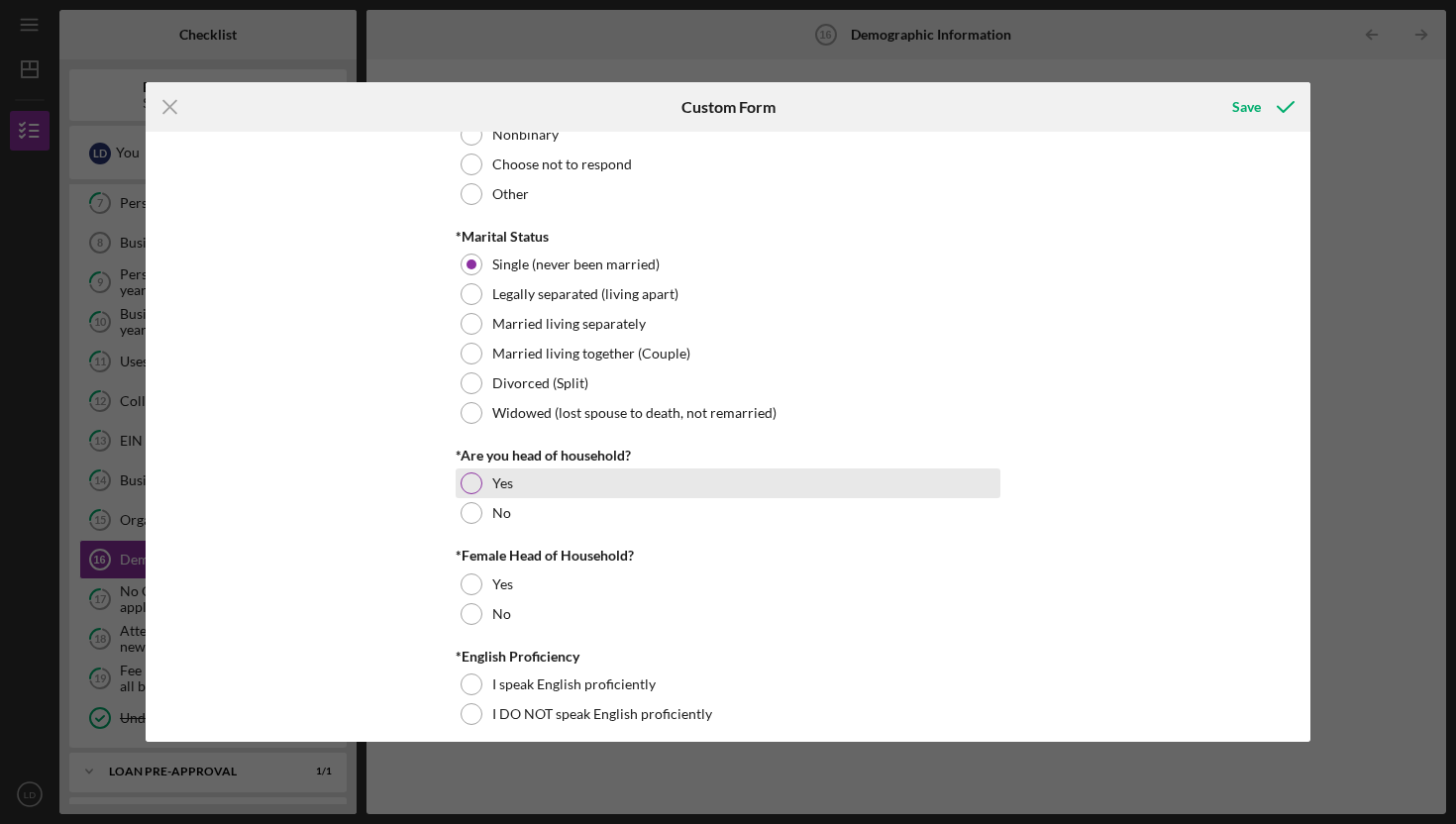 click on "Yes" at bounding box center (728, 483) 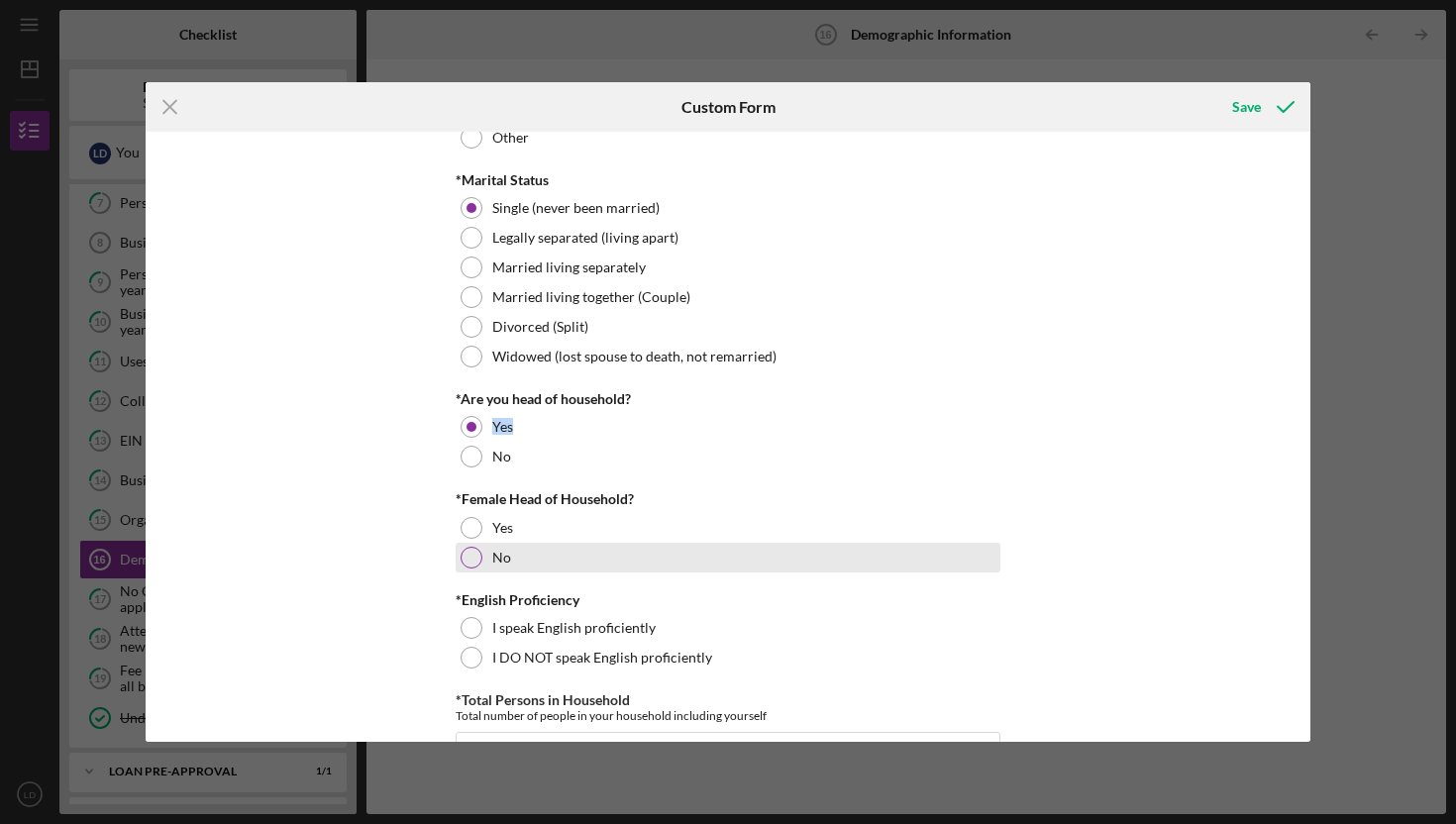scroll, scrollTop: 316, scrollLeft: 0, axis: vertical 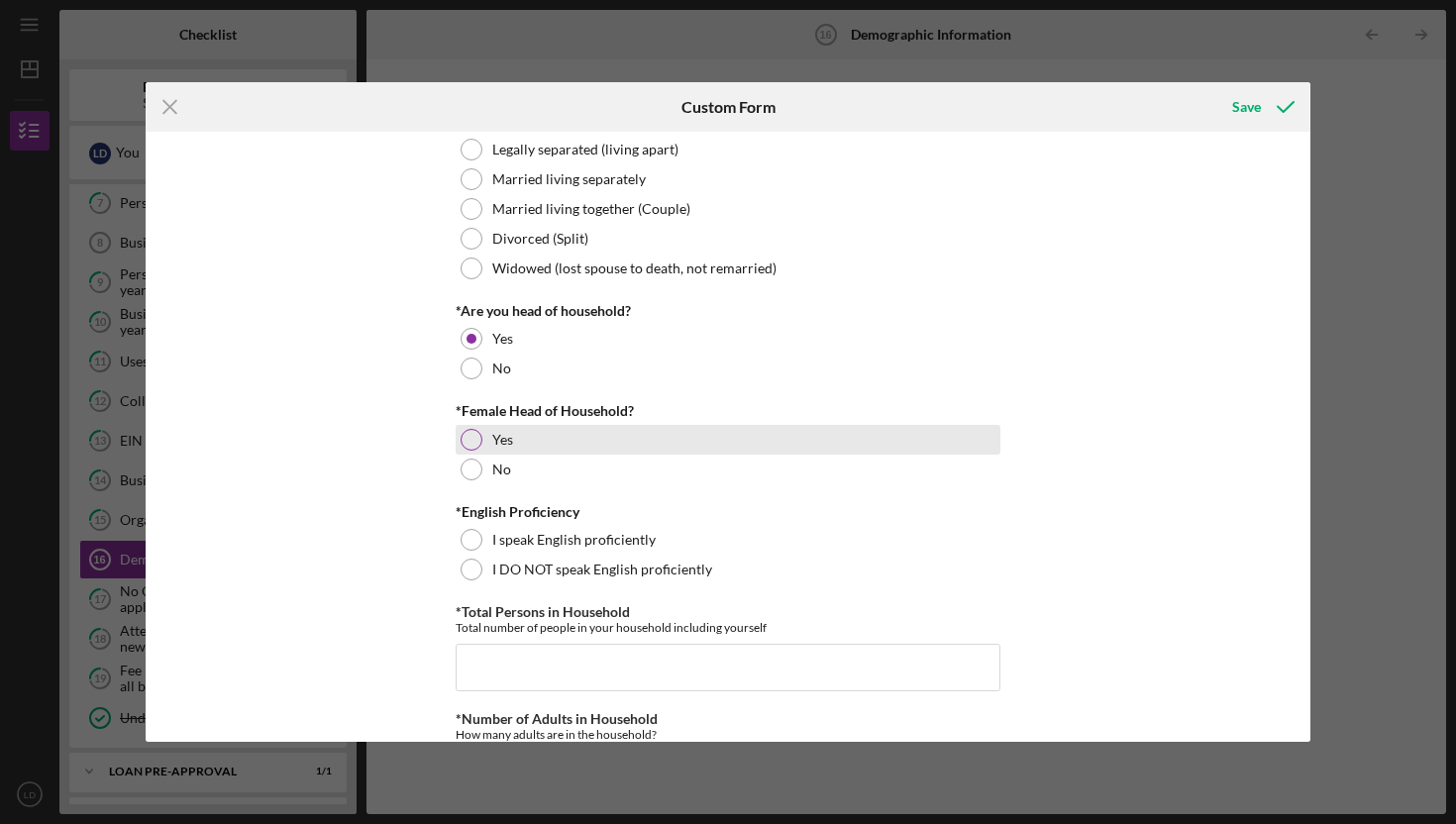 click on "Yes" at bounding box center [502, 440] 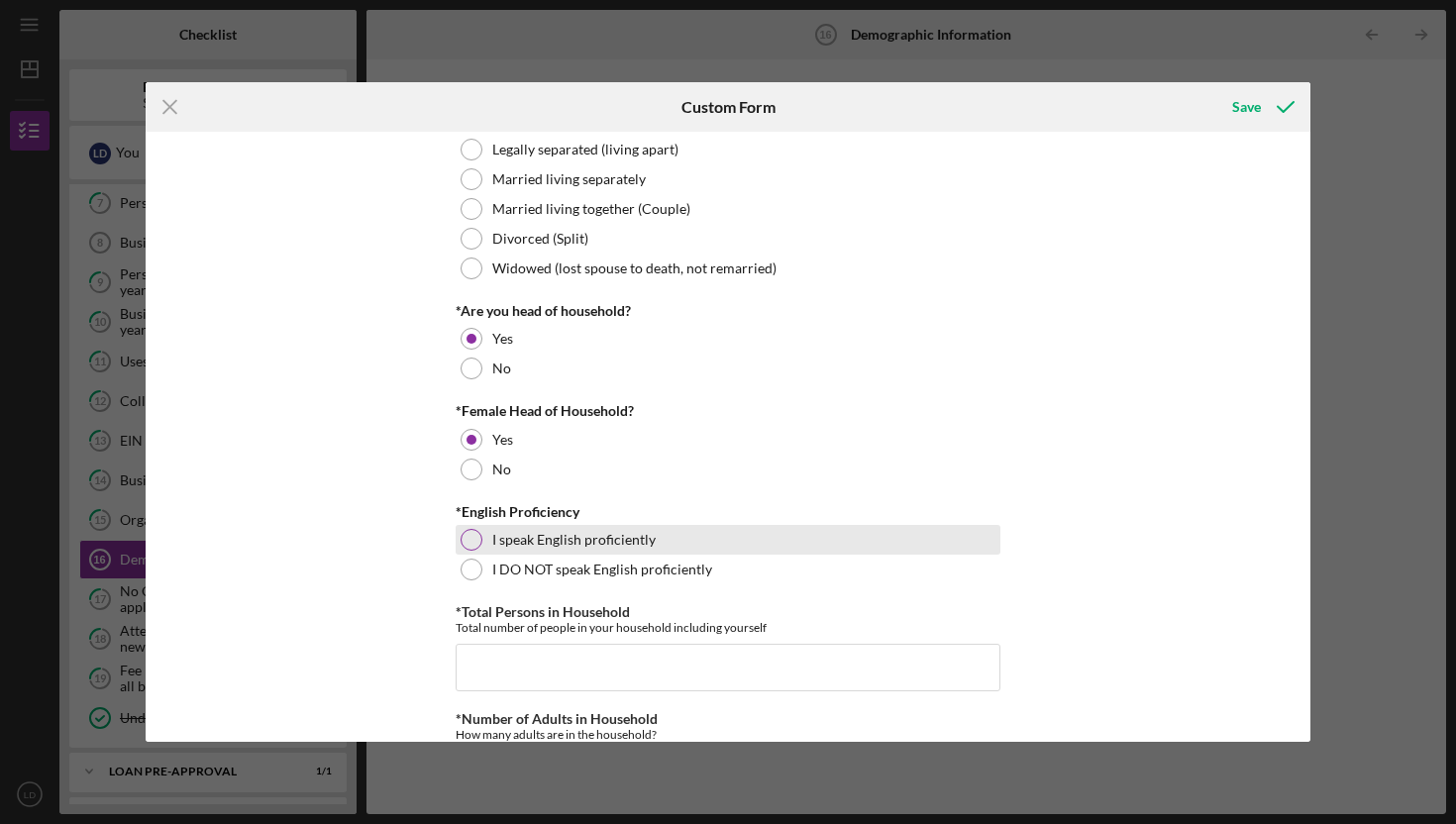 click on "I speak English proficiently" at bounding box center (573, 540) 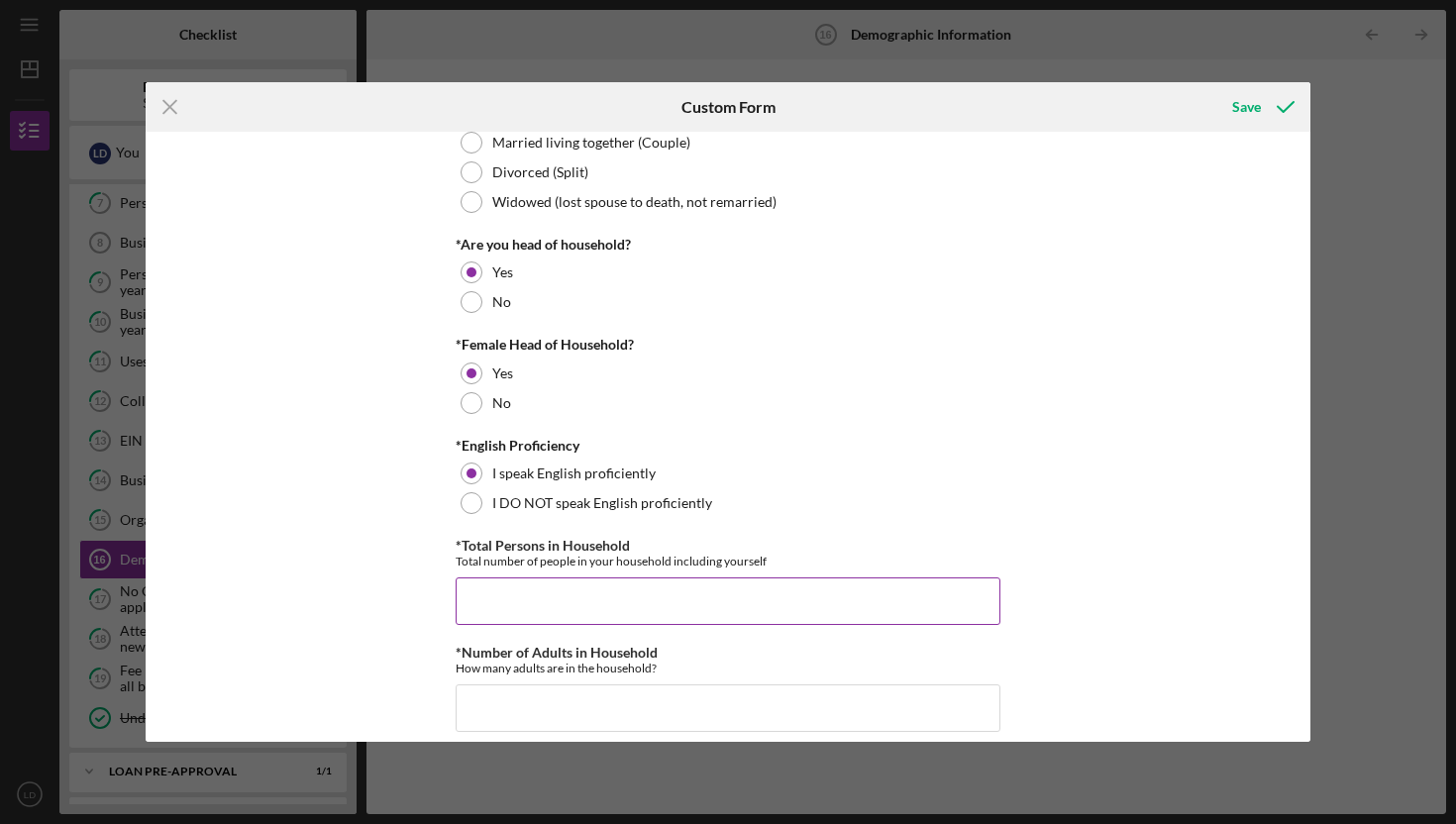 scroll, scrollTop: 463, scrollLeft: 0, axis: vertical 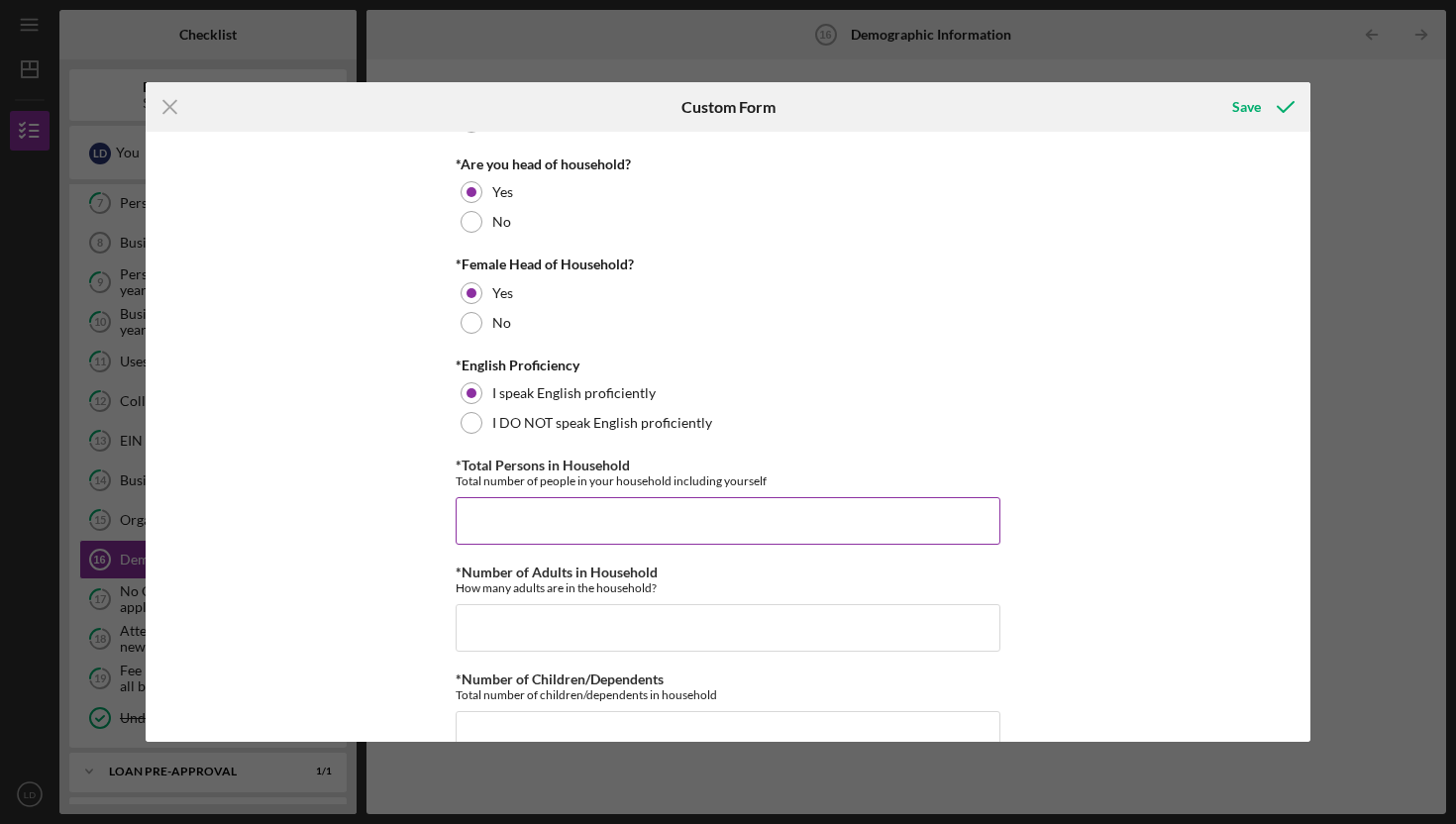 click on "*Total Persons in Household" at bounding box center (728, 521) 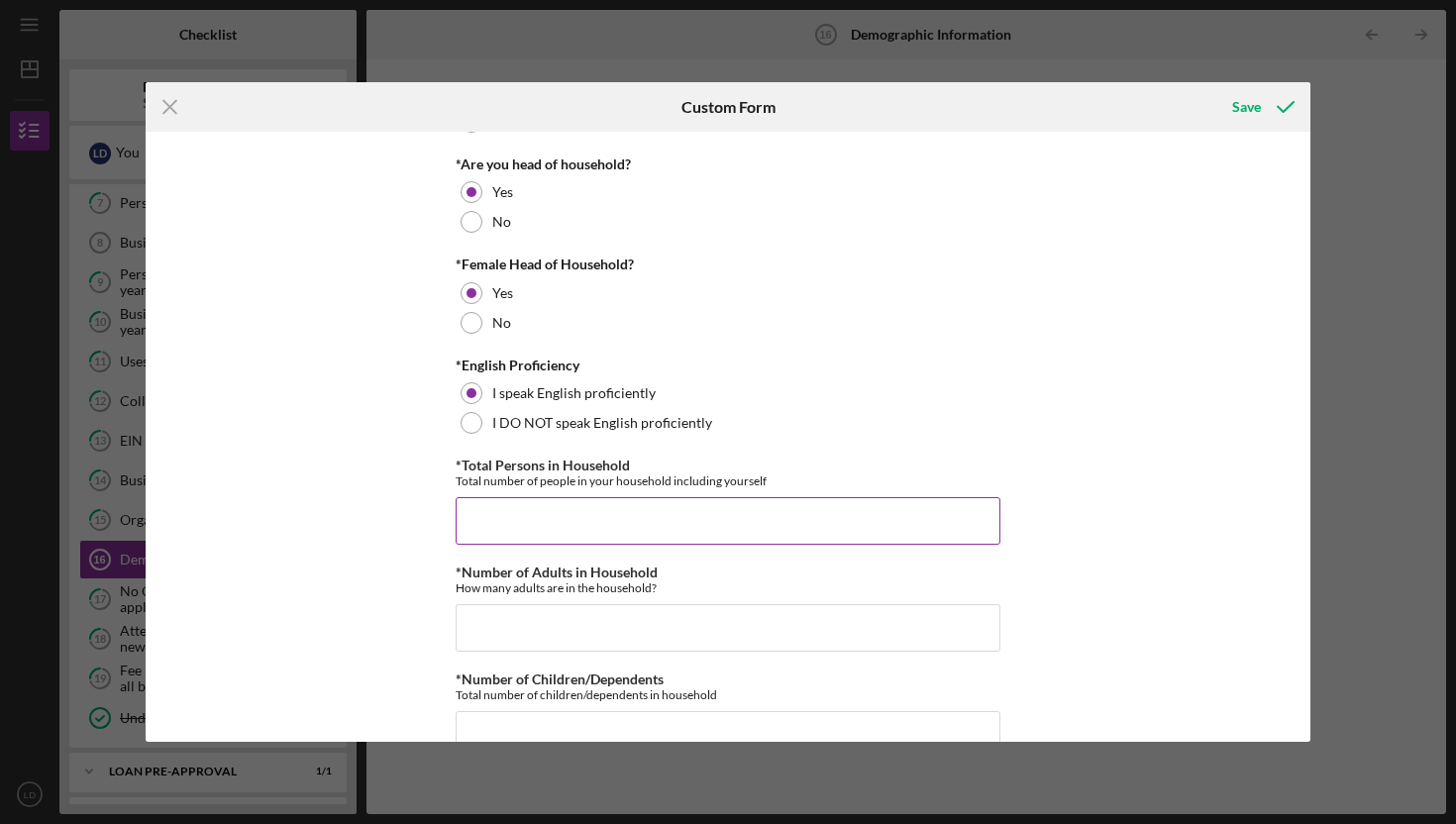 type on "4" 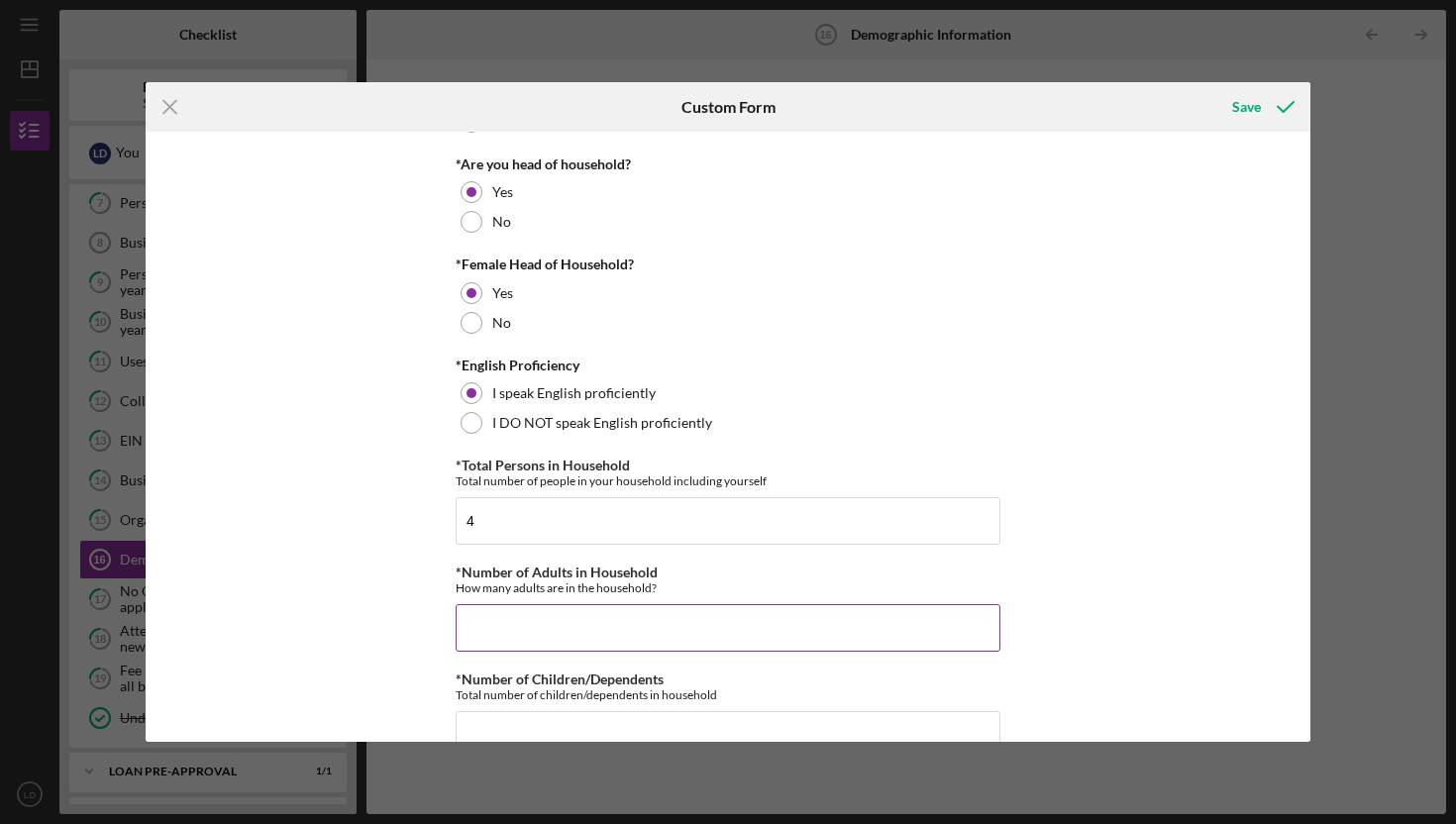 click on "*Number of Adults in Household" at bounding box center (728, 628) 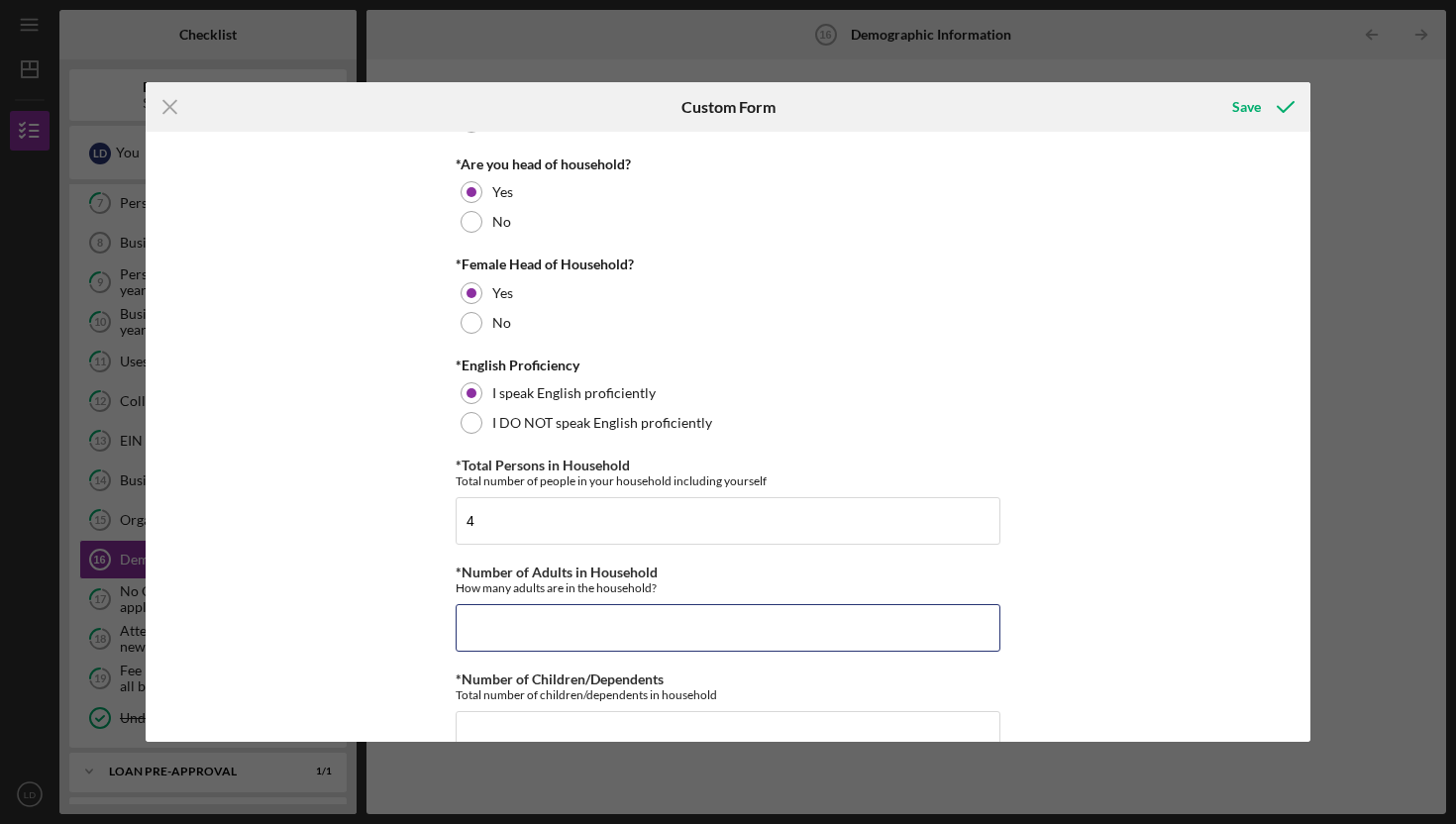 type on "2" 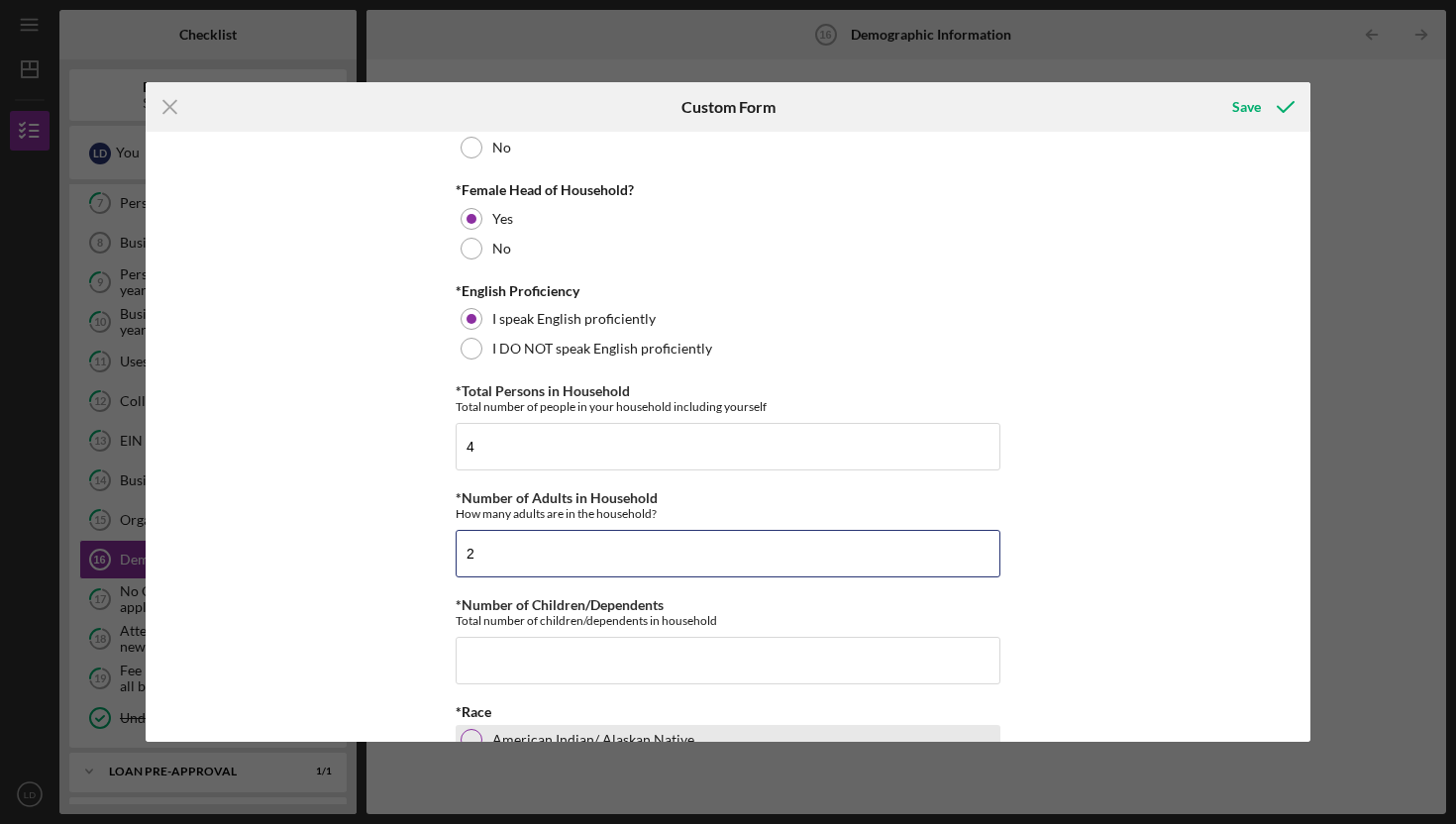scroll, scrollTop: 616, scrollLeft: 0, axis: vertical 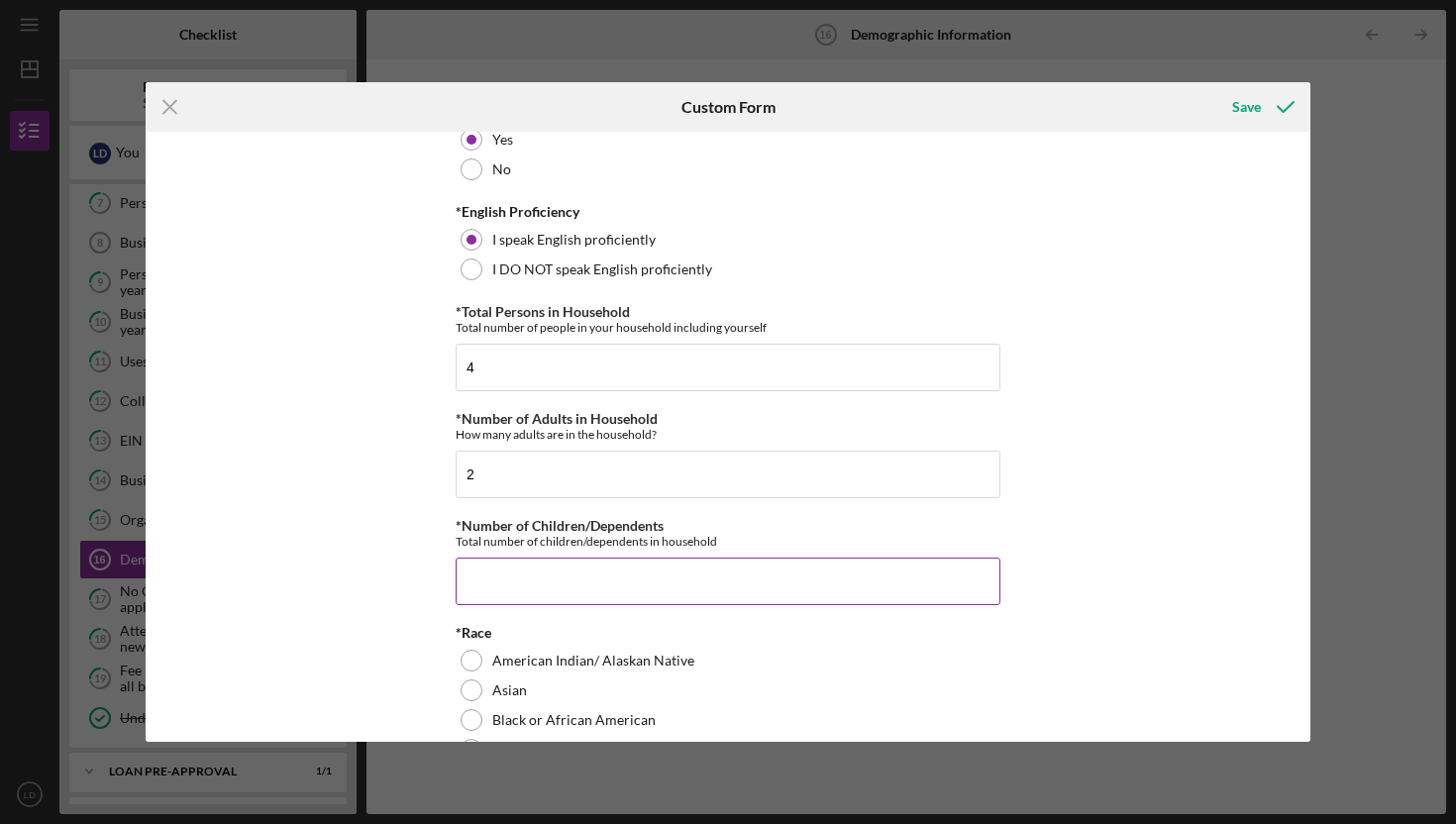 click on "*Number of Children/Dependents" at bounding box center [728, 581] 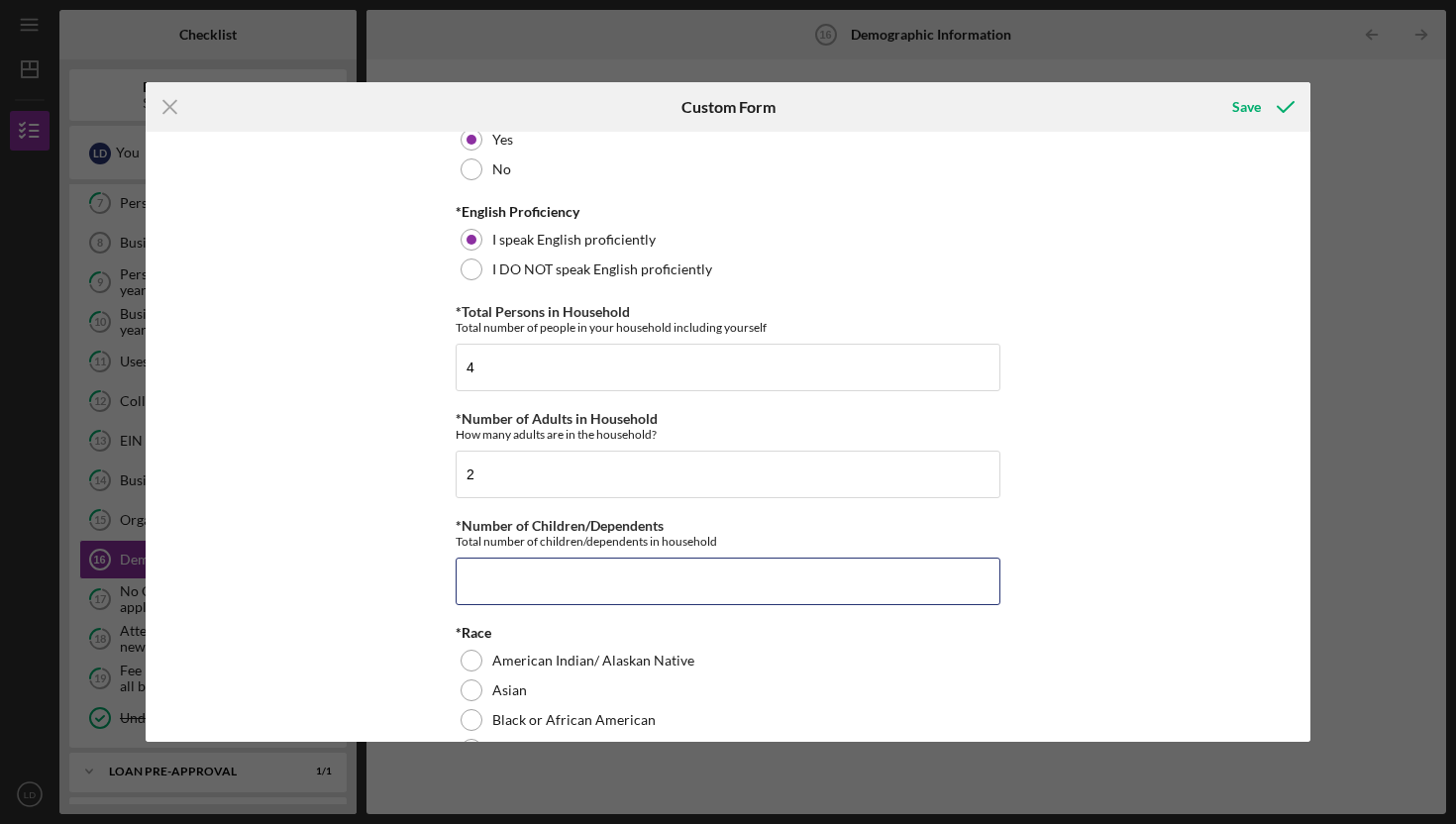 type on "2" 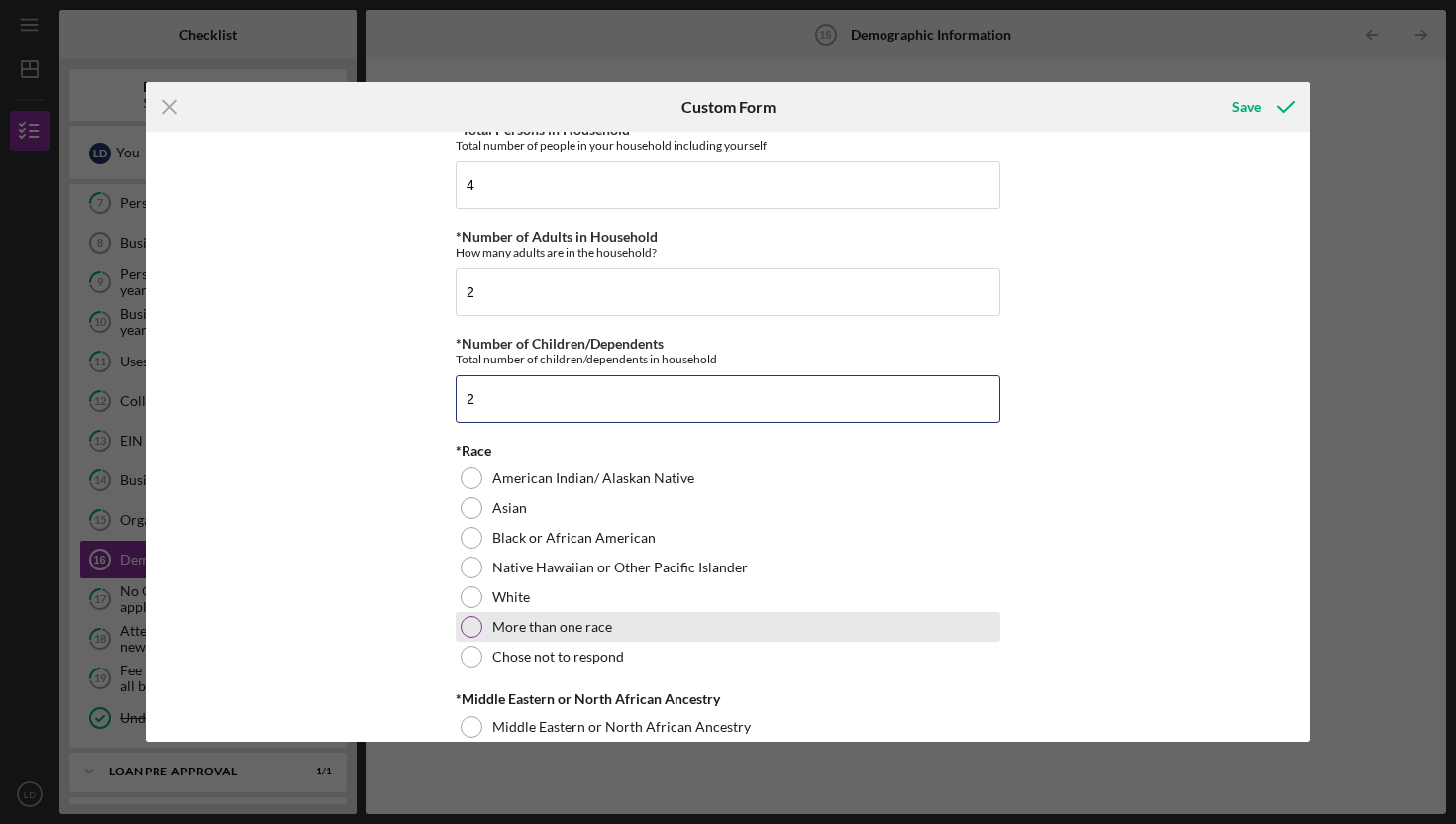 scroll, scrollTop: 804, scrollLeft: 0, axis: vertical 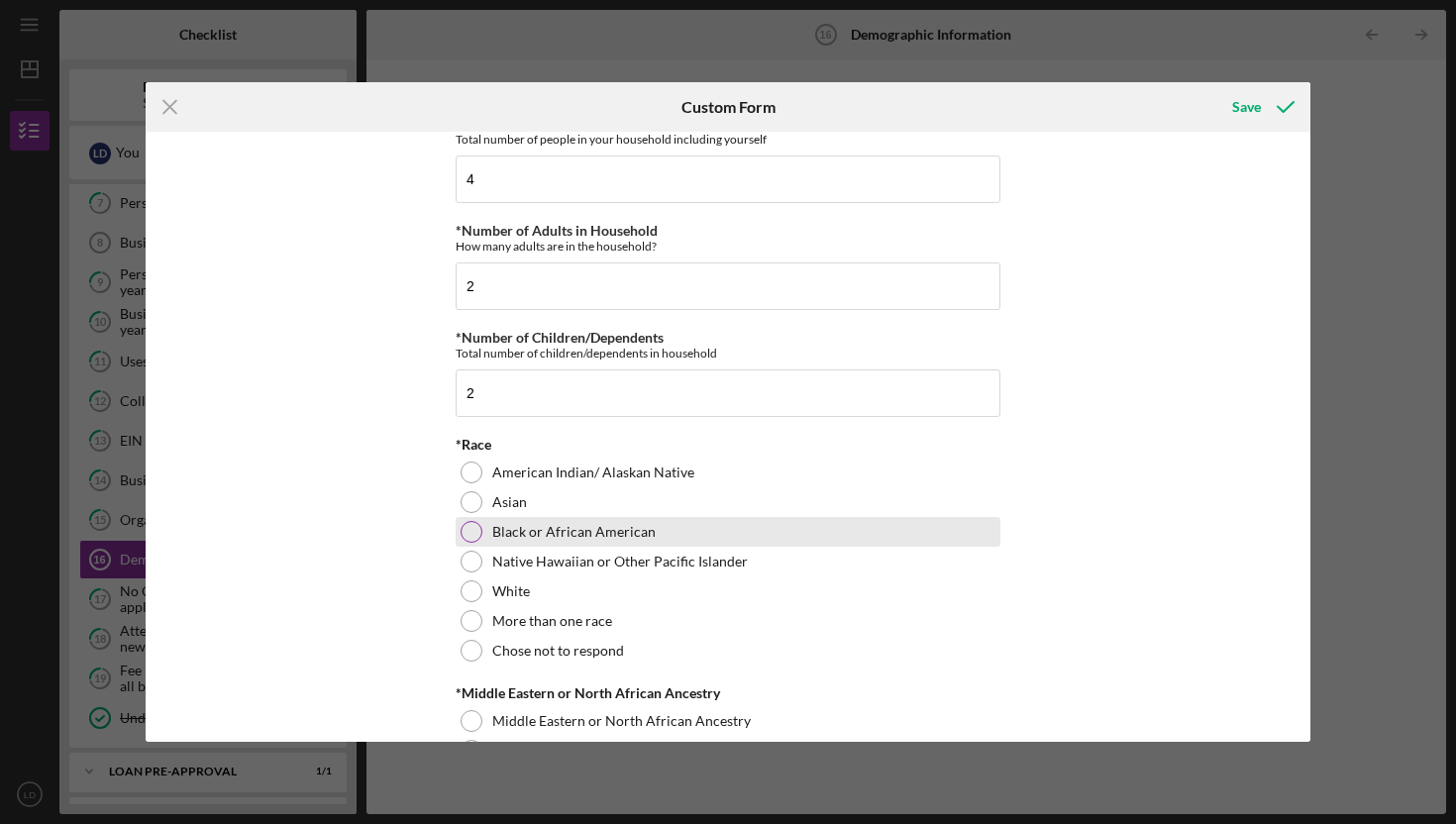 click on "Black or African American" at bounding box center (573, 532) 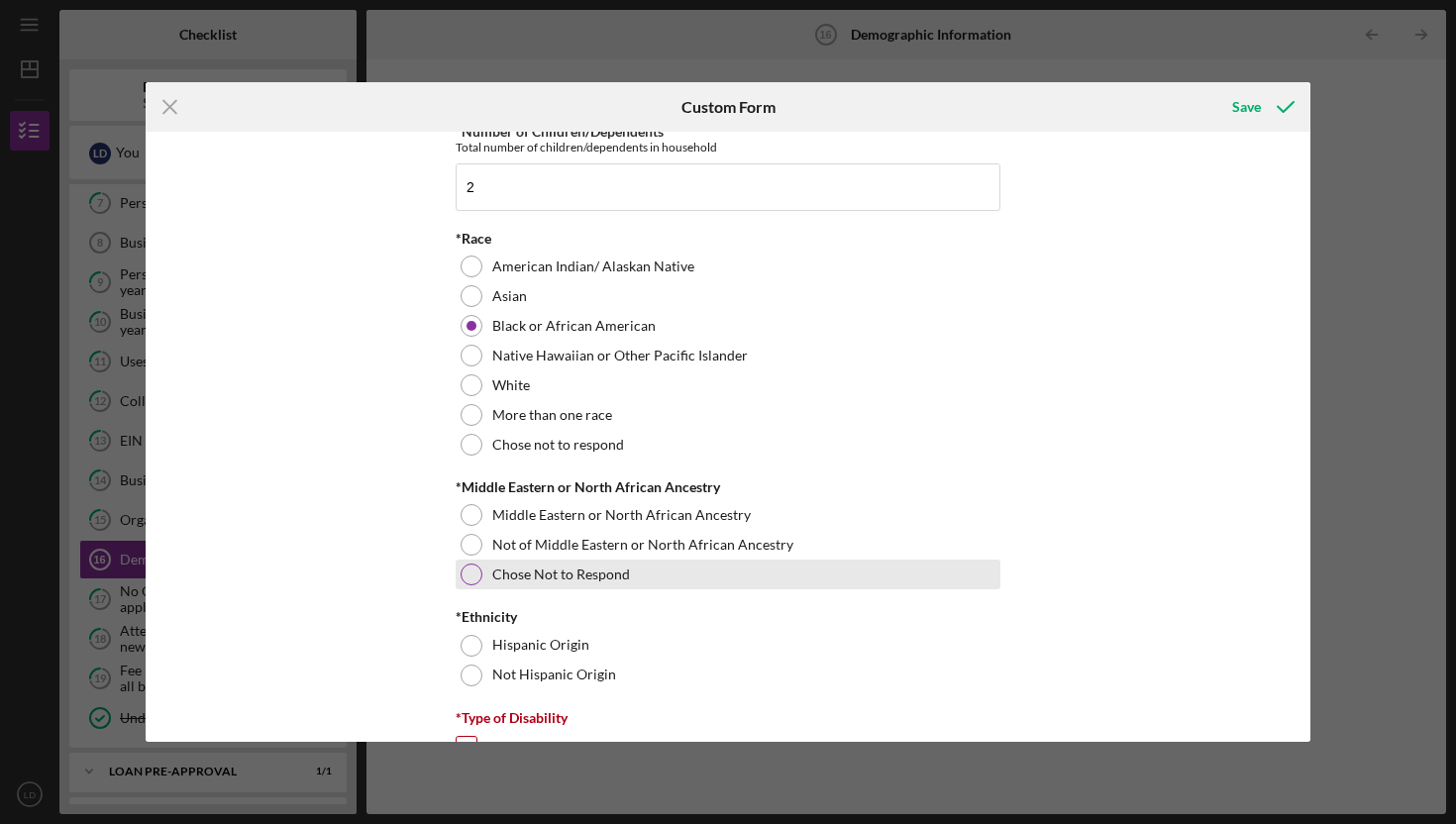 click on "Chose Not to Respond" at bounding box center (561, 574) 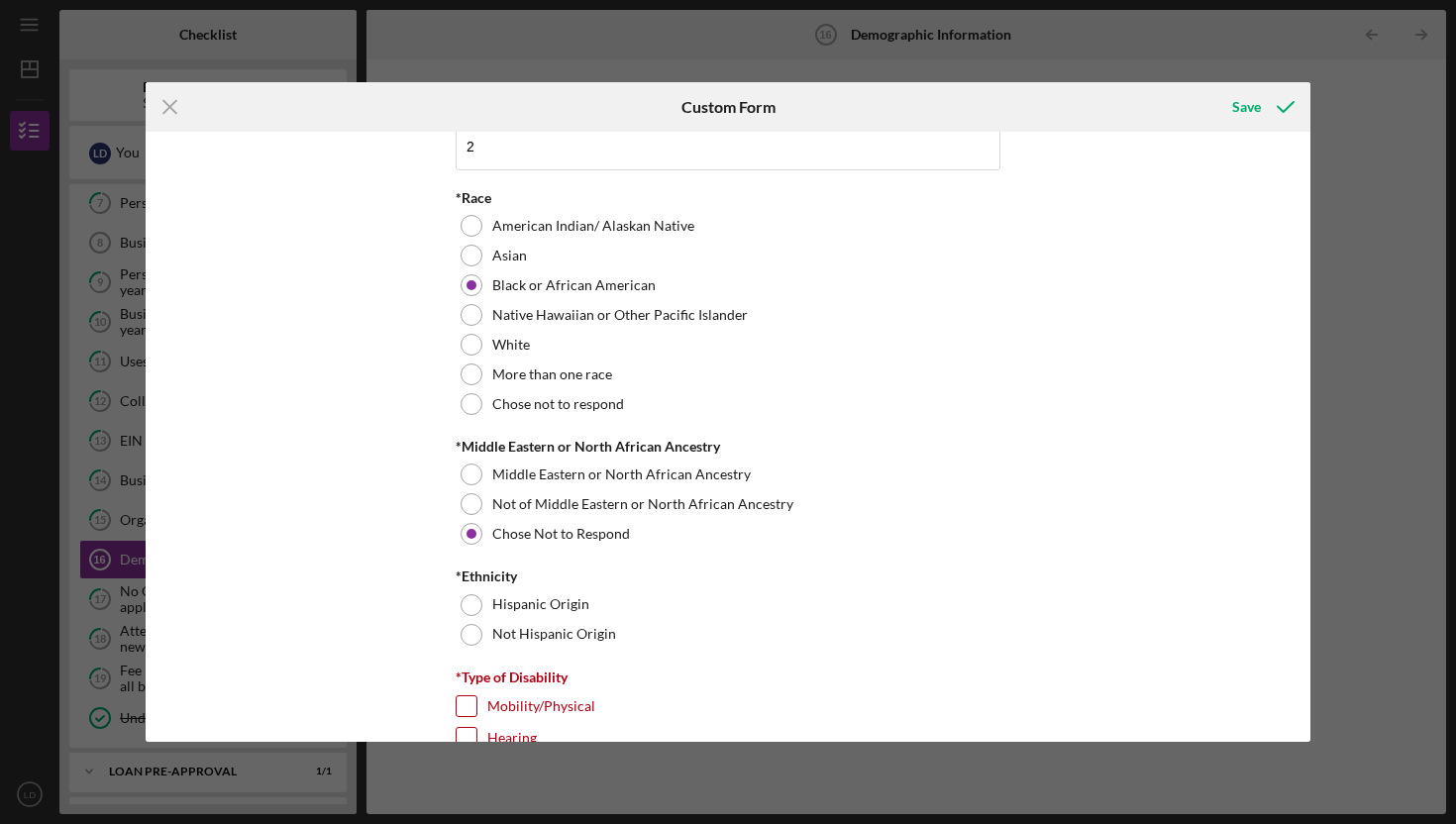 scroll, scrollTop: 1152, scrollLeft: 0, axis: vertical 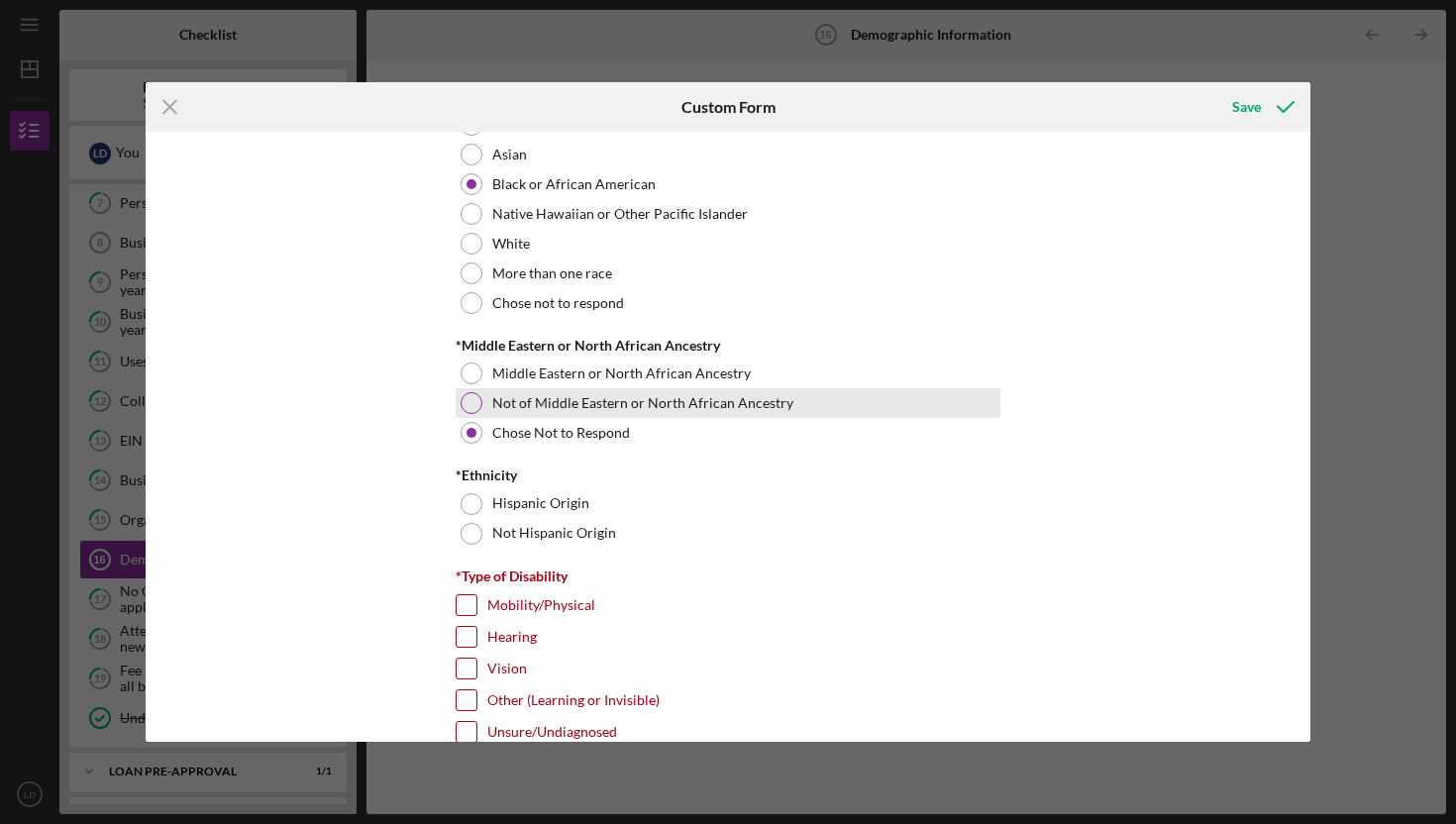 click on "Not of Middle Eastern or North African Ancestry" at bounding box center [643, 403] 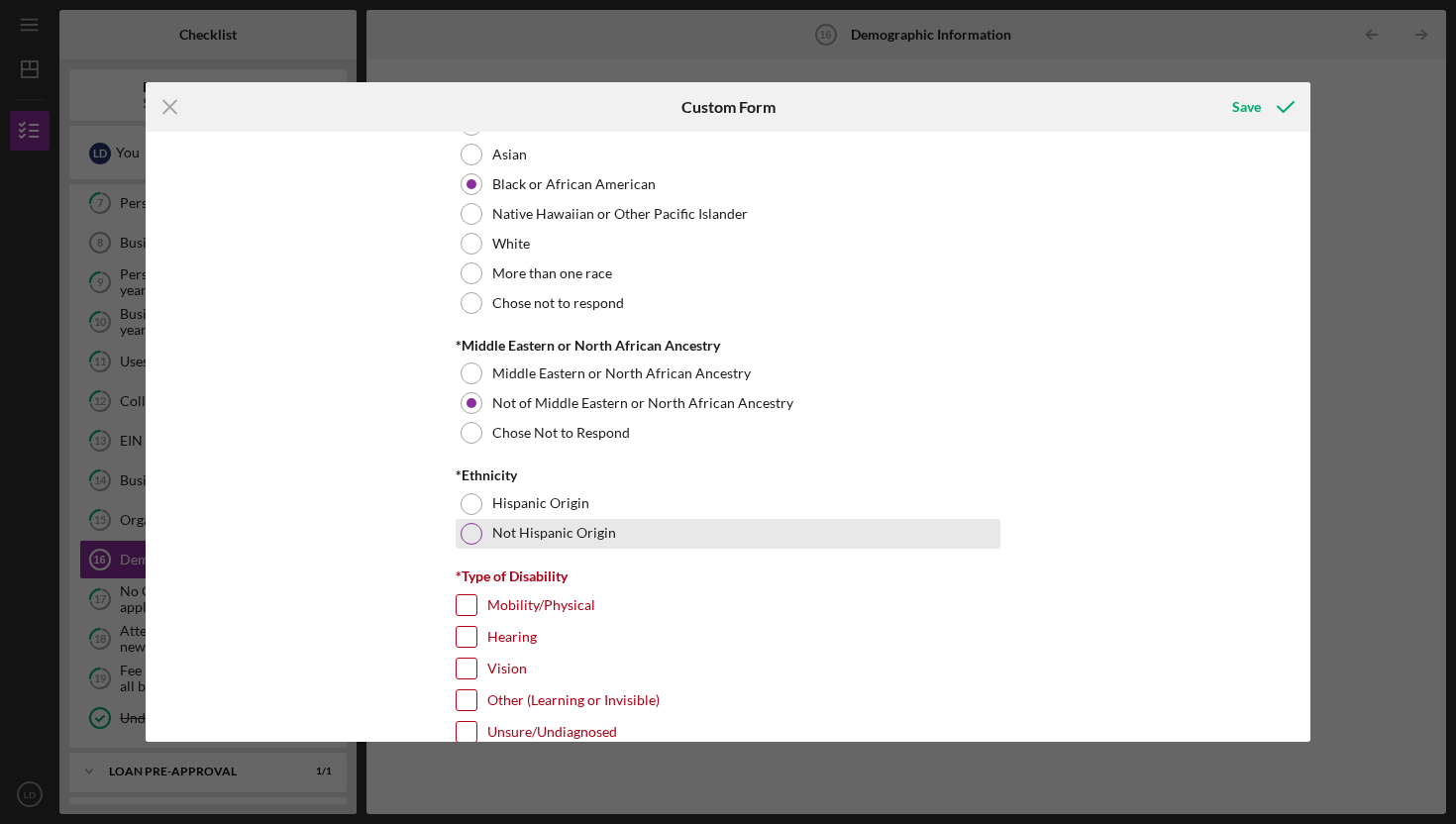 click on "Not Hispanic Origin" at bounding box center (554, 533) 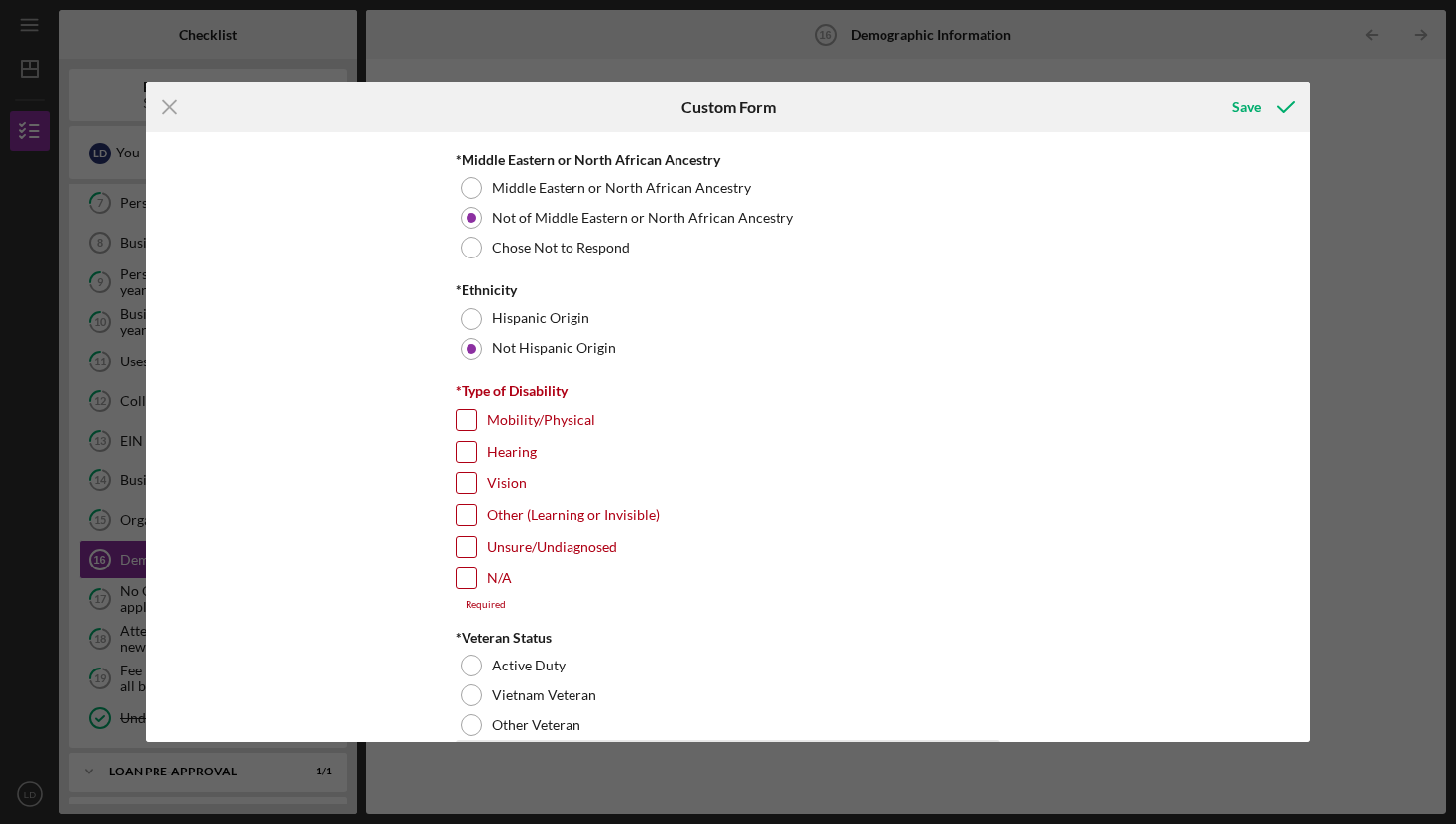 scroll, scrollTop: 1446, scrollLeft: 0, axis: vertical 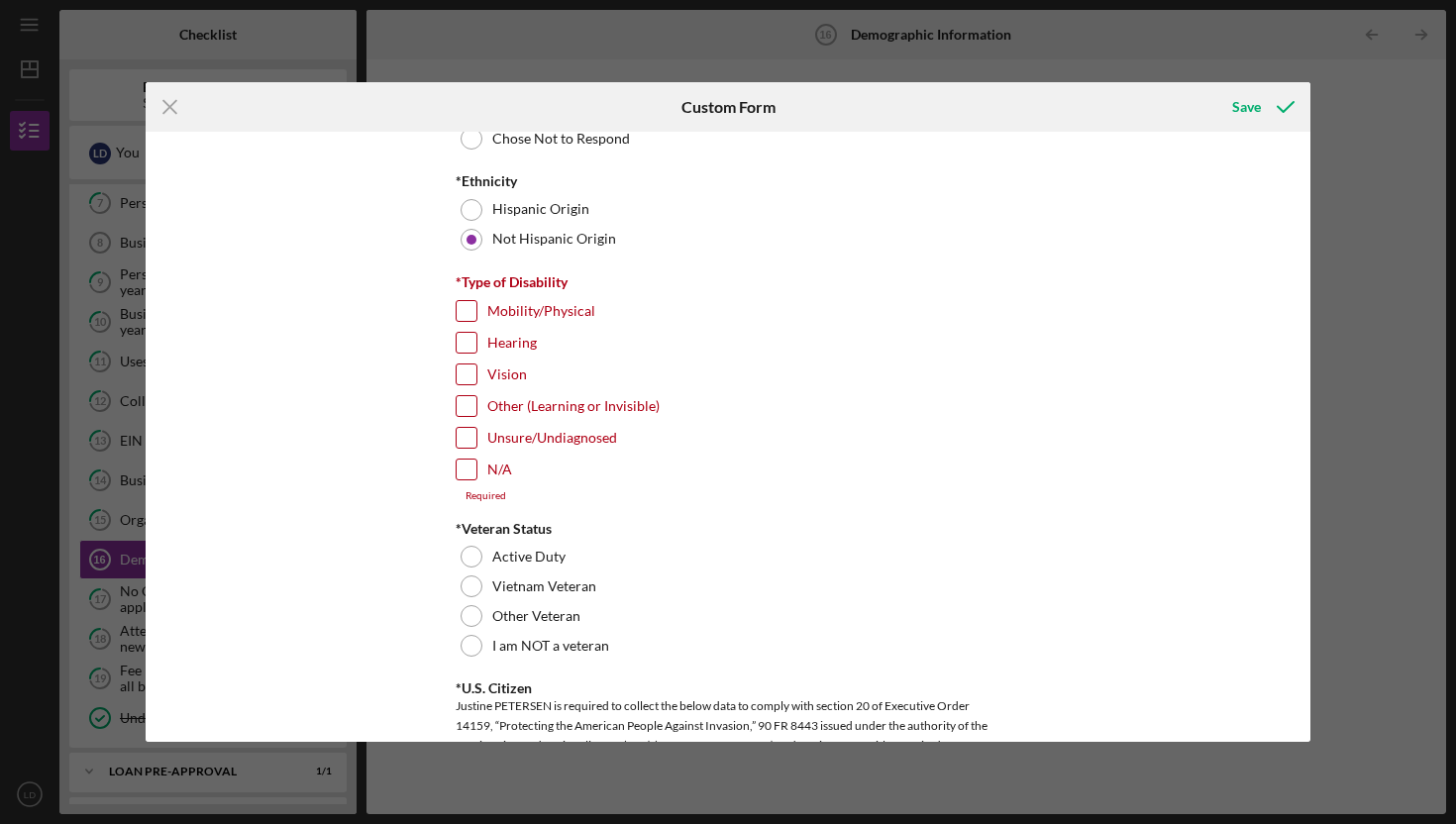 click on "N/A" at bounding box center (728, 474) 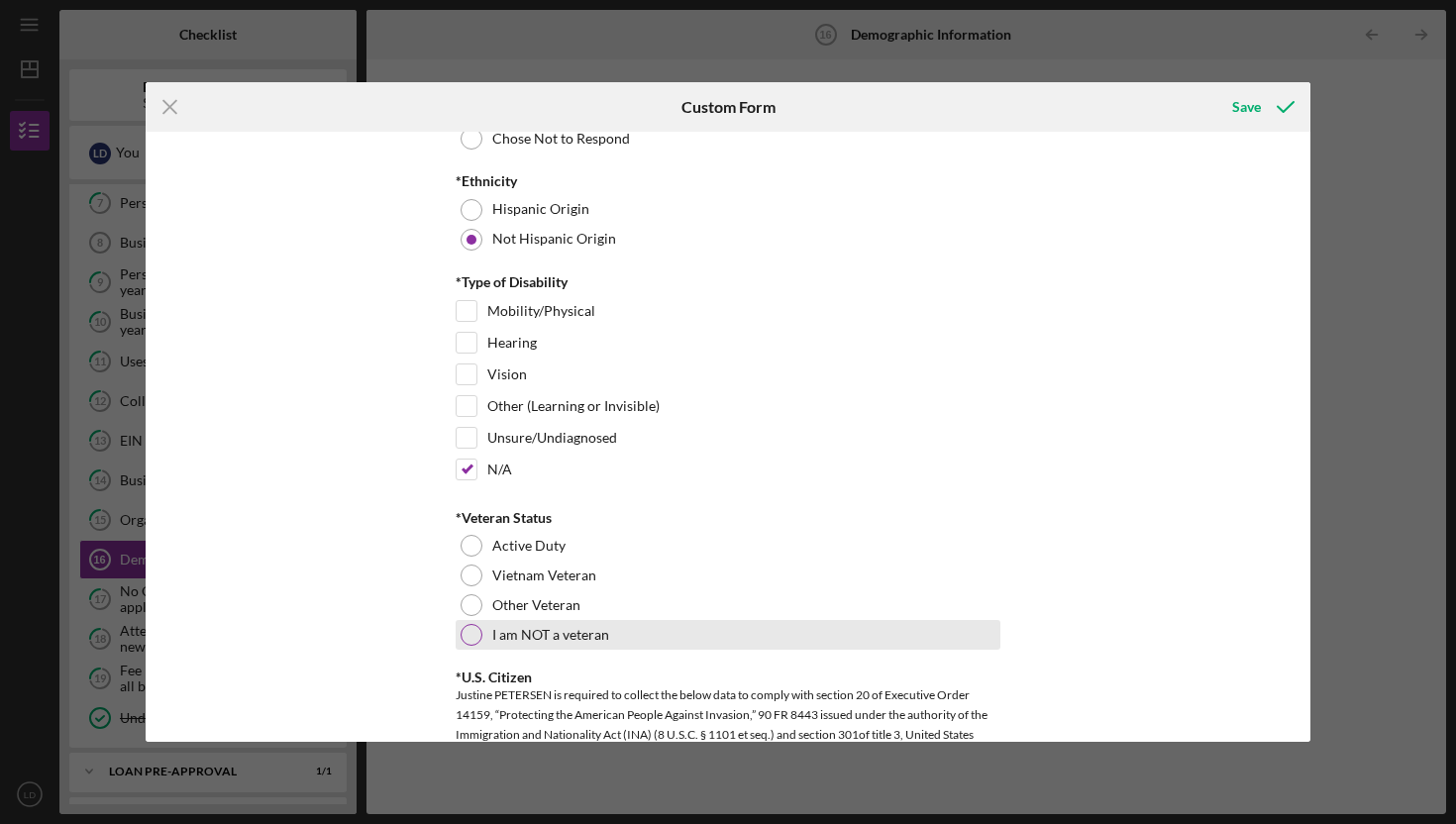 click on "I am NOT a veteran" at bounding box center [551, 635] 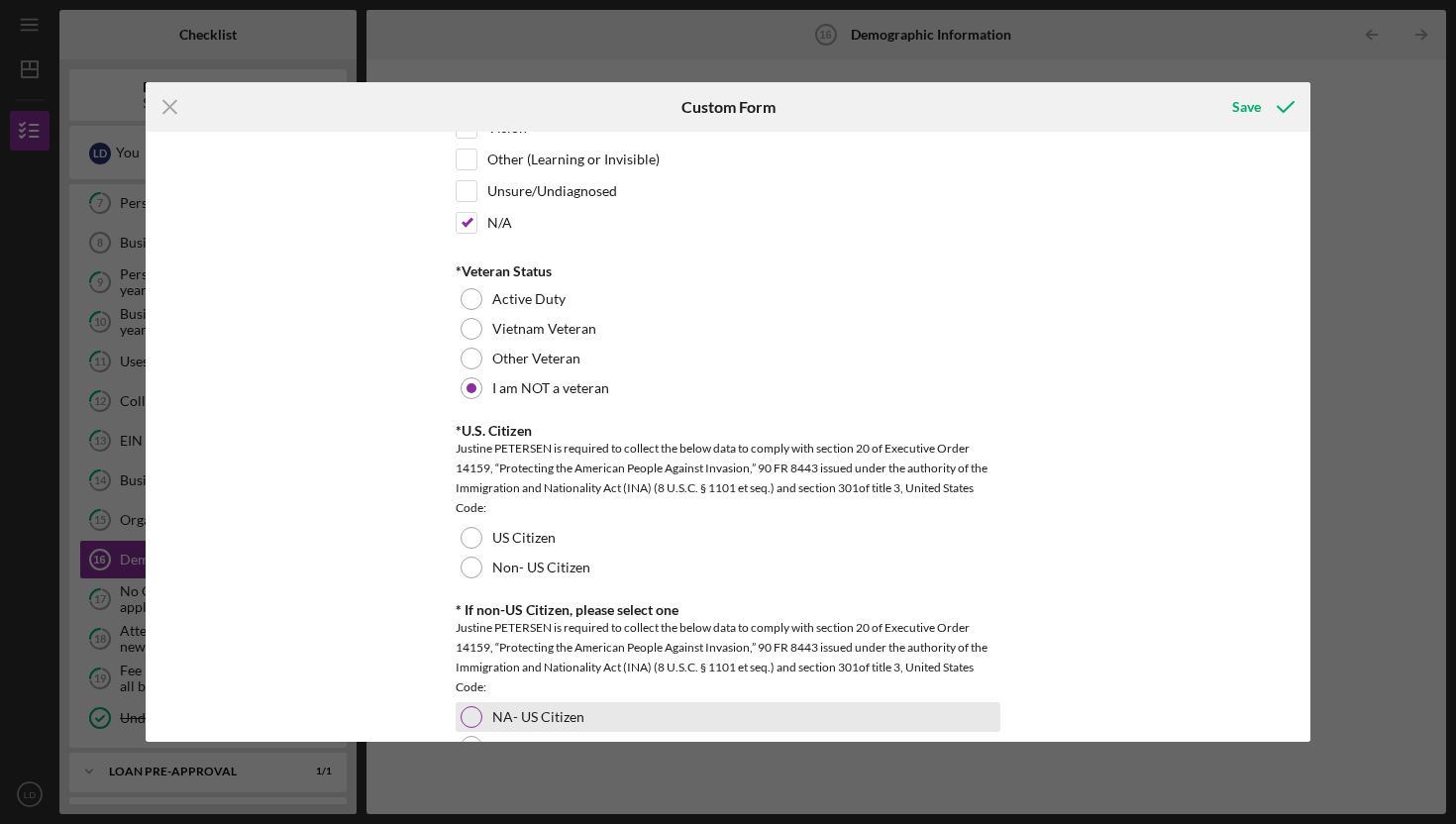 scroll, scrollTop: 1790, scrollLeft: 0, axis: vertical 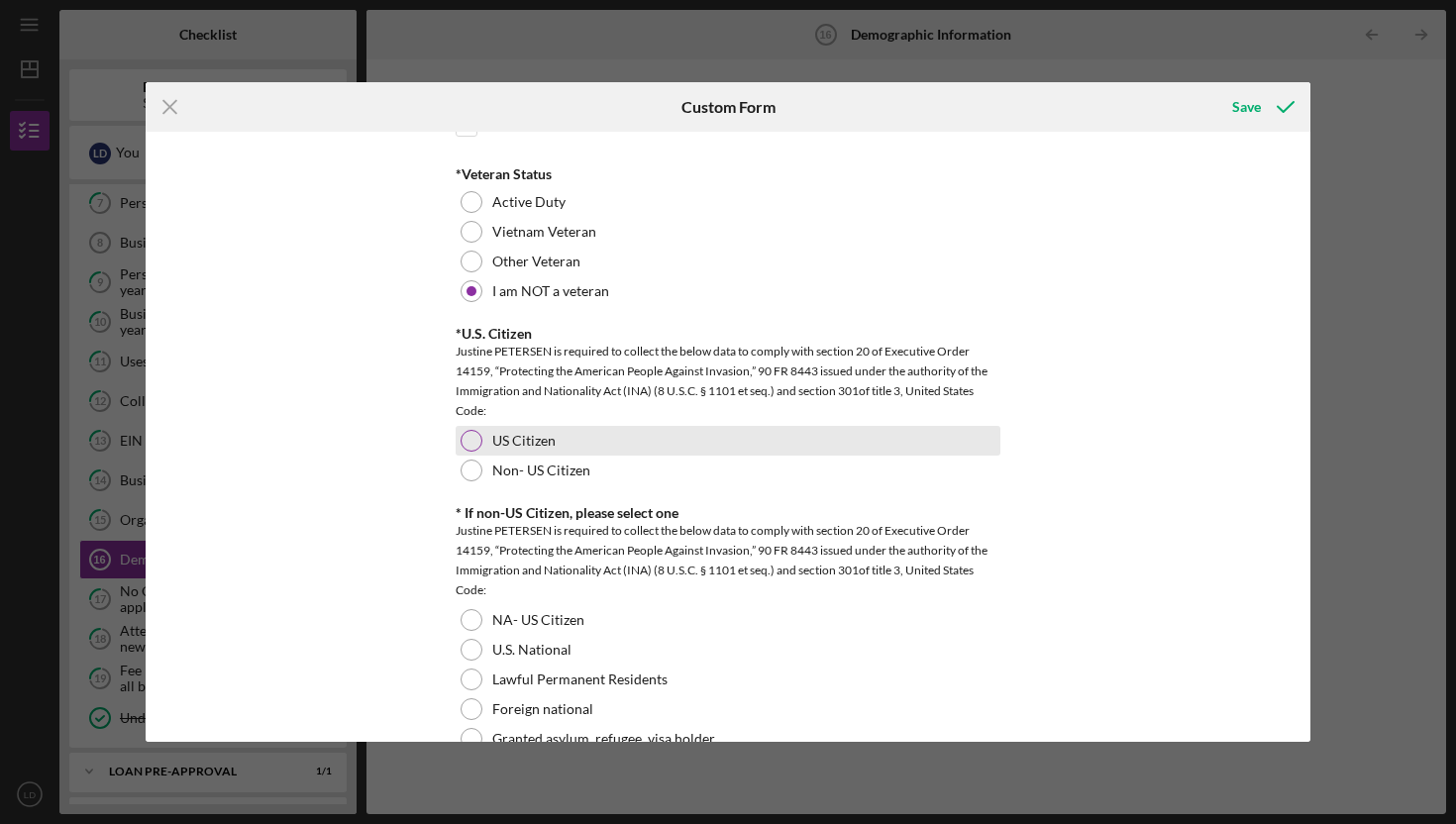 click on "US Citizen" at bounding box center (524, 441) 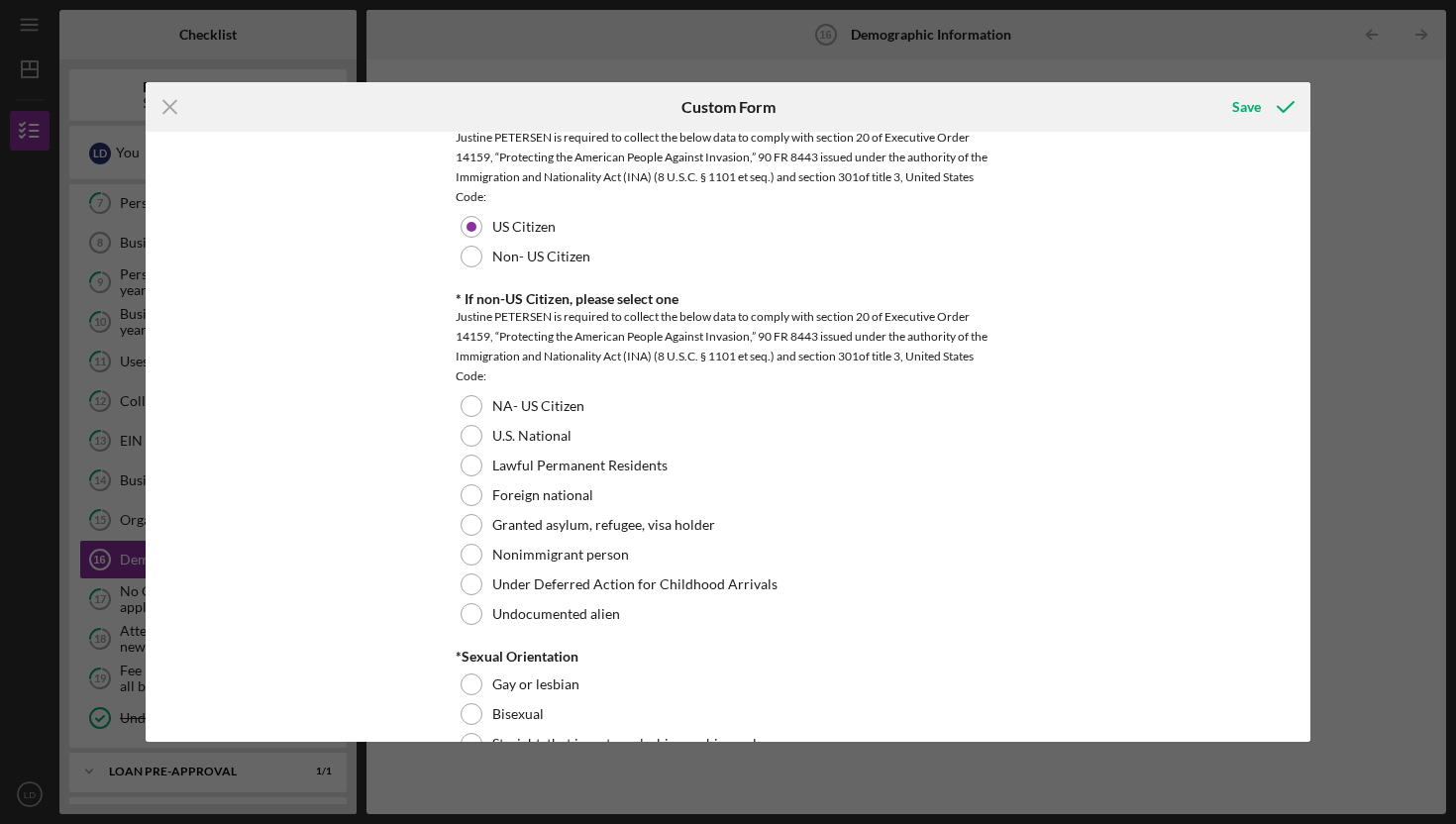scroll, scrollTop: 2100, scrollLeft: 0, axis: vertical 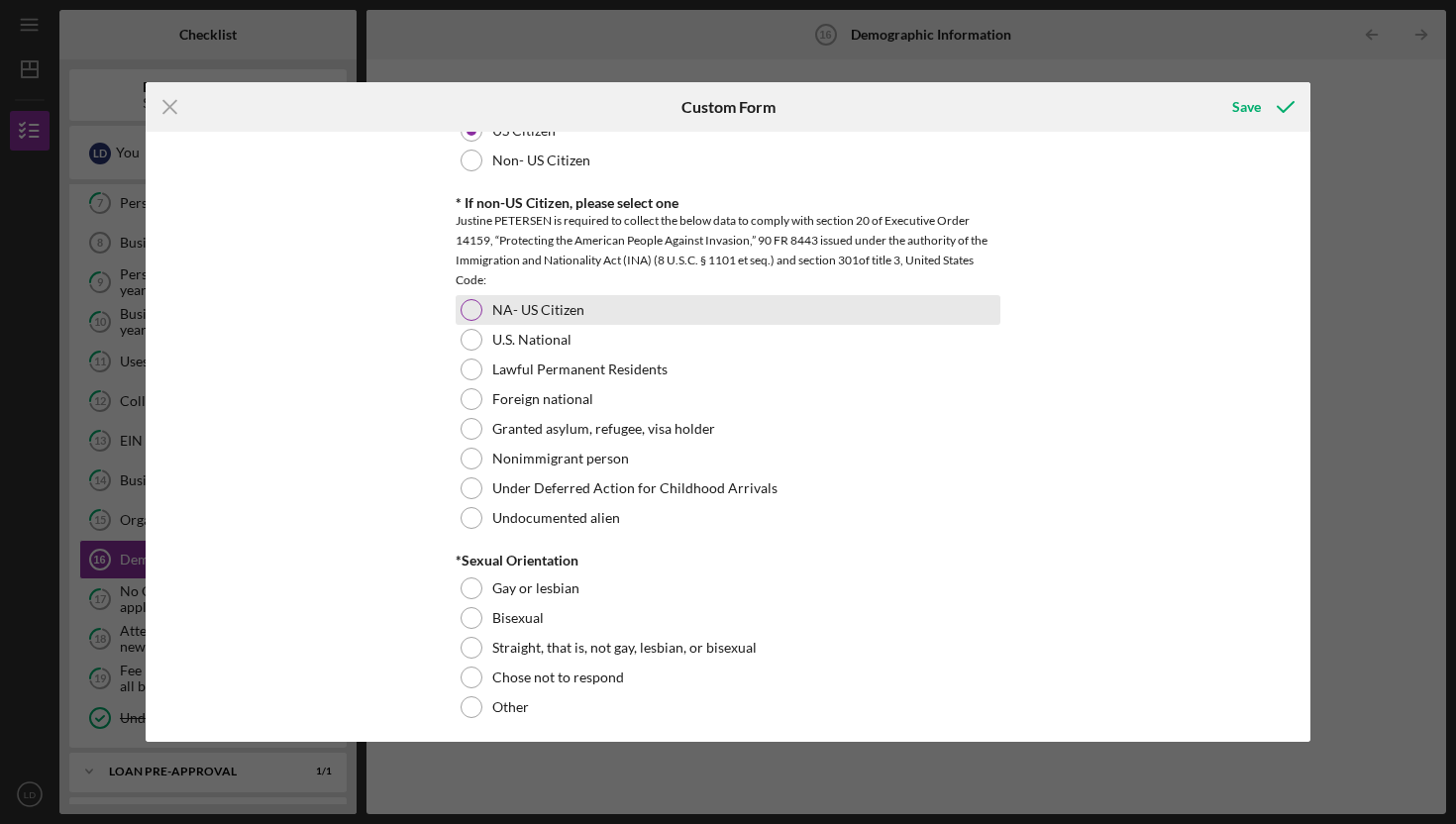 click on "NA- US Citizen" at bounding box center [728, 310] 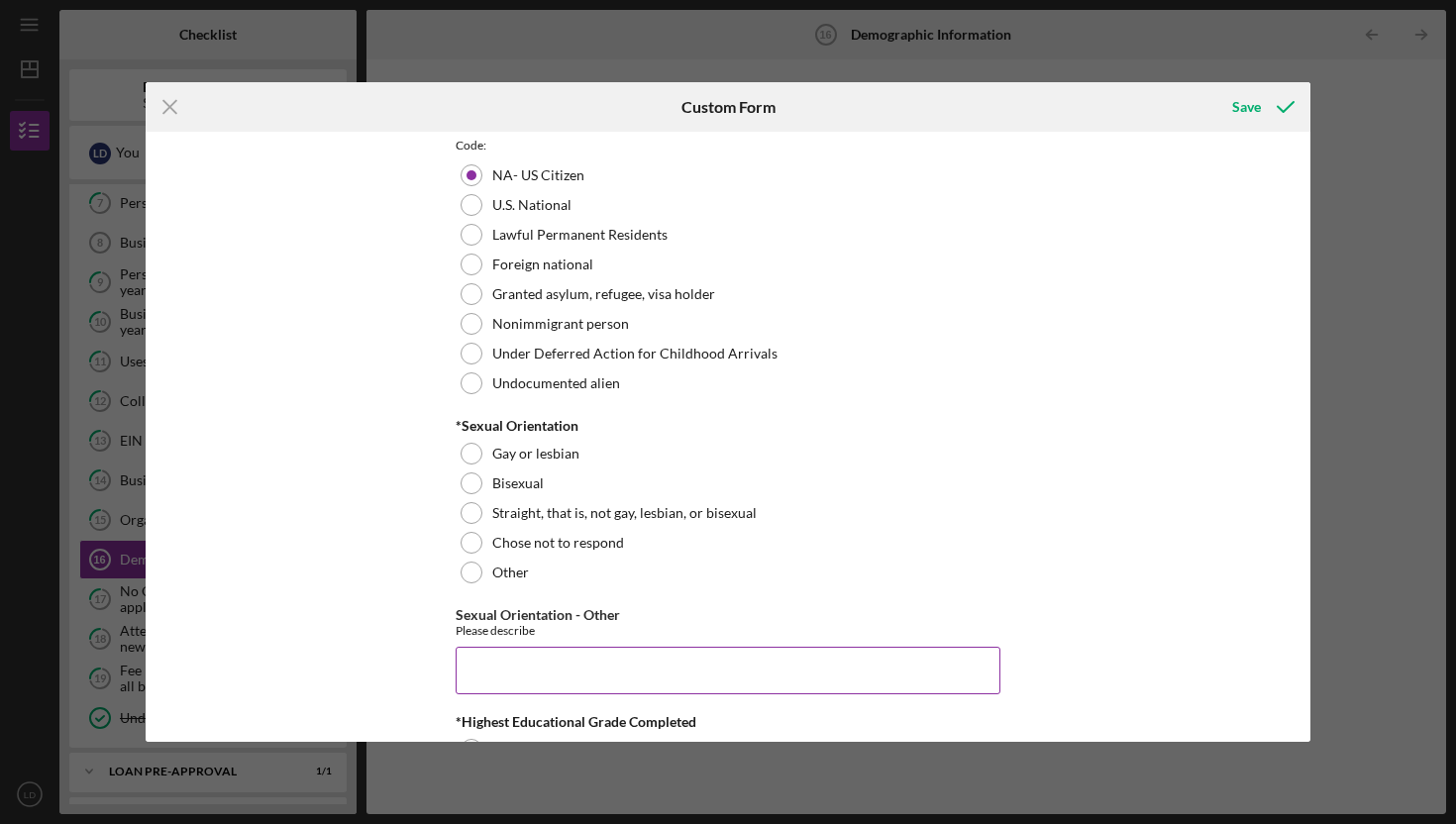 scroll, scrollTop: 2238, scrollLeft: 0, axis: vertical 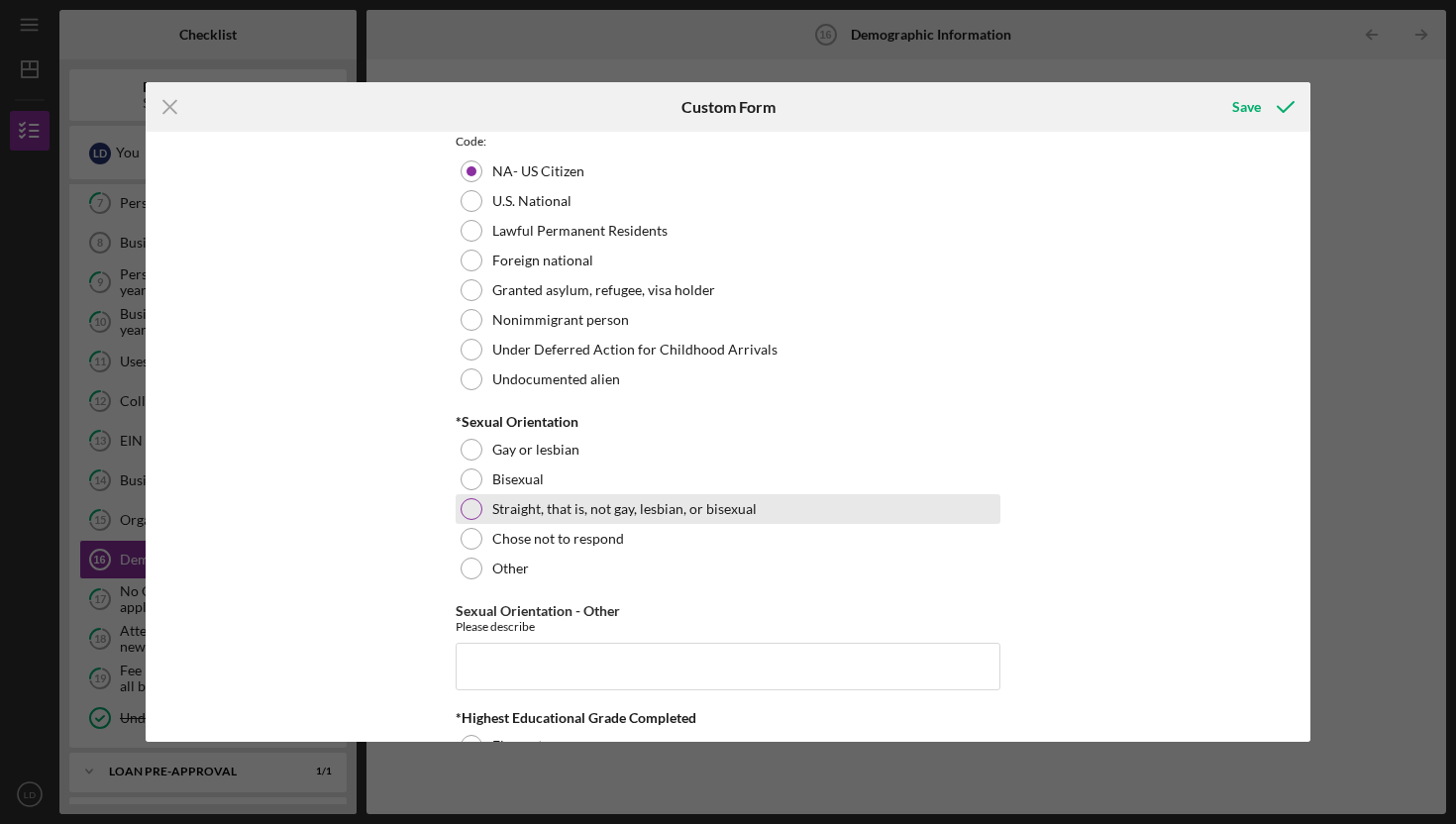 click on "Straight, that is, not gay, lesbian, or bisexual" at bounding box center (624, 509) 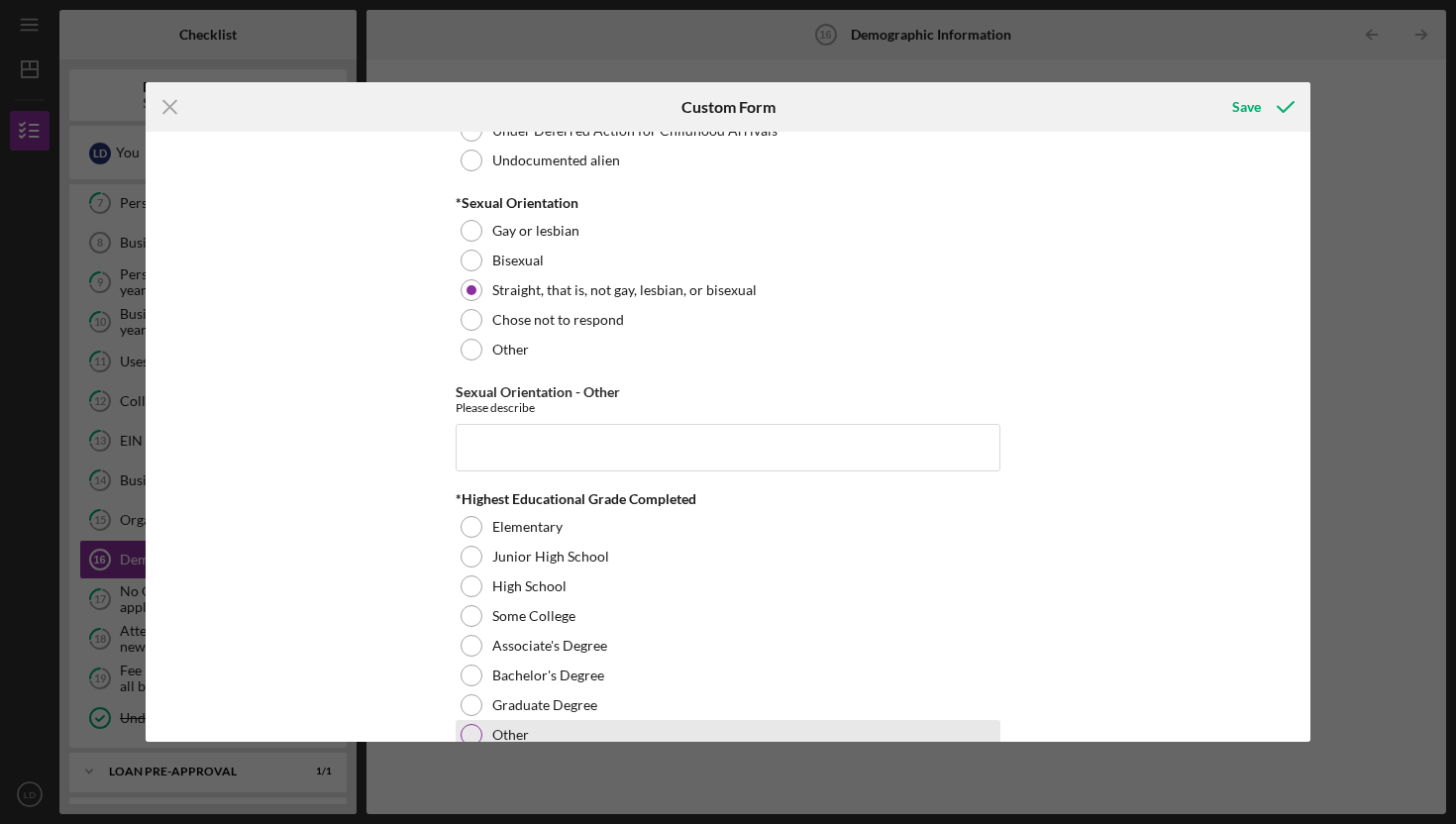 scroll, scrollTop: 2551, scrollLeft: 0, axis: vertical 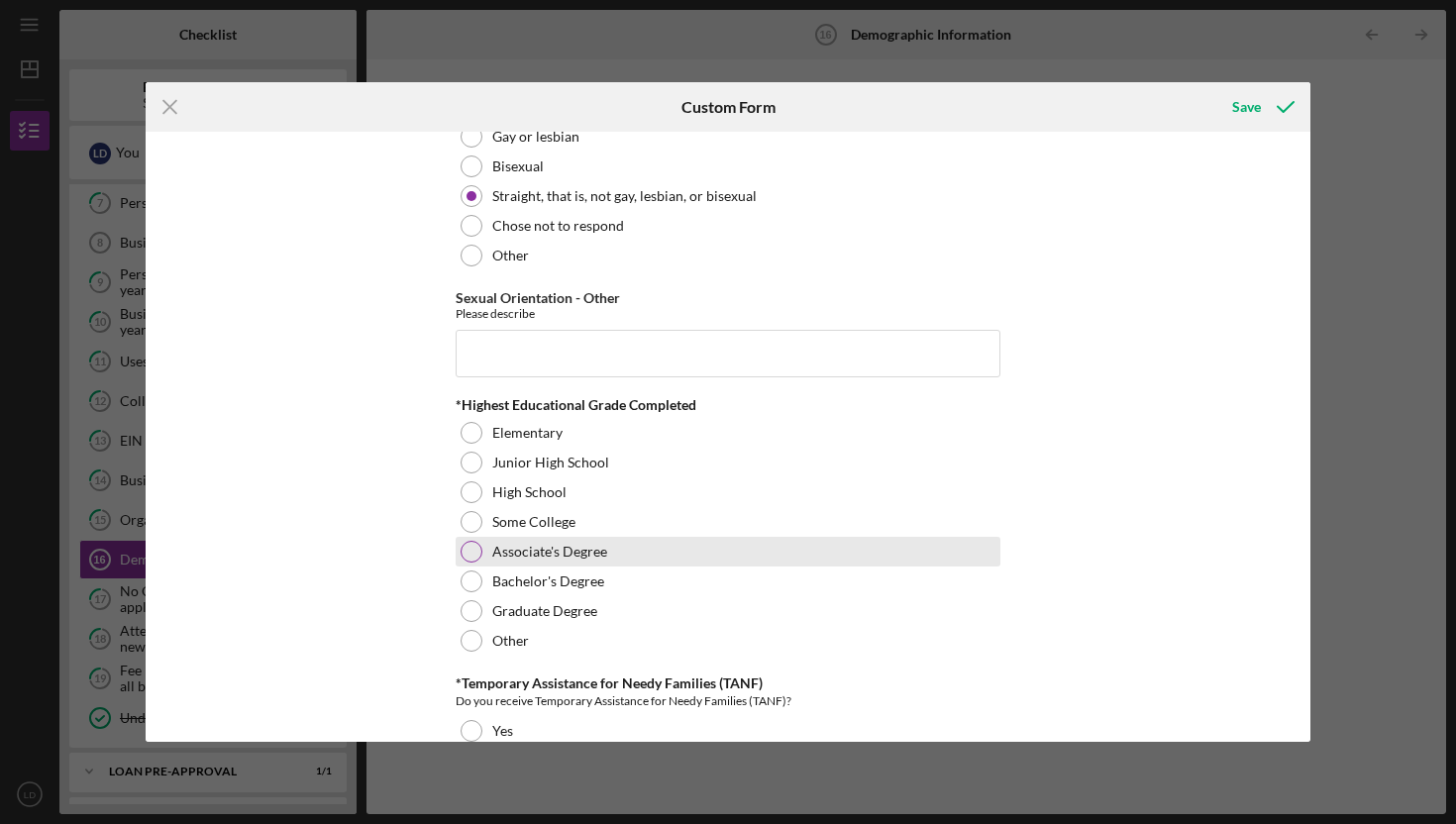click on "Associate's Degree" at bounding box center [550, 552] 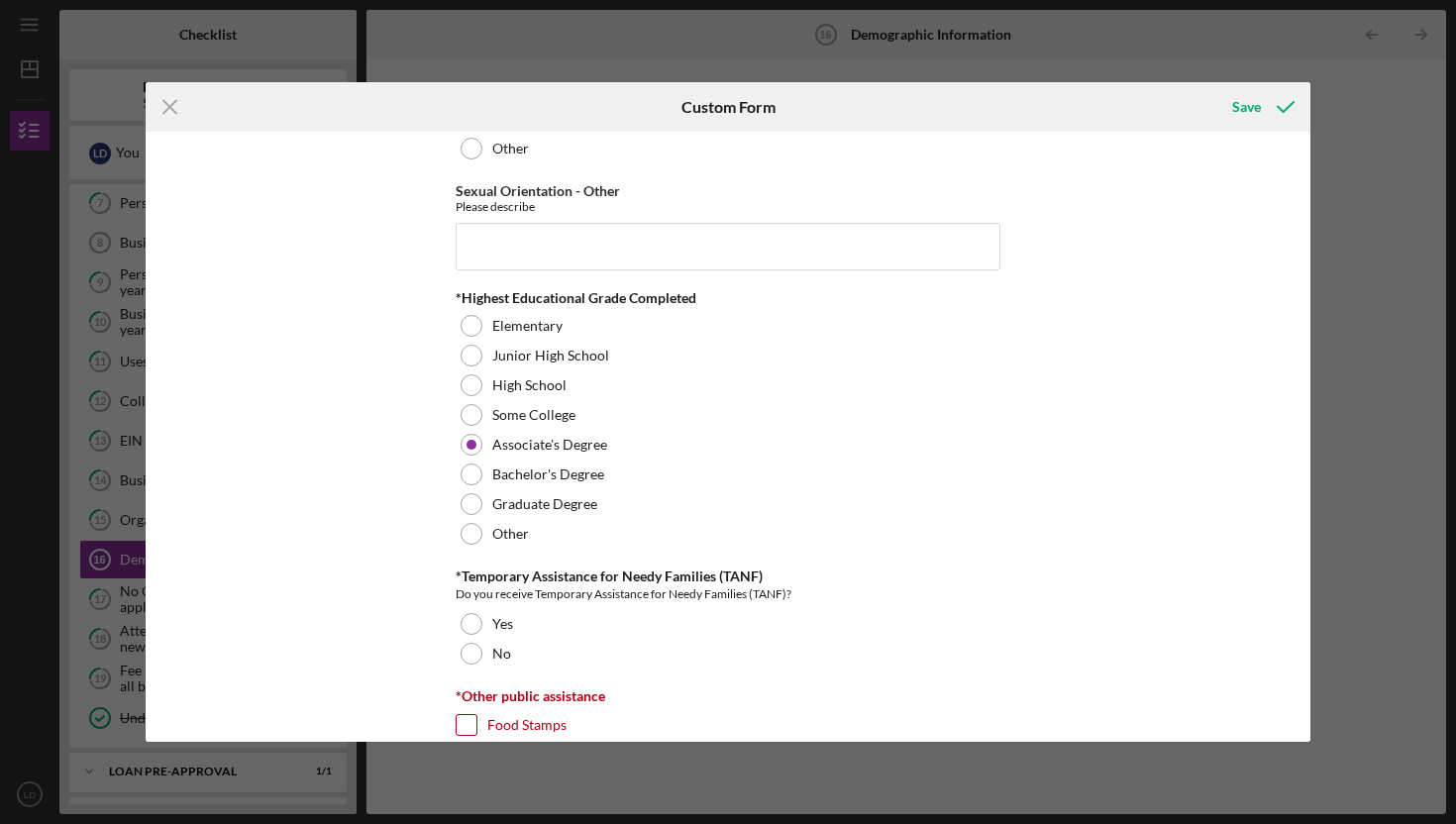 scroll, scrollTop: 2712, scrollLeft: 0, axis: vertical 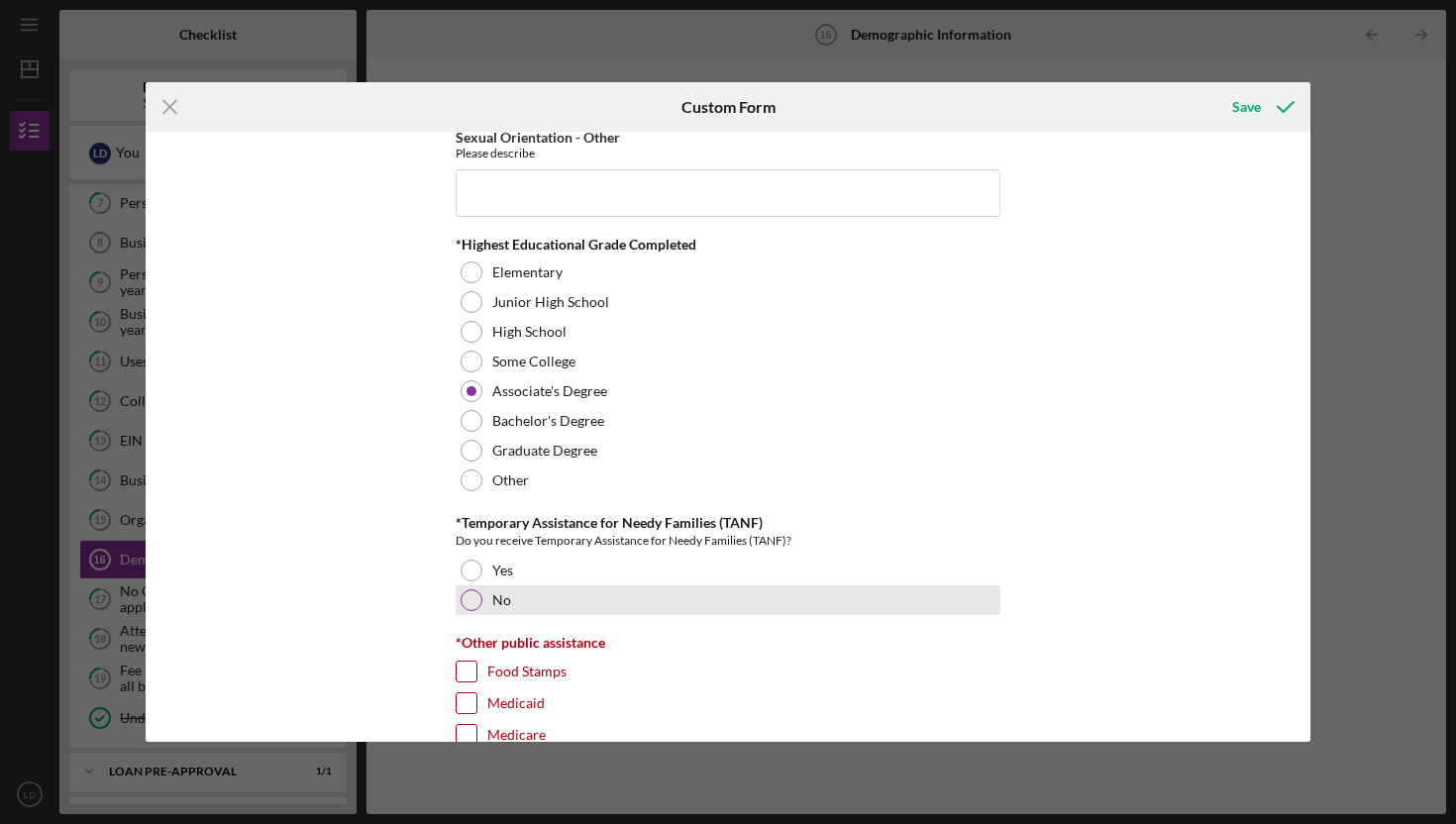 click on "No" at bounding box center (501, 600) 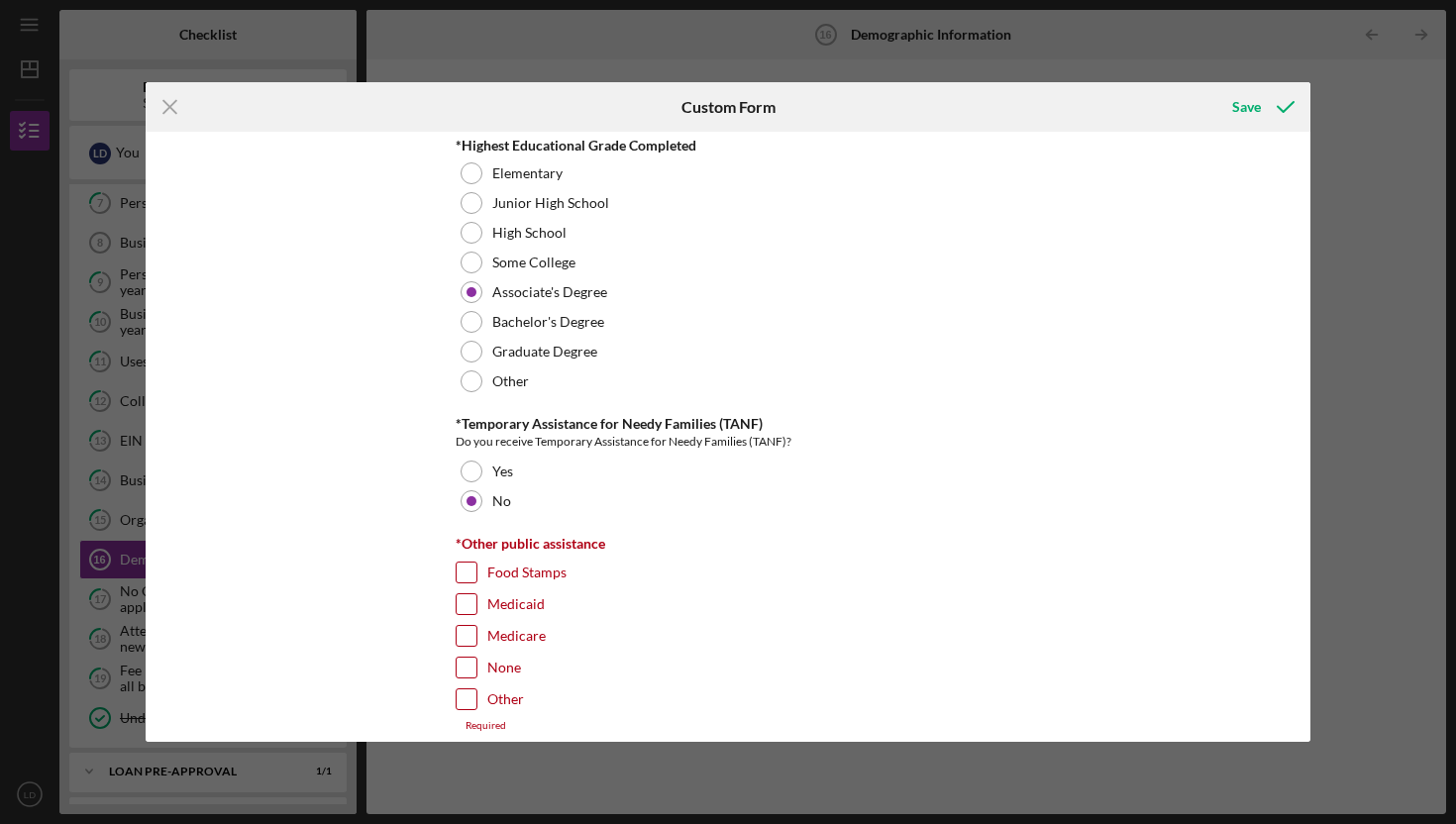scroll, scrollTop: 2903, scrollLeft: 0, axis: vertical 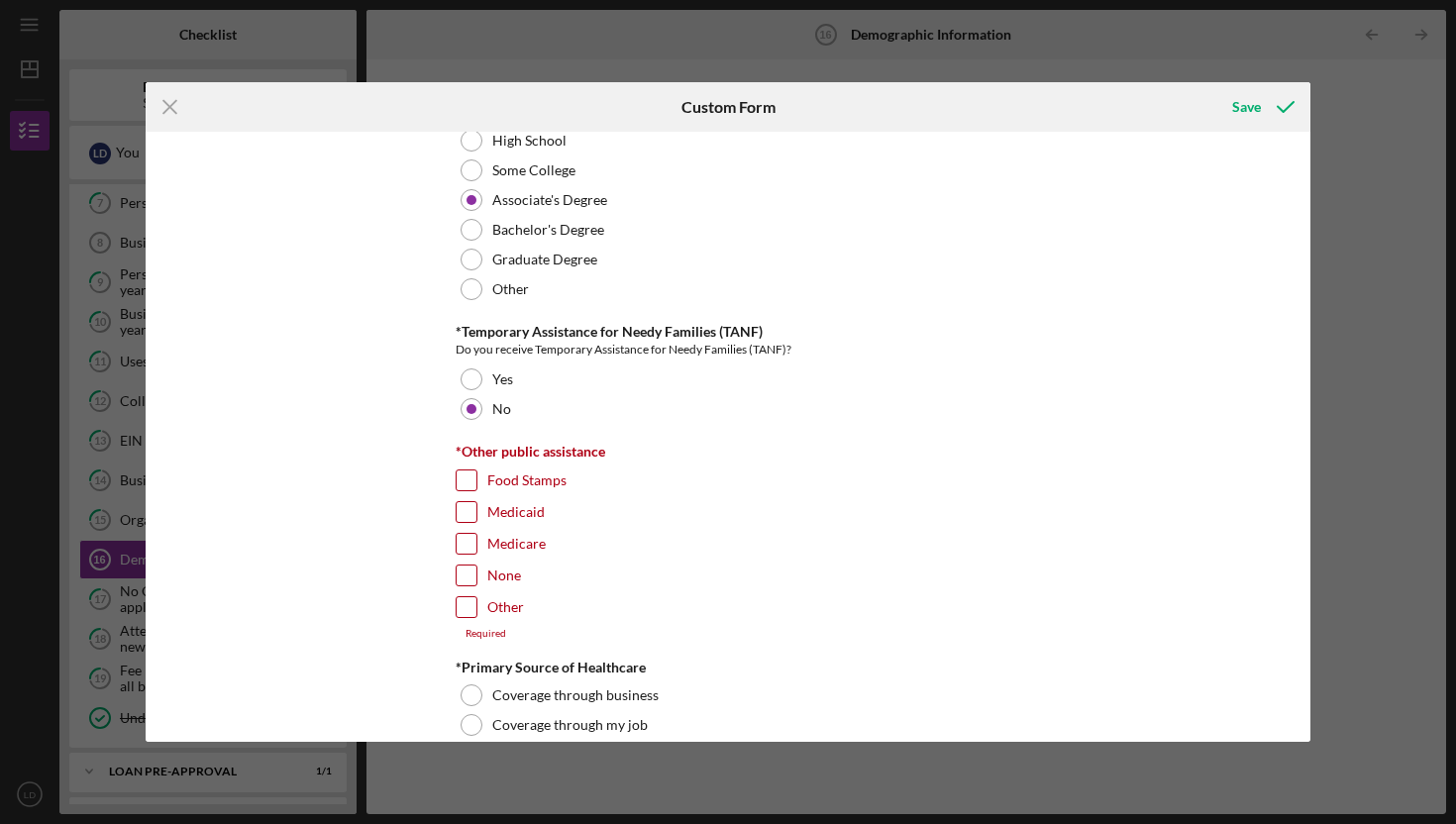 click on "Food Stamps" at bounding box center [467, 480] 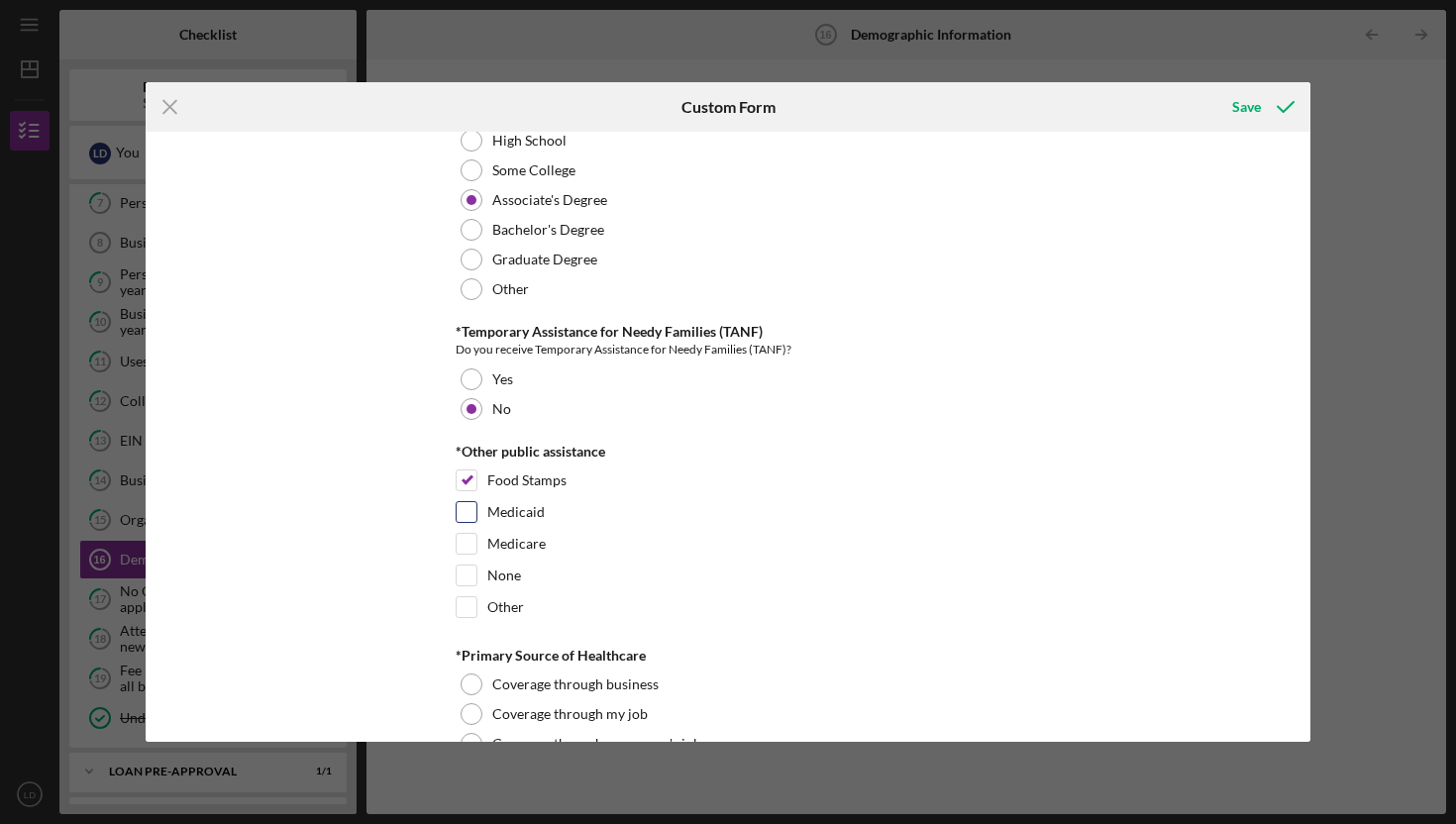 click on "Medicaid" at bounding box center [467, 512] 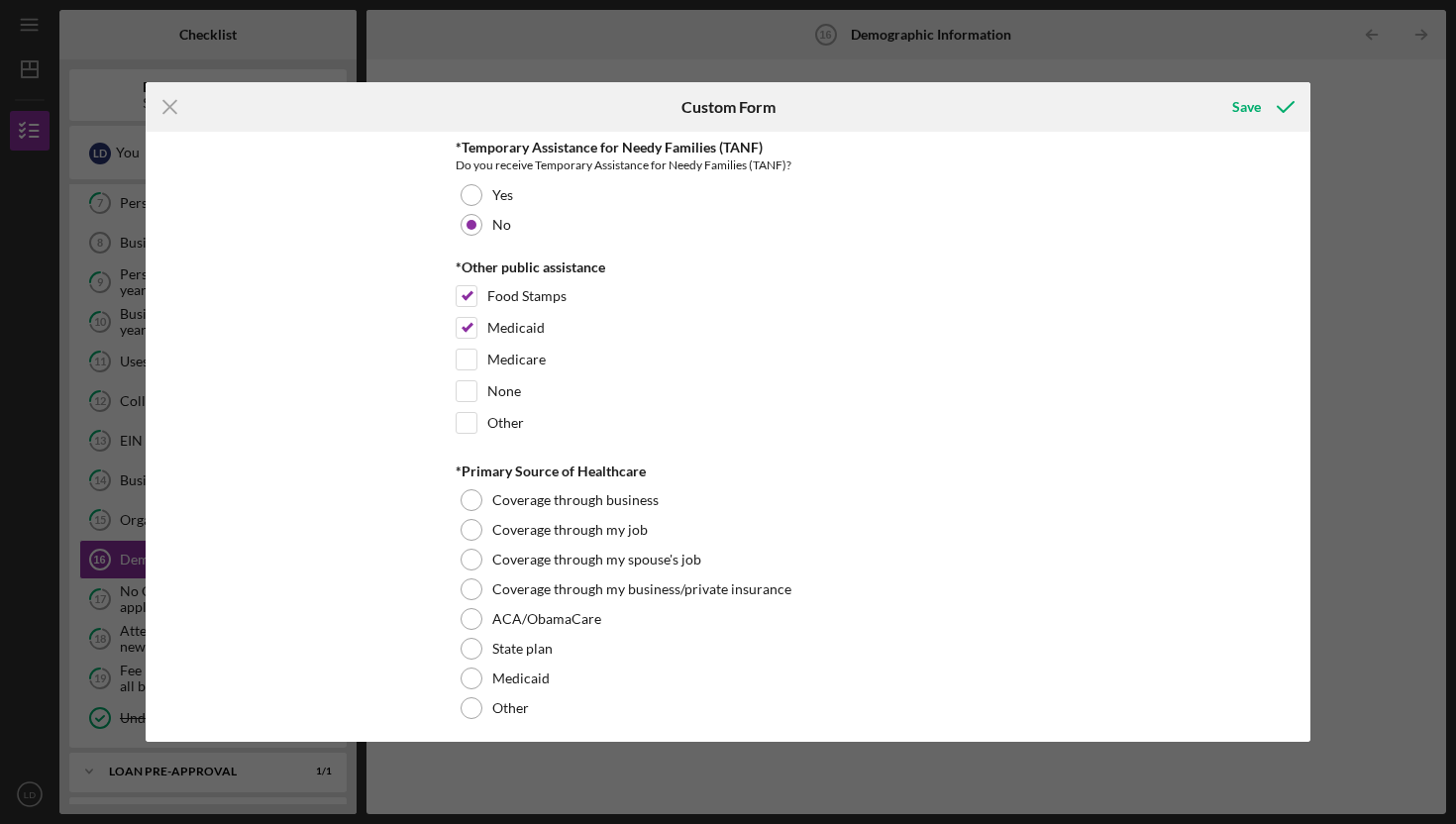 scroll, scrollTop: 3212, scrollLeft: 0, axis: vertical 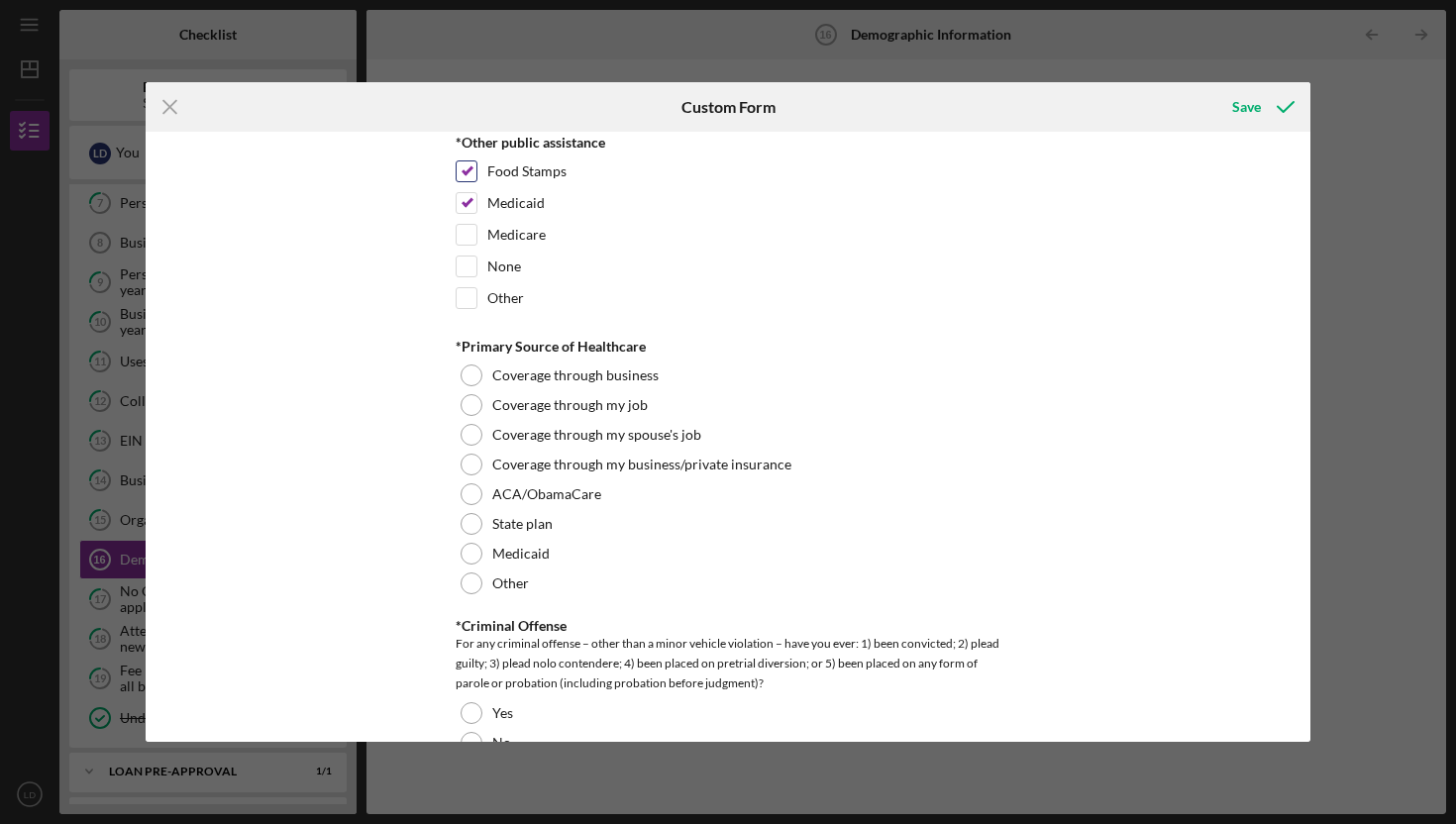 click on "Food Stamps" at bounding box center (467, 171) 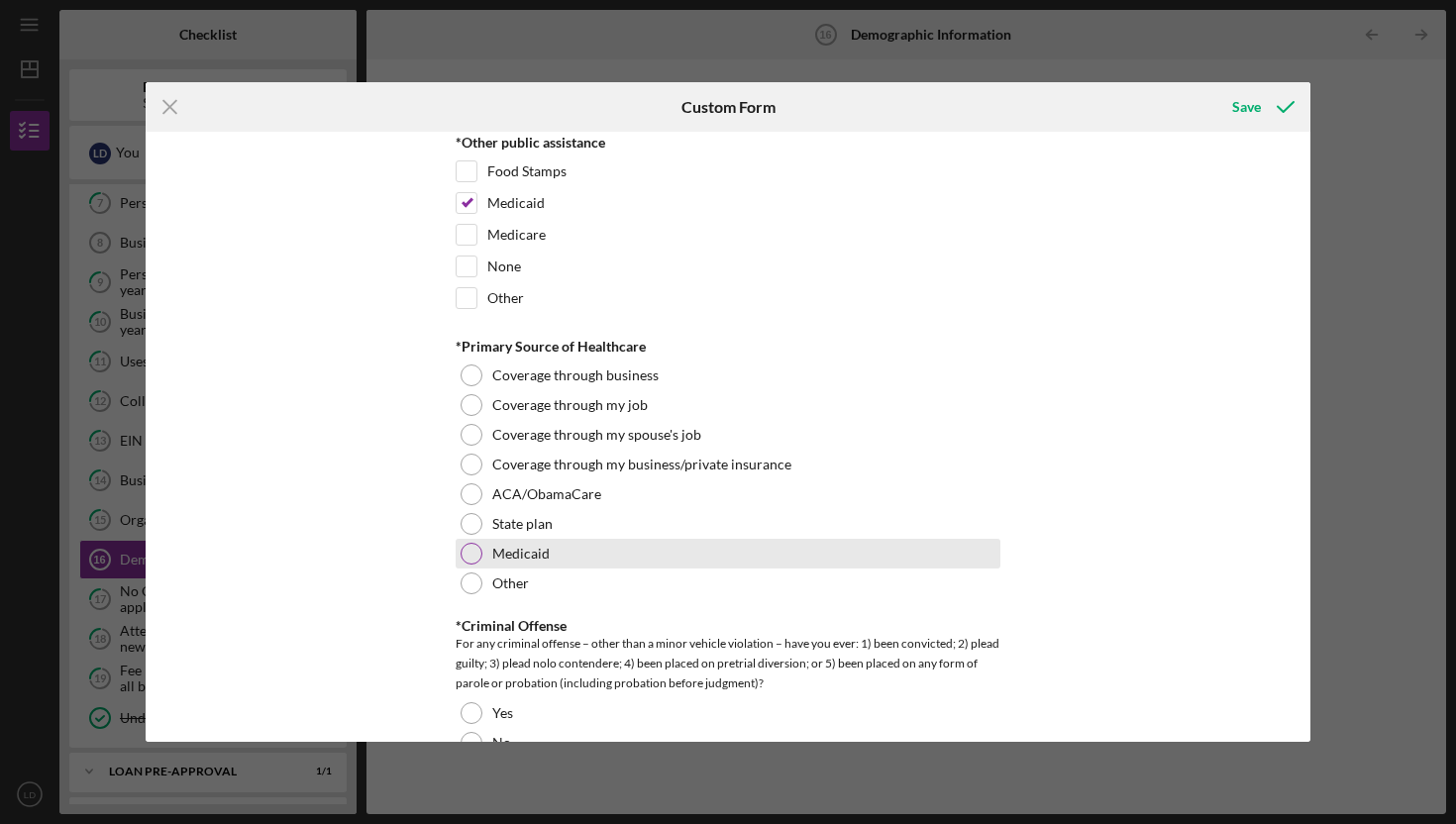 click at bounding box center [471, 554] 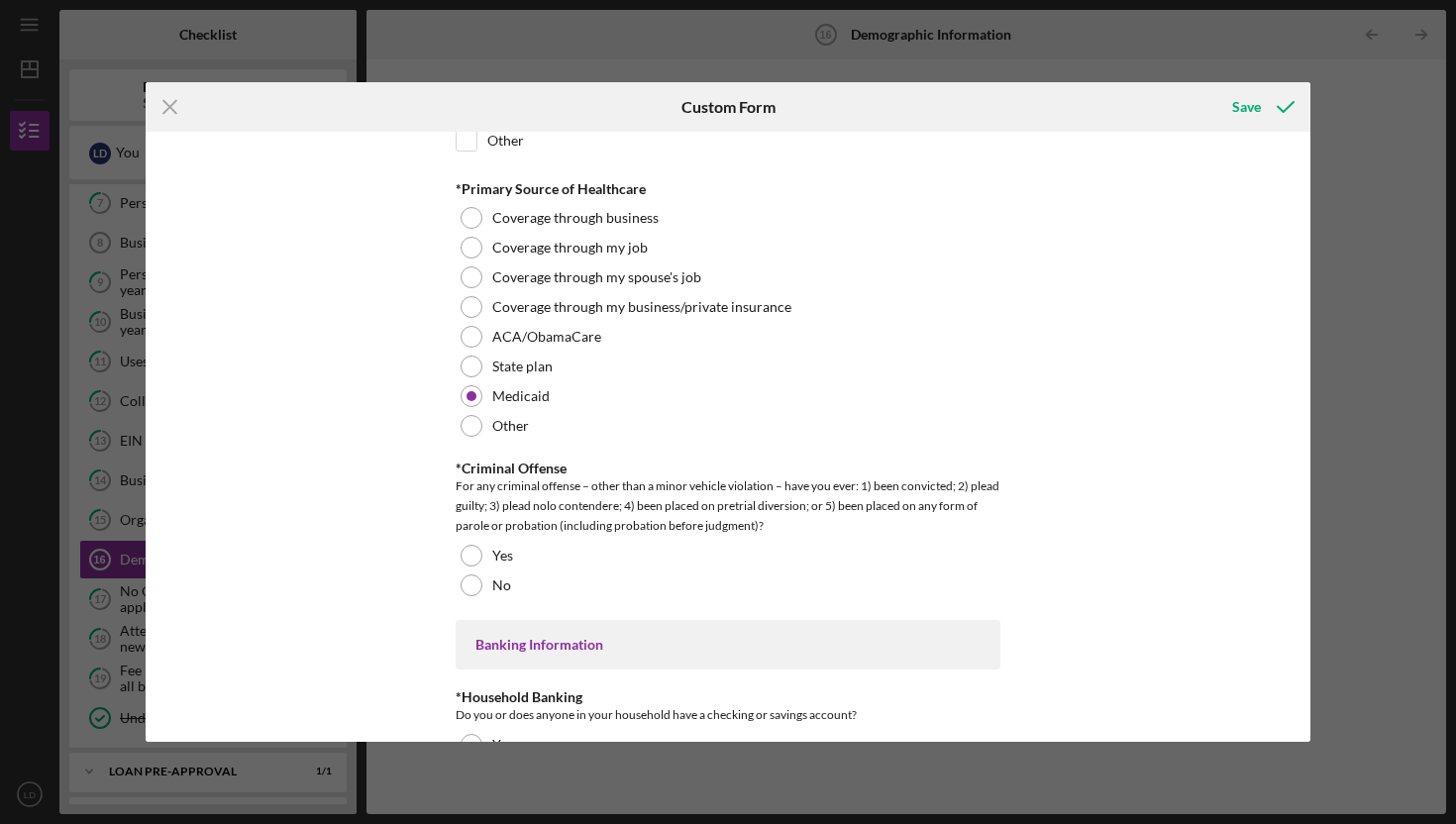 scroll, scrollTop: 3396, scrollLeft: 0, axis: vertical 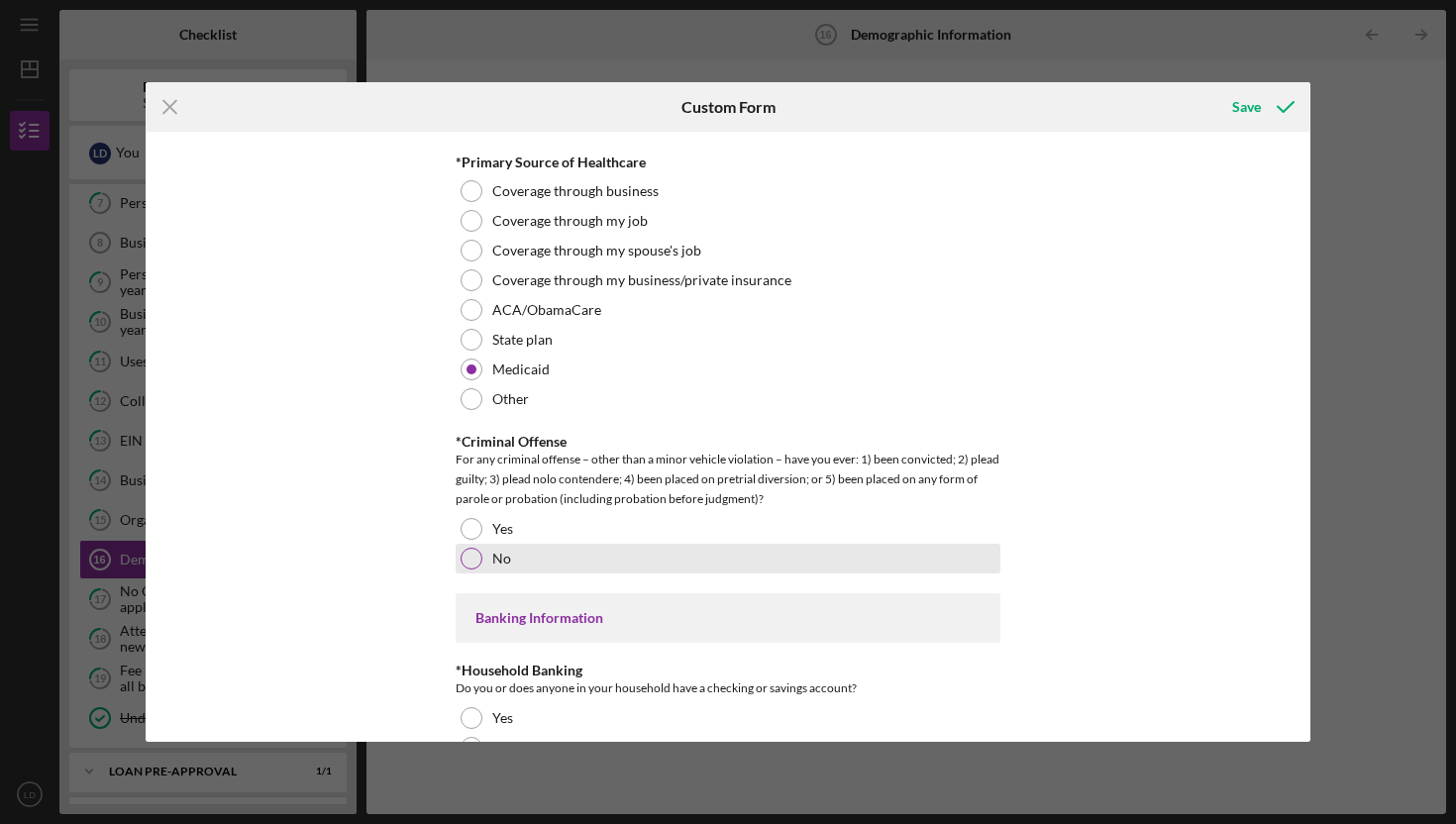 click on "No" at bounding box center [501, 559] 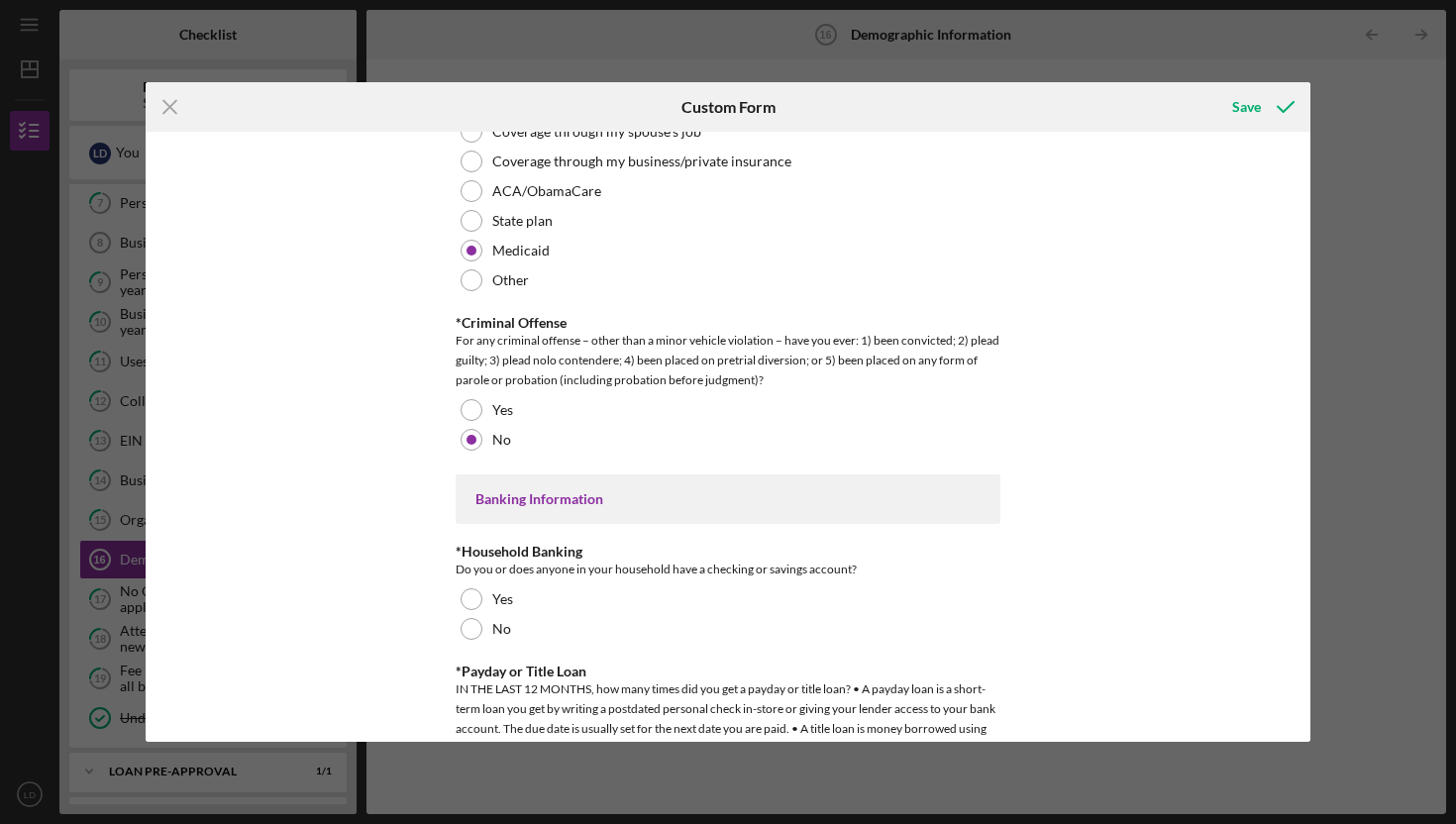 scroll, scrollTop: 3601, scrollLeft: 0, axis: vertical 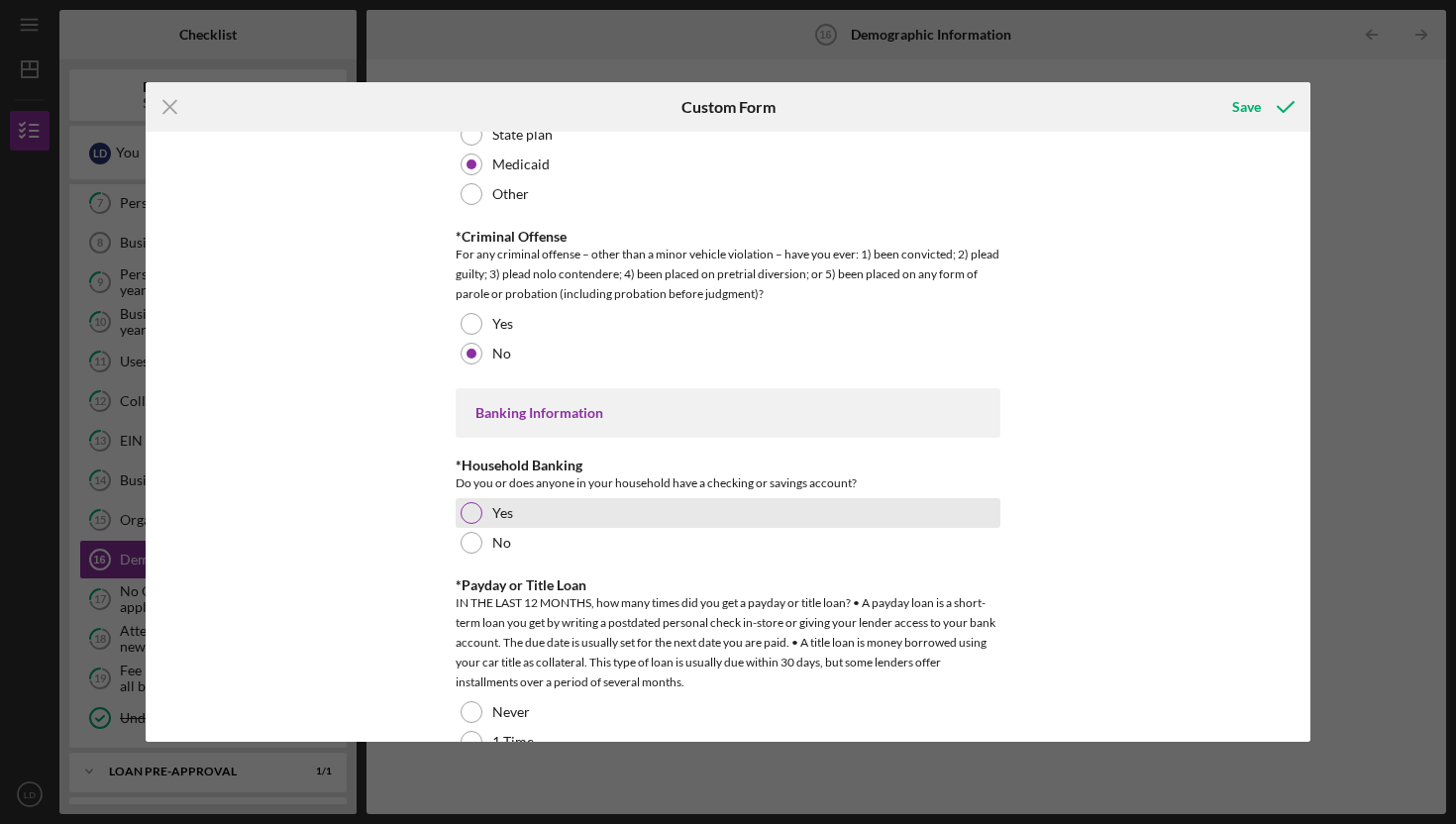 click on "Yes" at bounding box center (502, 513) 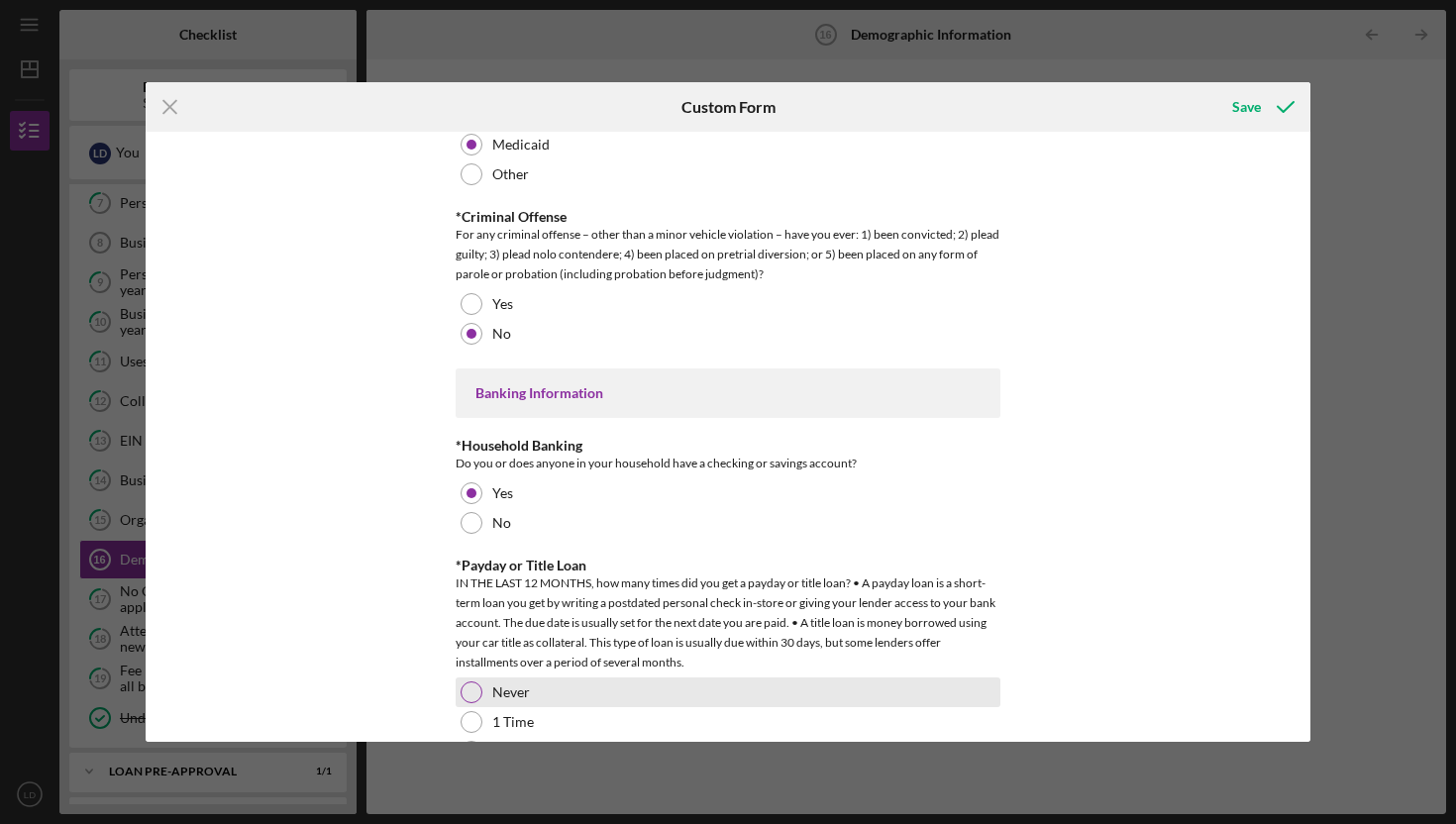 scroll, scrollTop: 3742, scrollLeft: 0, axis: vertical 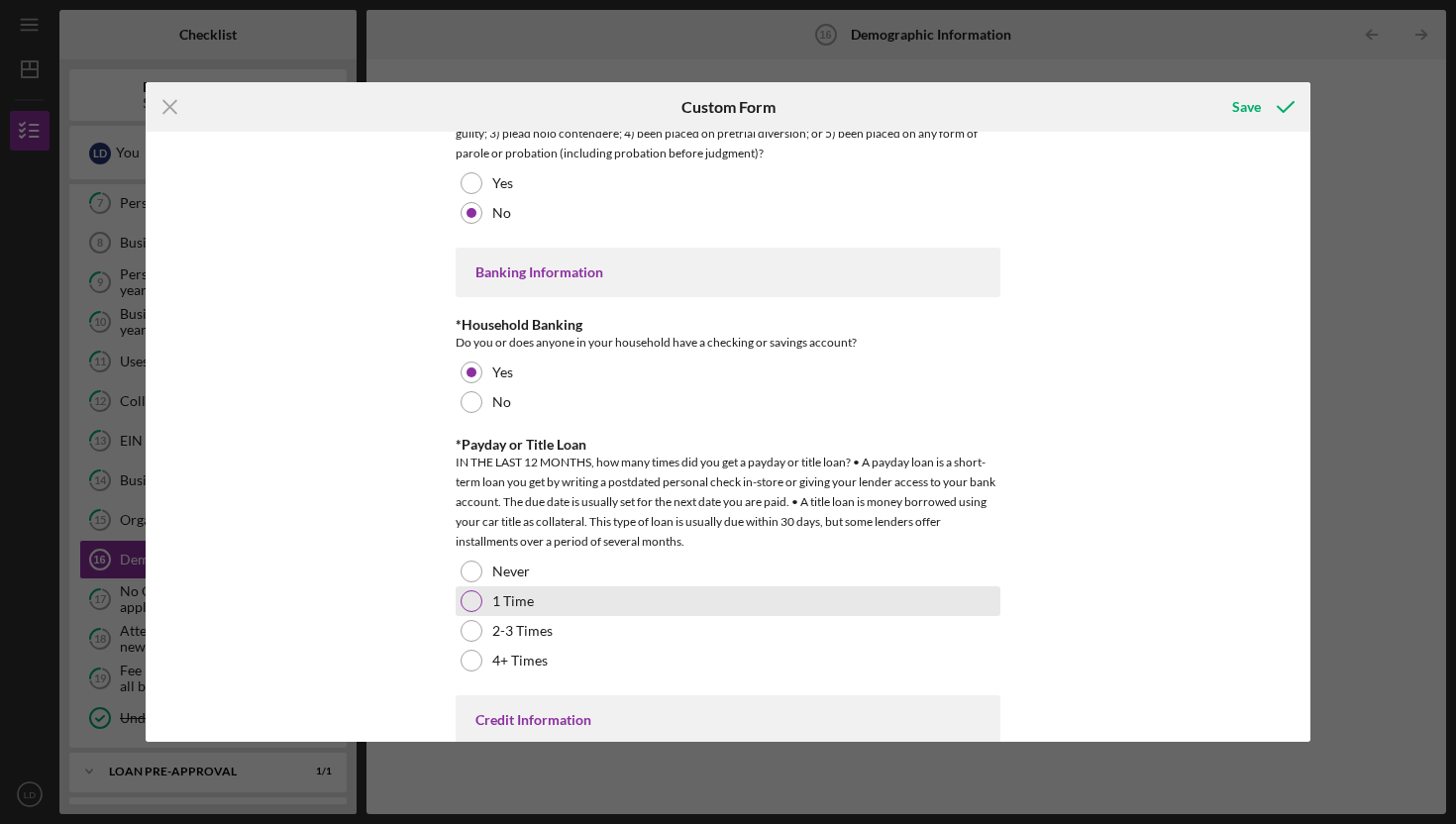click on "1 Time" at bounding box center [728, 601] 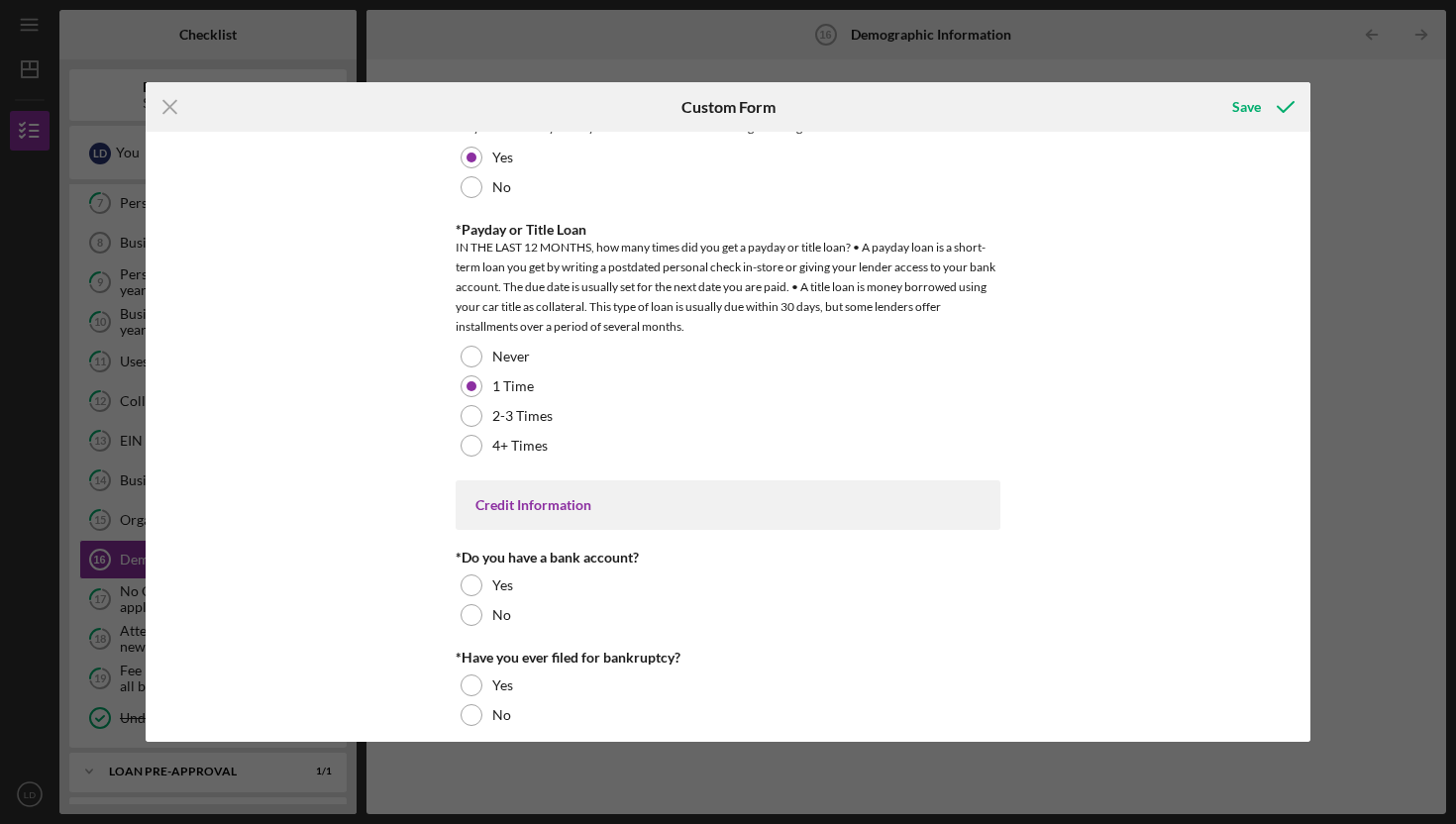 scroll, scrollTop: 3974, scrollLeft: 0, axis: vertical 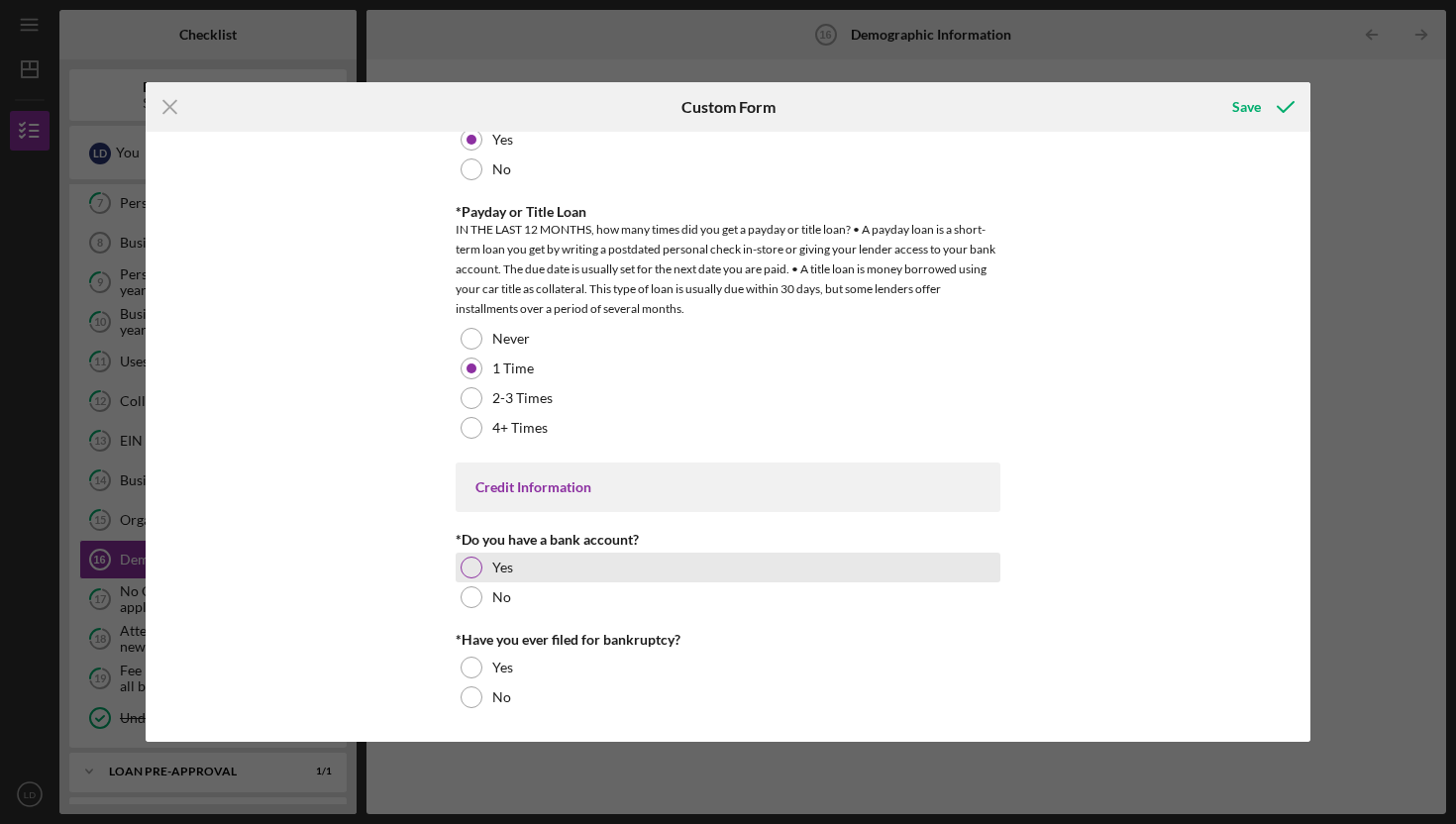 click on "Yes" at bounding box center (728, 567) 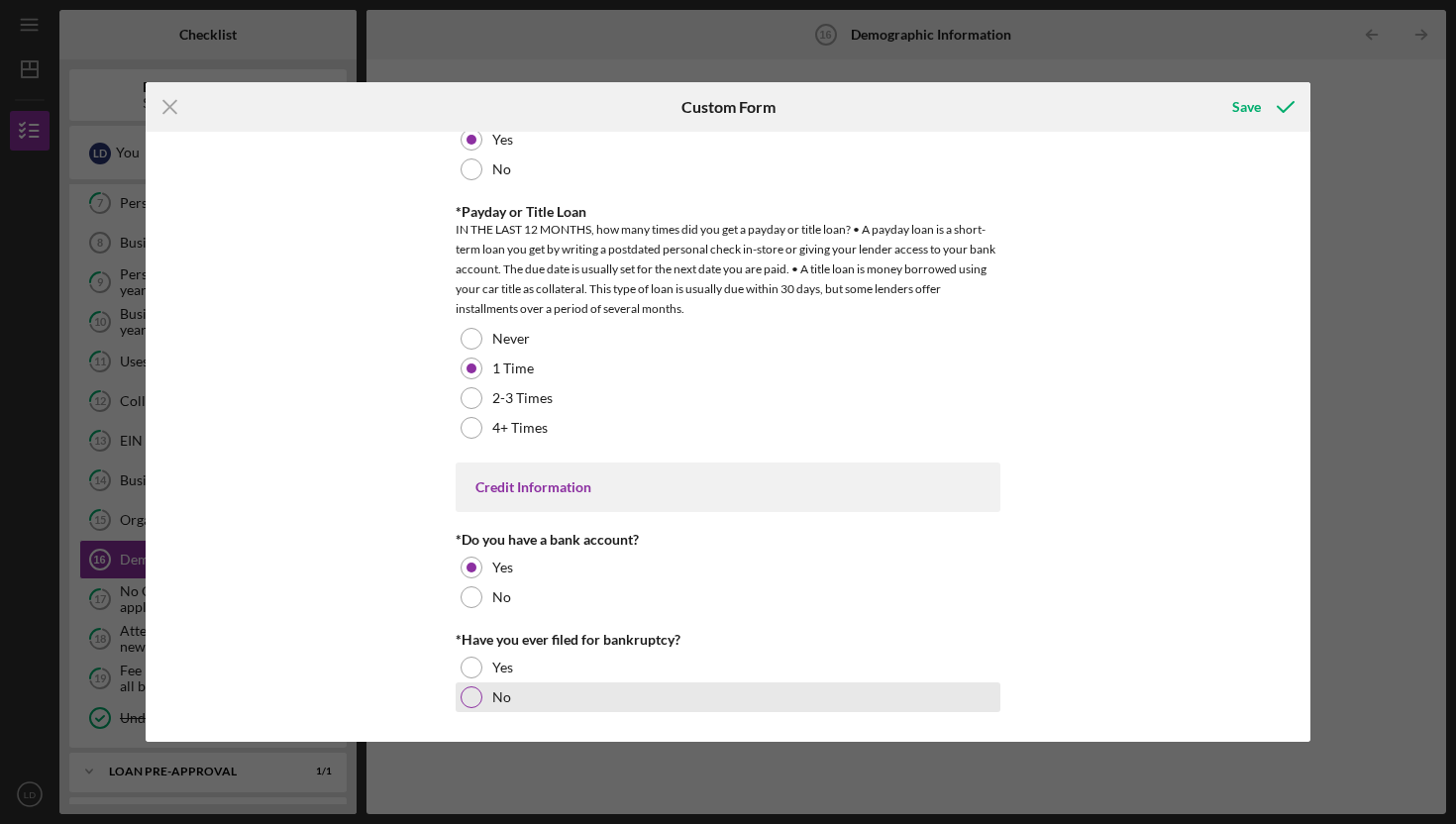 click on "No" at bounding box center (728, 697) 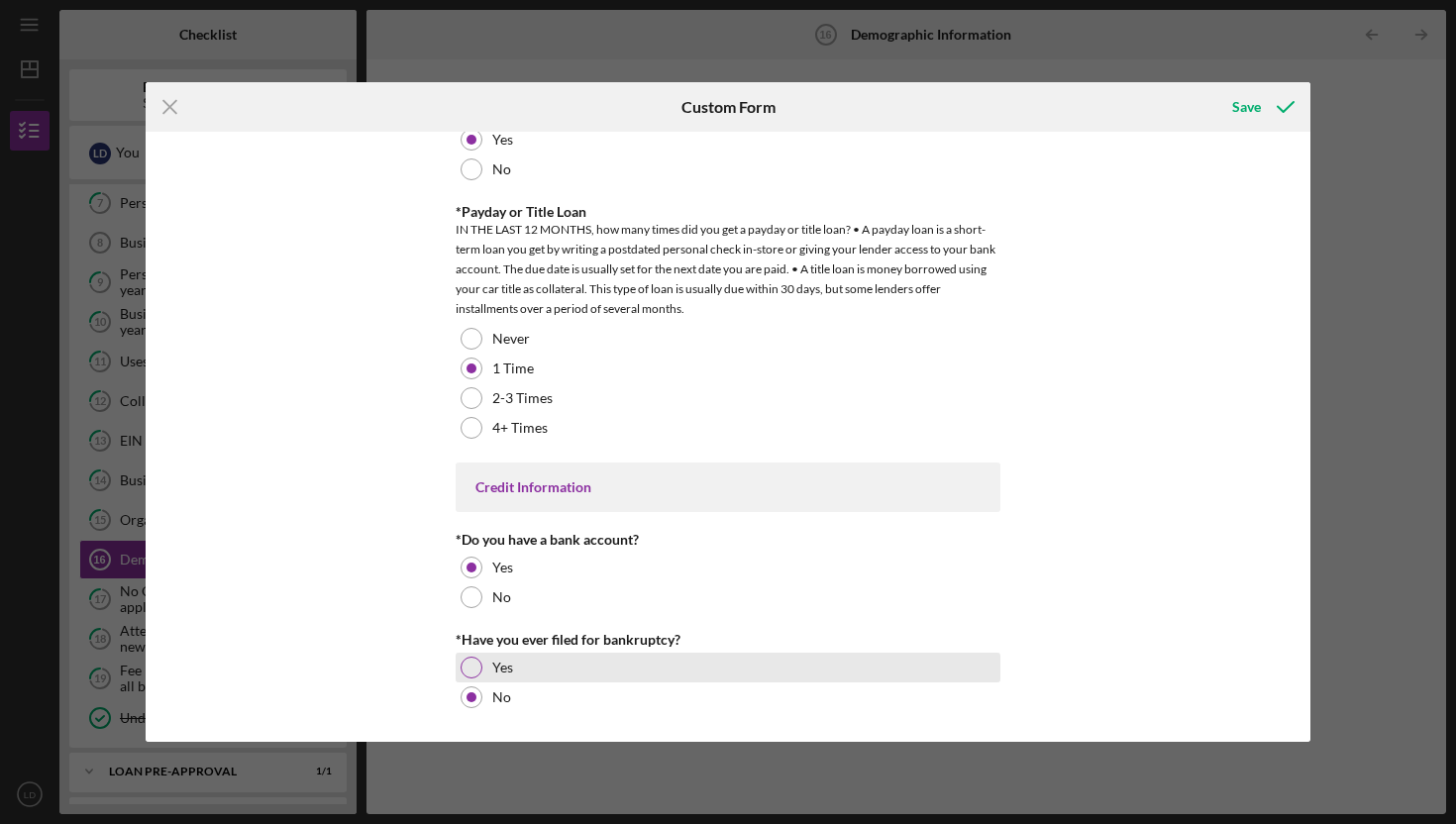 drag, startPoint x: 538, startPoint y: 667, endPoint x: 550, endPoint y: 666, distance: 12.0415946 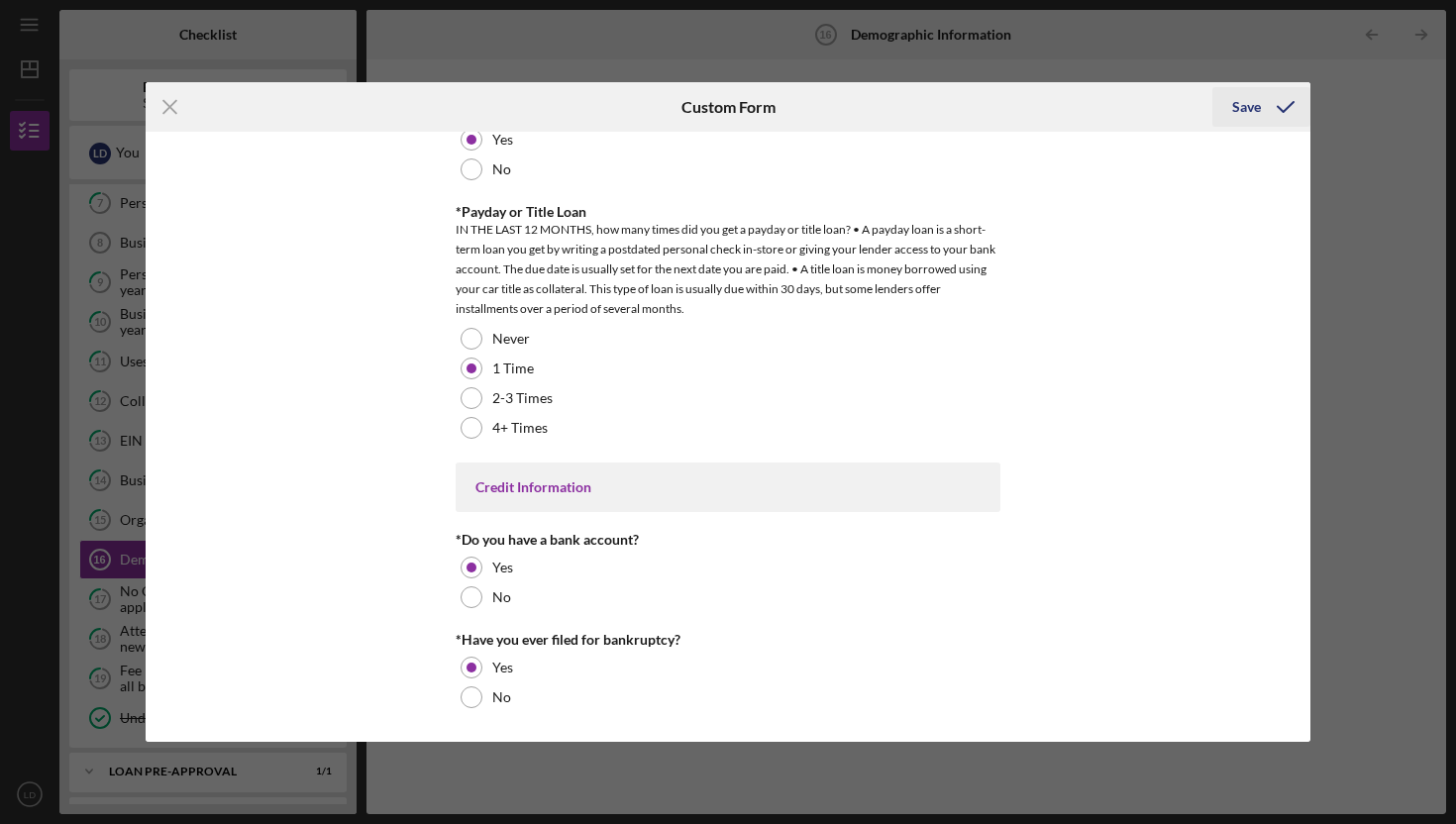 click 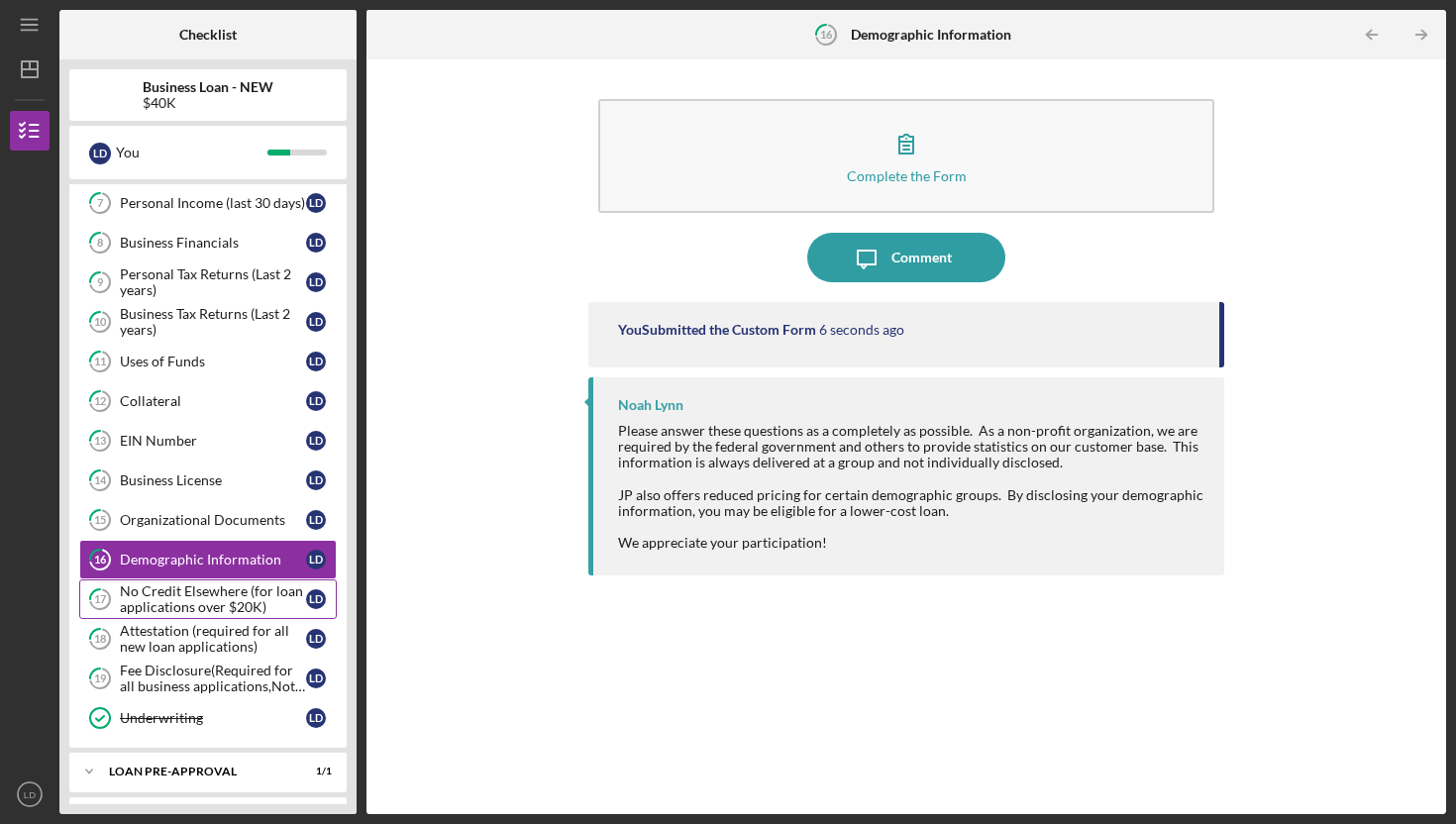 click on "No Credit Elsewhere (for loan applications over $20K)" at bounding box center [213, 599] 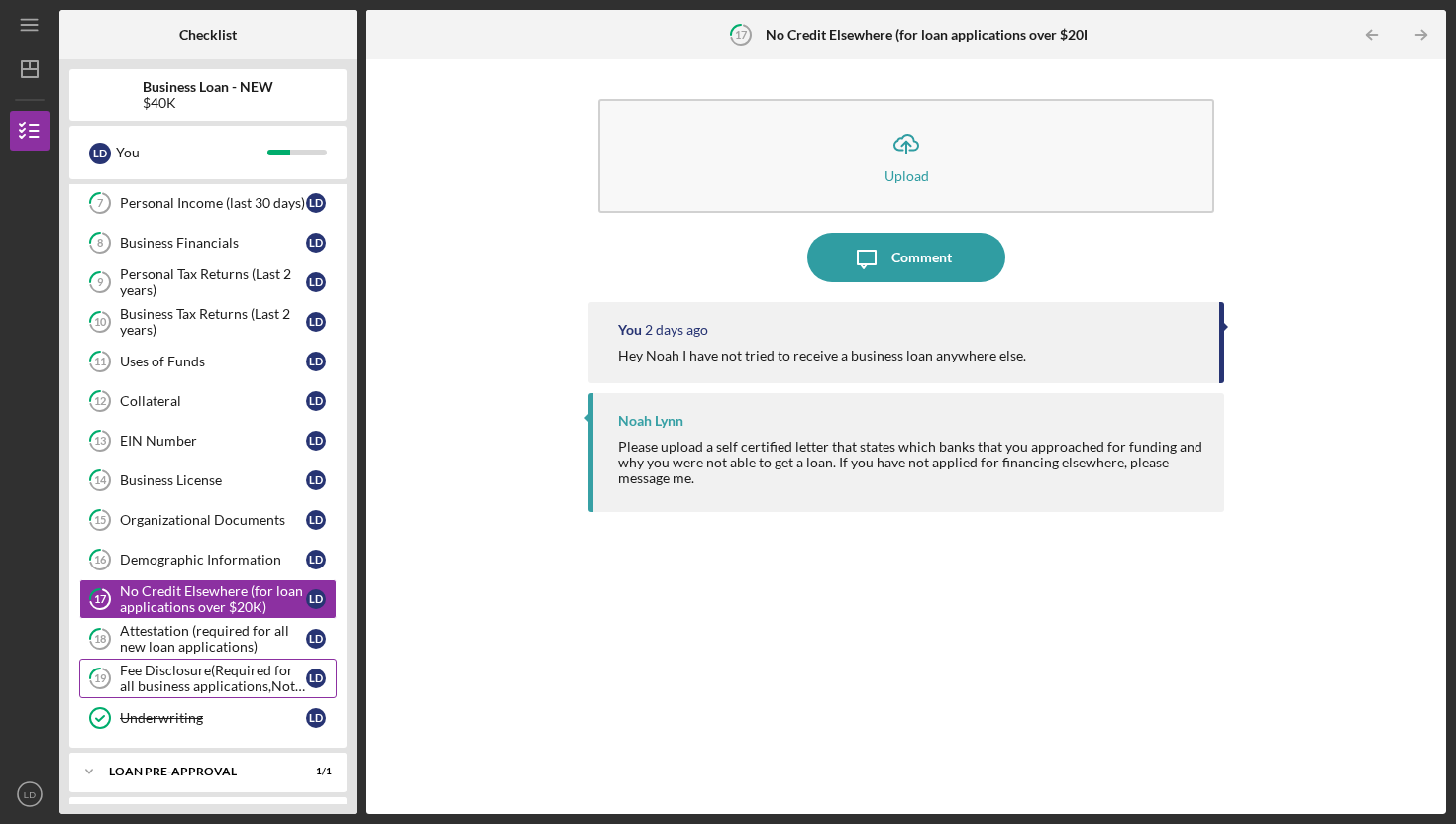 click on "19 Fee Disclosure(Required for all business applications,Not needed for Contractor loans) L D" at bounding box center (208, 678) 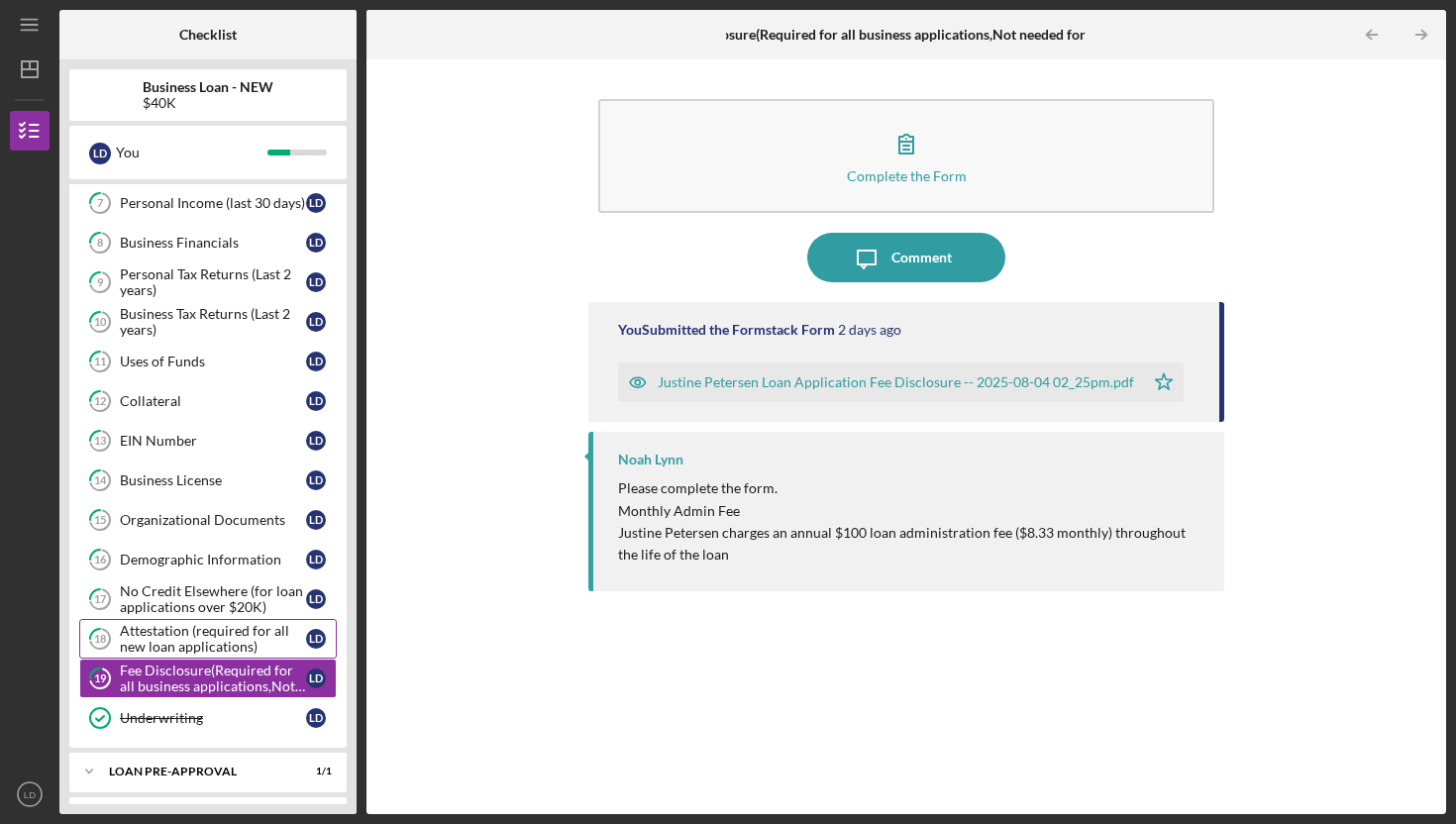 click on "Attestation (required for all new loan applications)" at bounding box center (213, 639) 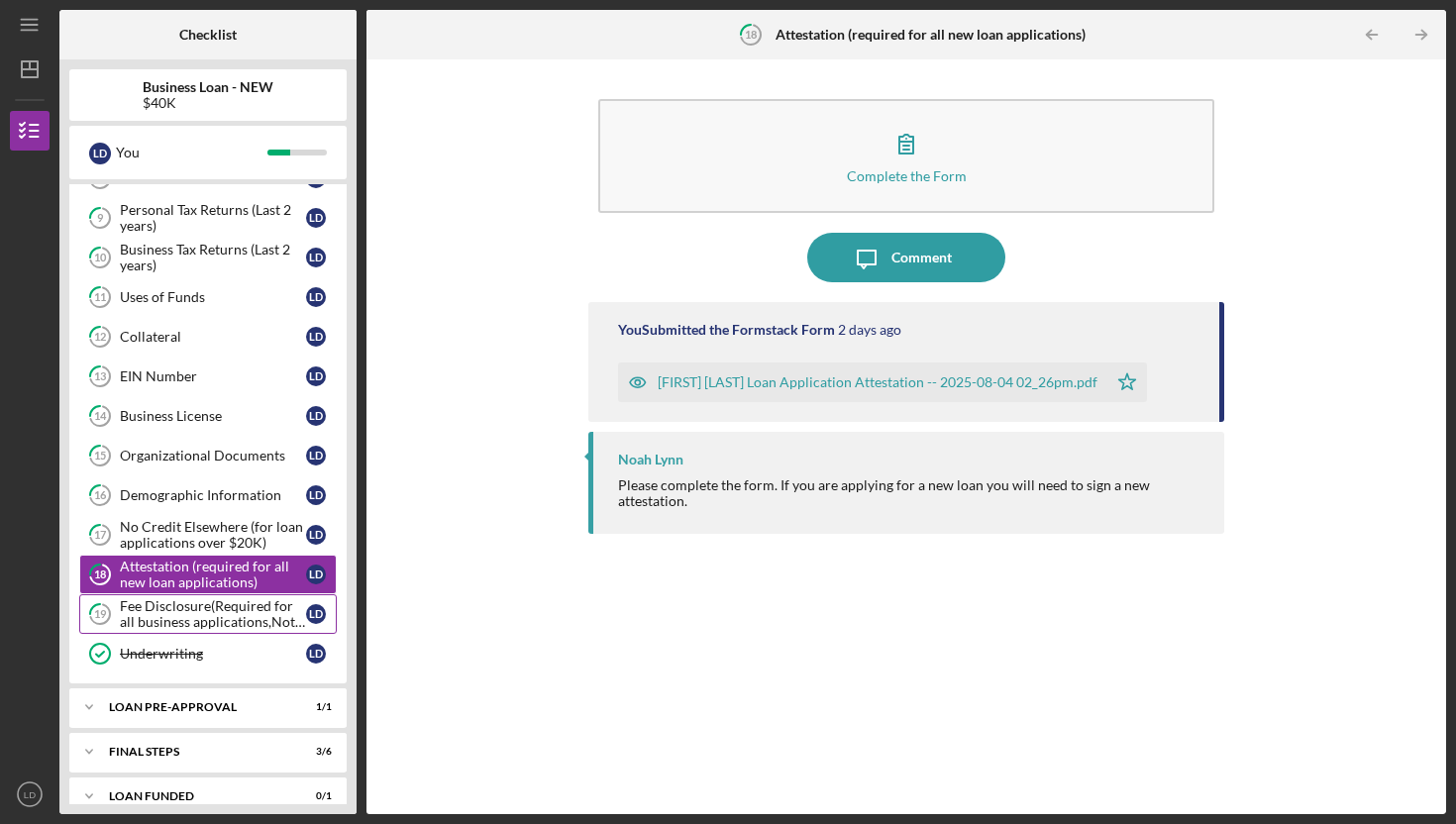 scroll, scrollTop: 258, scrollLeft: 0, axis: vertical 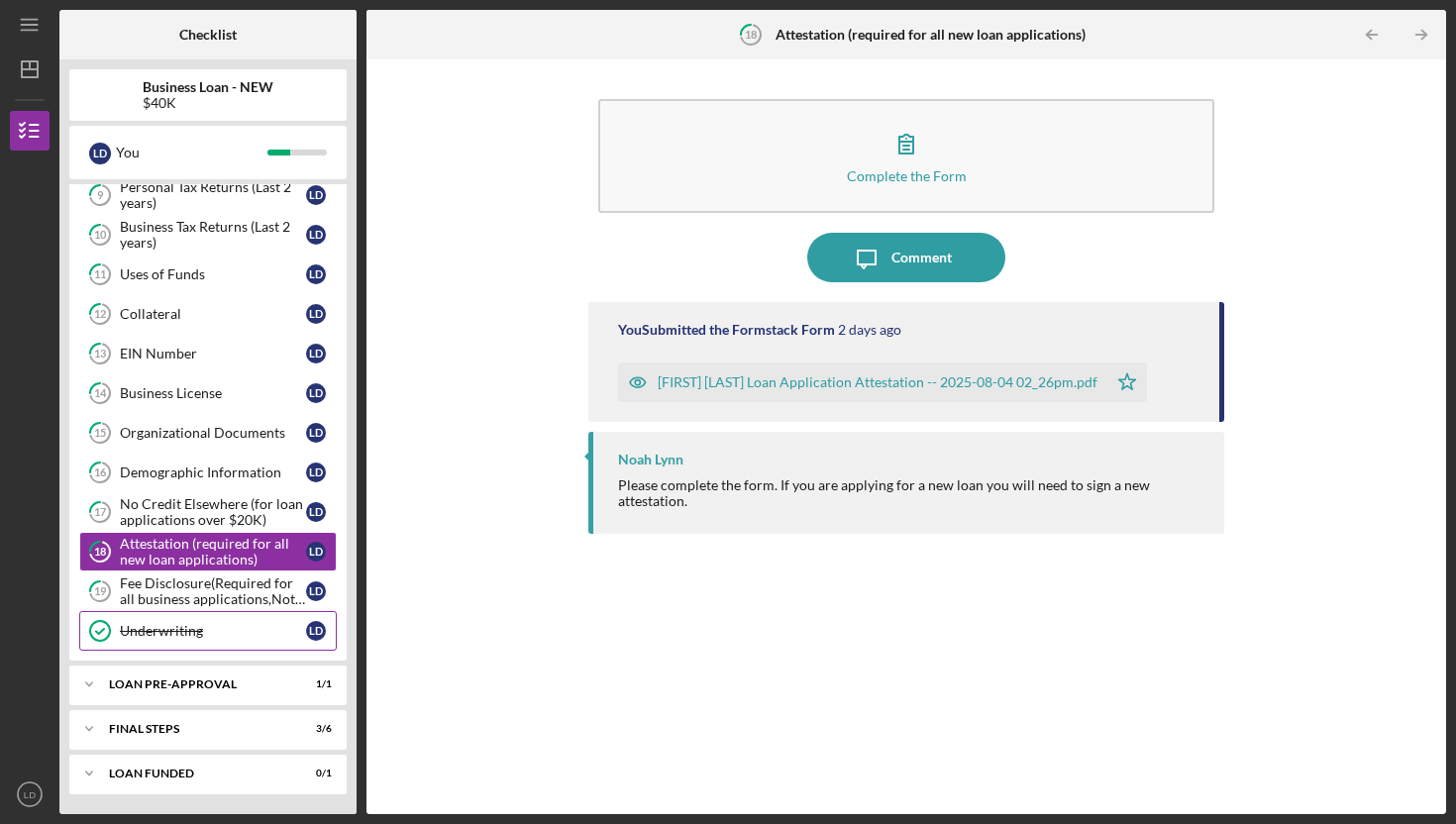 click on "Underwriting" at bounding box center (213, 631) 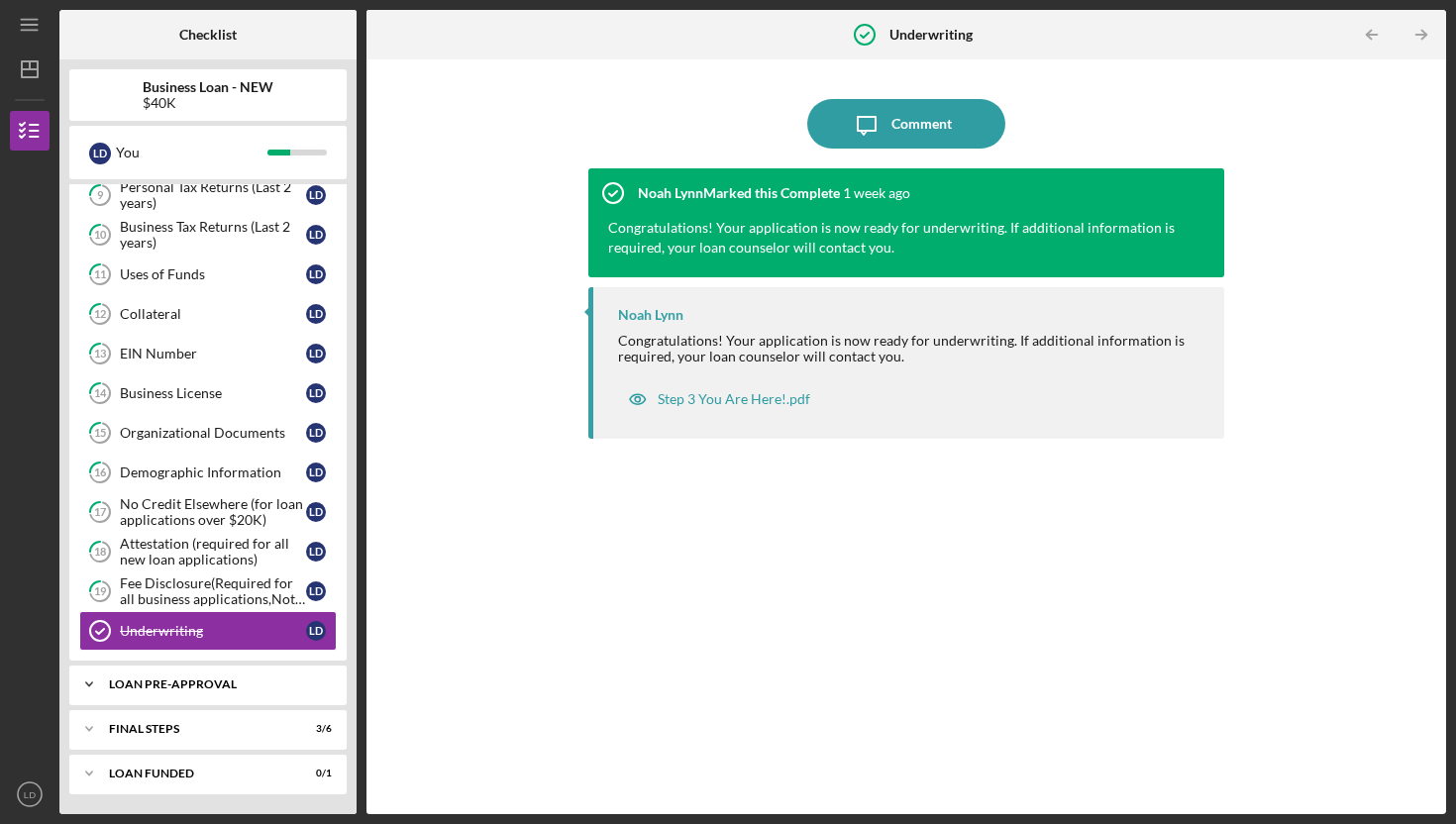 click on "Icon/Expander LOAN PRE-APPROVAL 1 / 1" at bounding box center [208, 684] 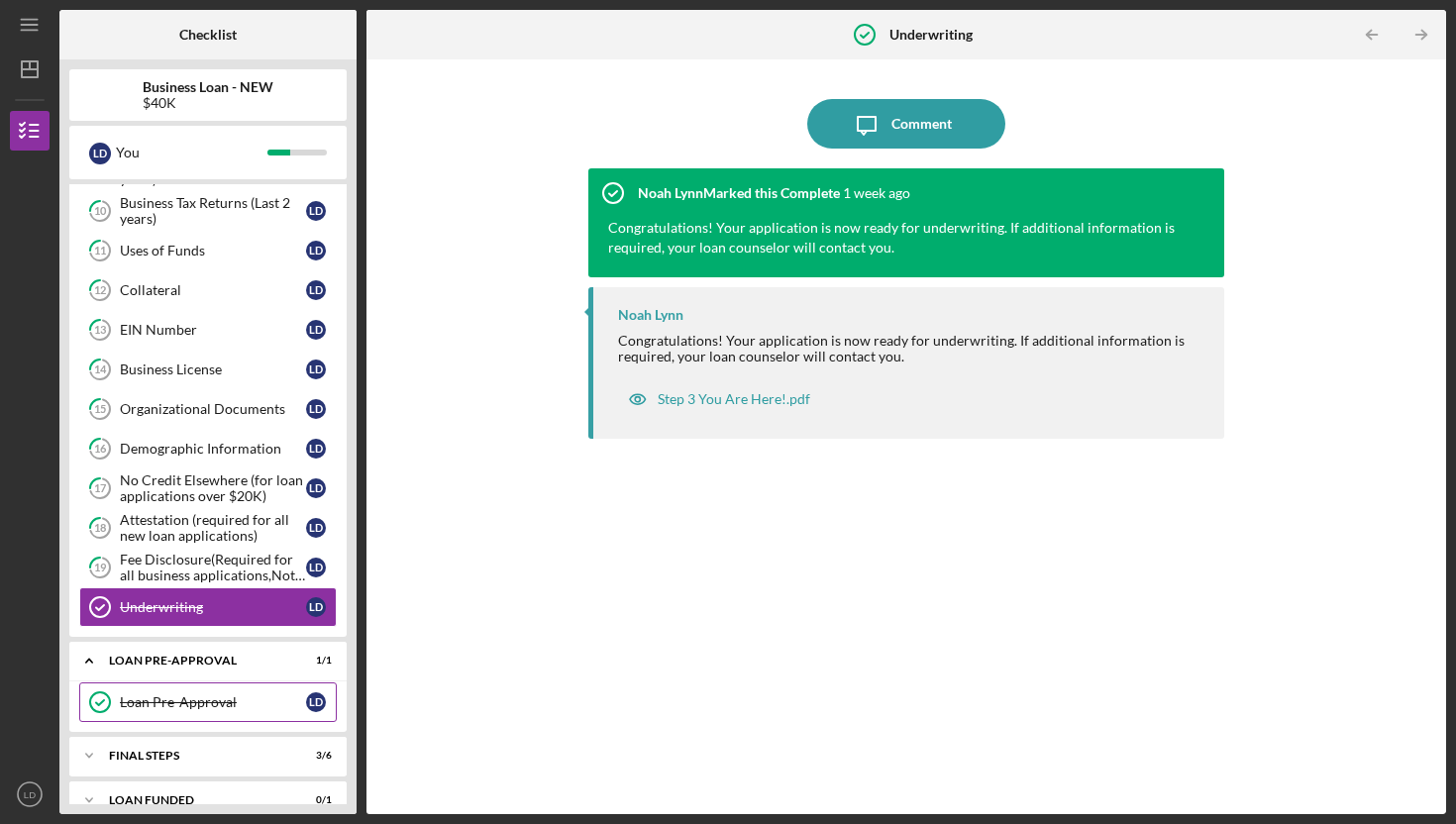 scroll, scrollTop: 282, scrollLeft: 0, axis: vertical 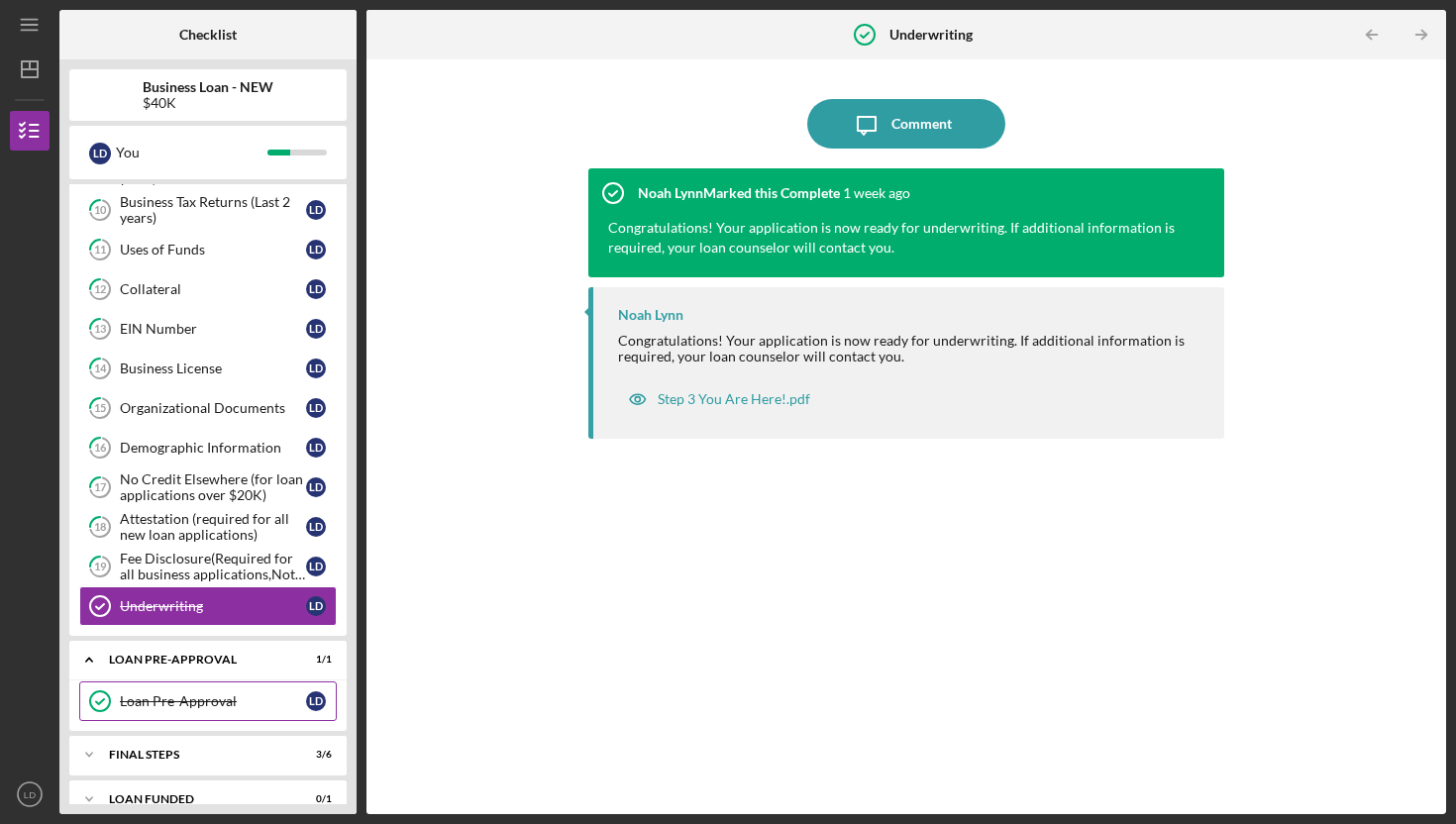 click on "Loan Pre-Approval" at bounding box center (213, 701) 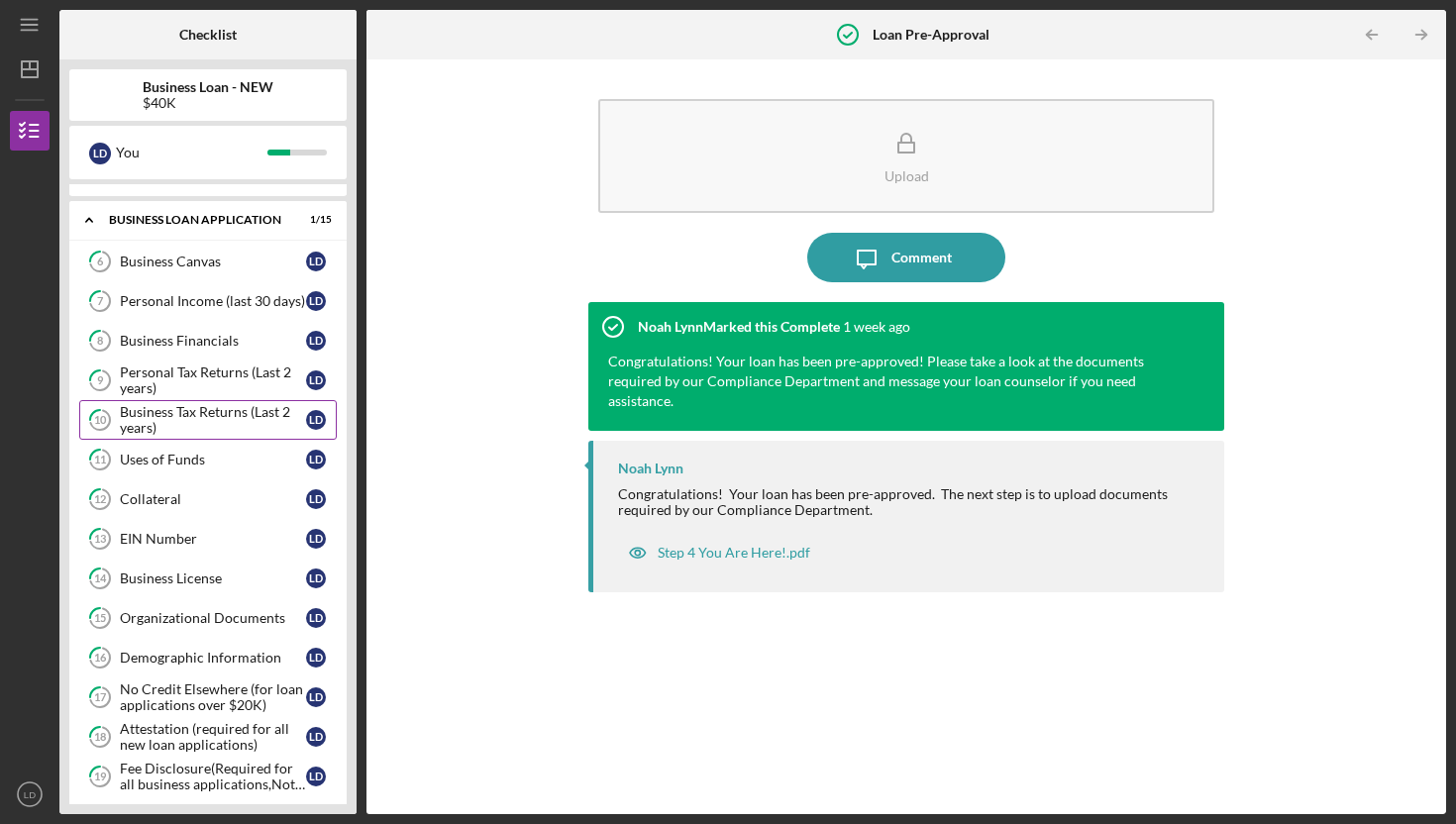 scroll, scrollTop: 0, scrollLeft: 0, axis: both 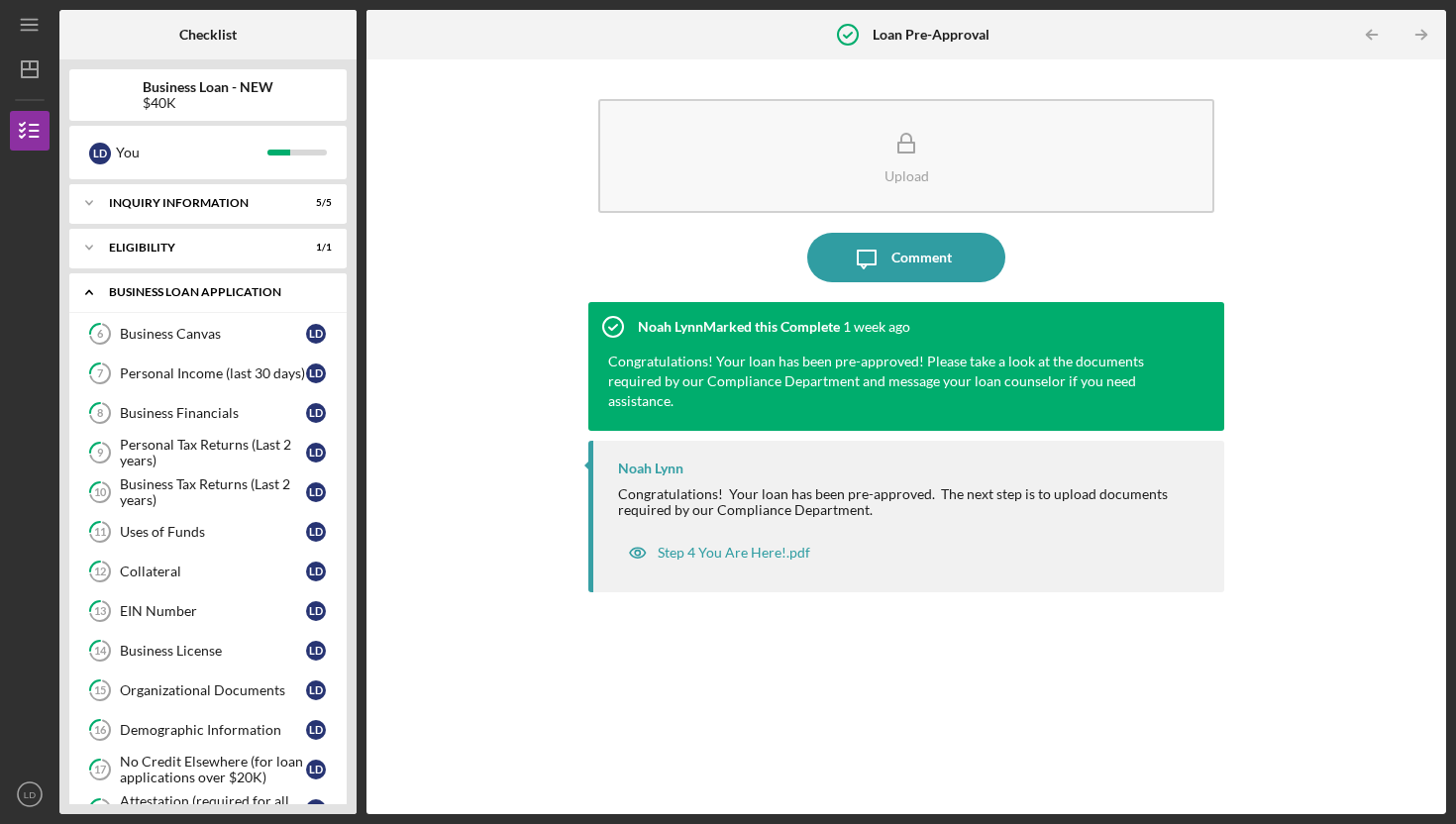 click on "BUSINESS LOAN APPLICATION" at bounding box center [215, 292] 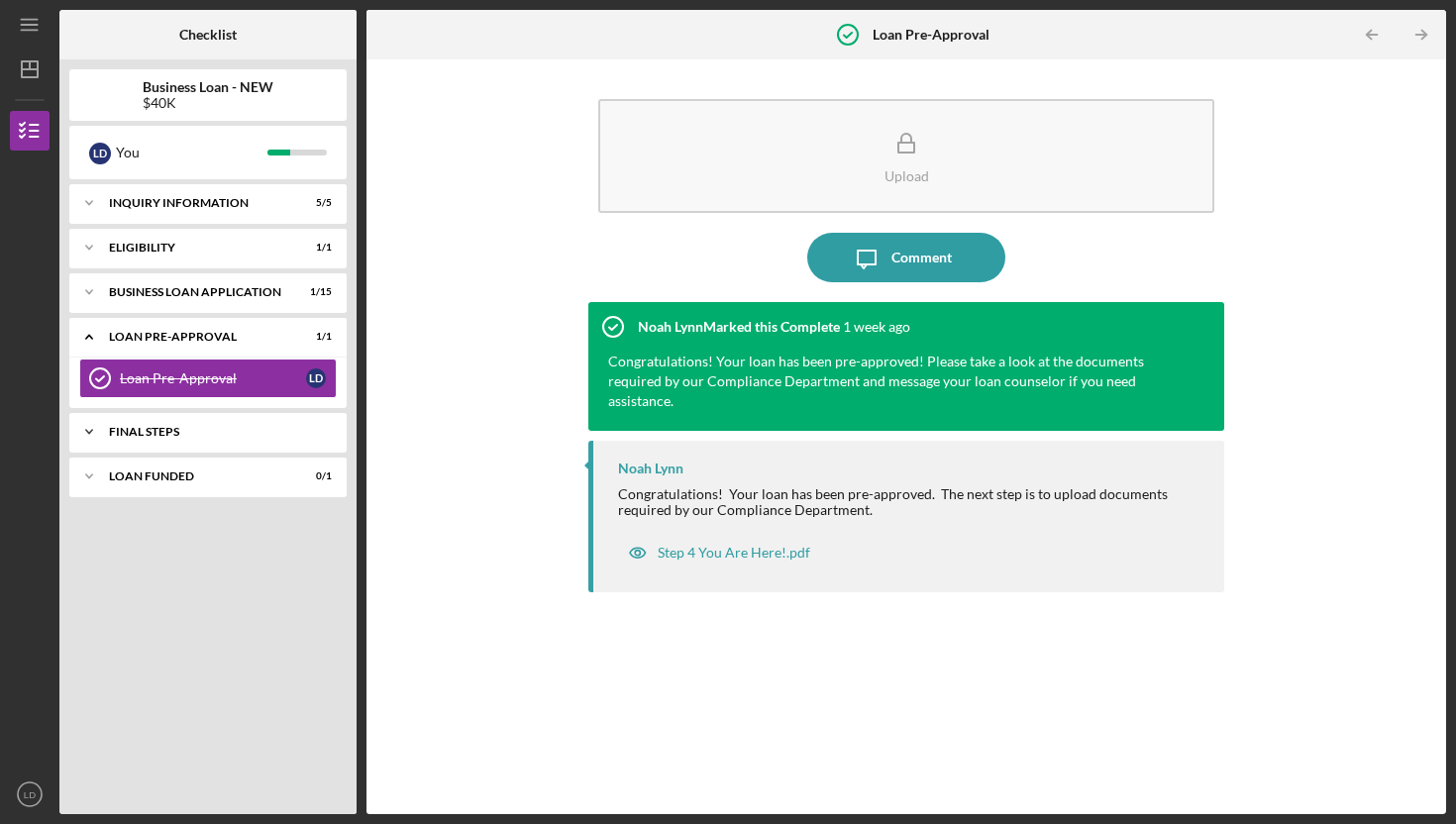 click on "FINAL STEPS" at bounding box center (215, 432) 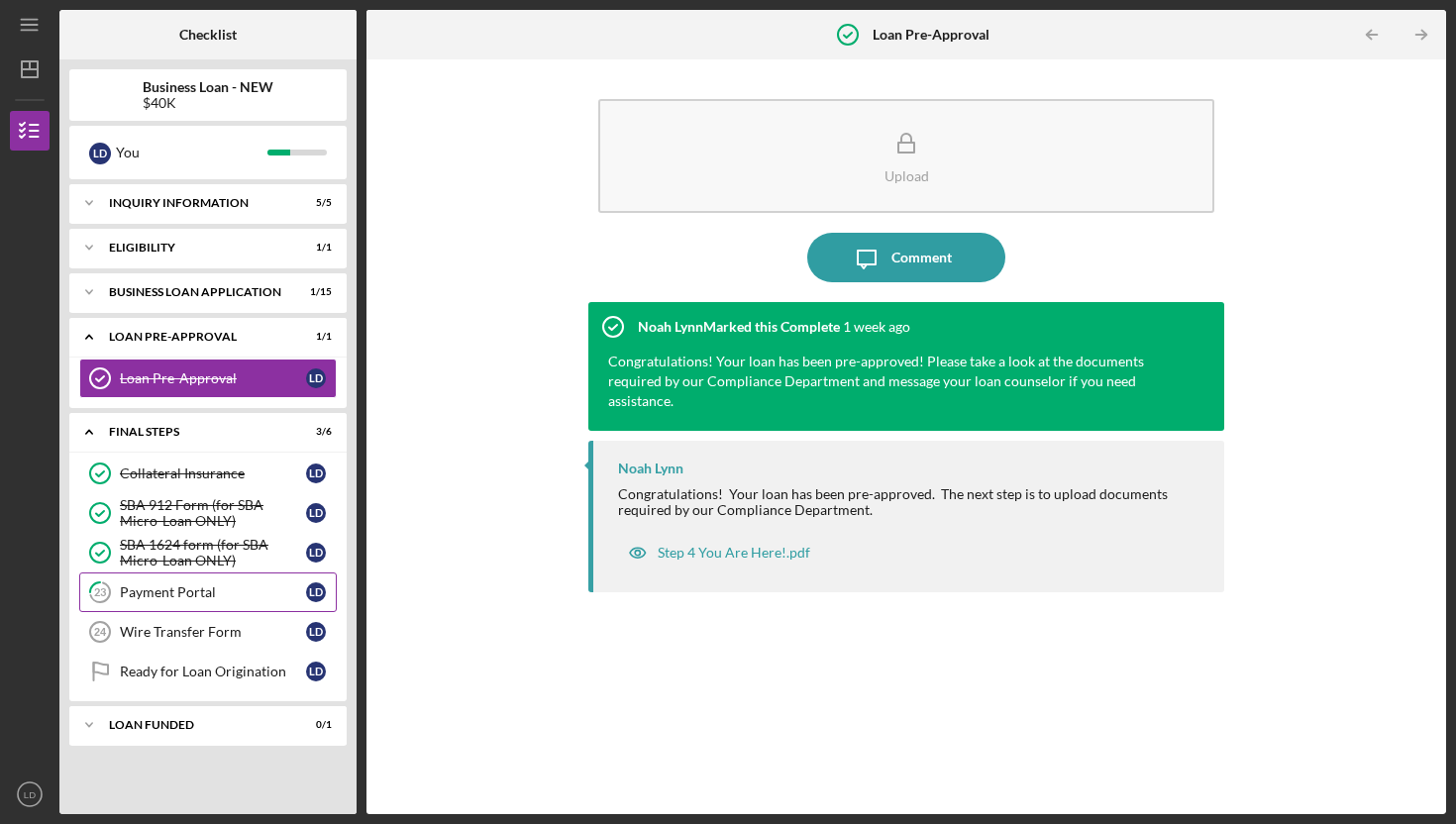 click on "23 Payment Portal L D" at bounding box center (208, 592) 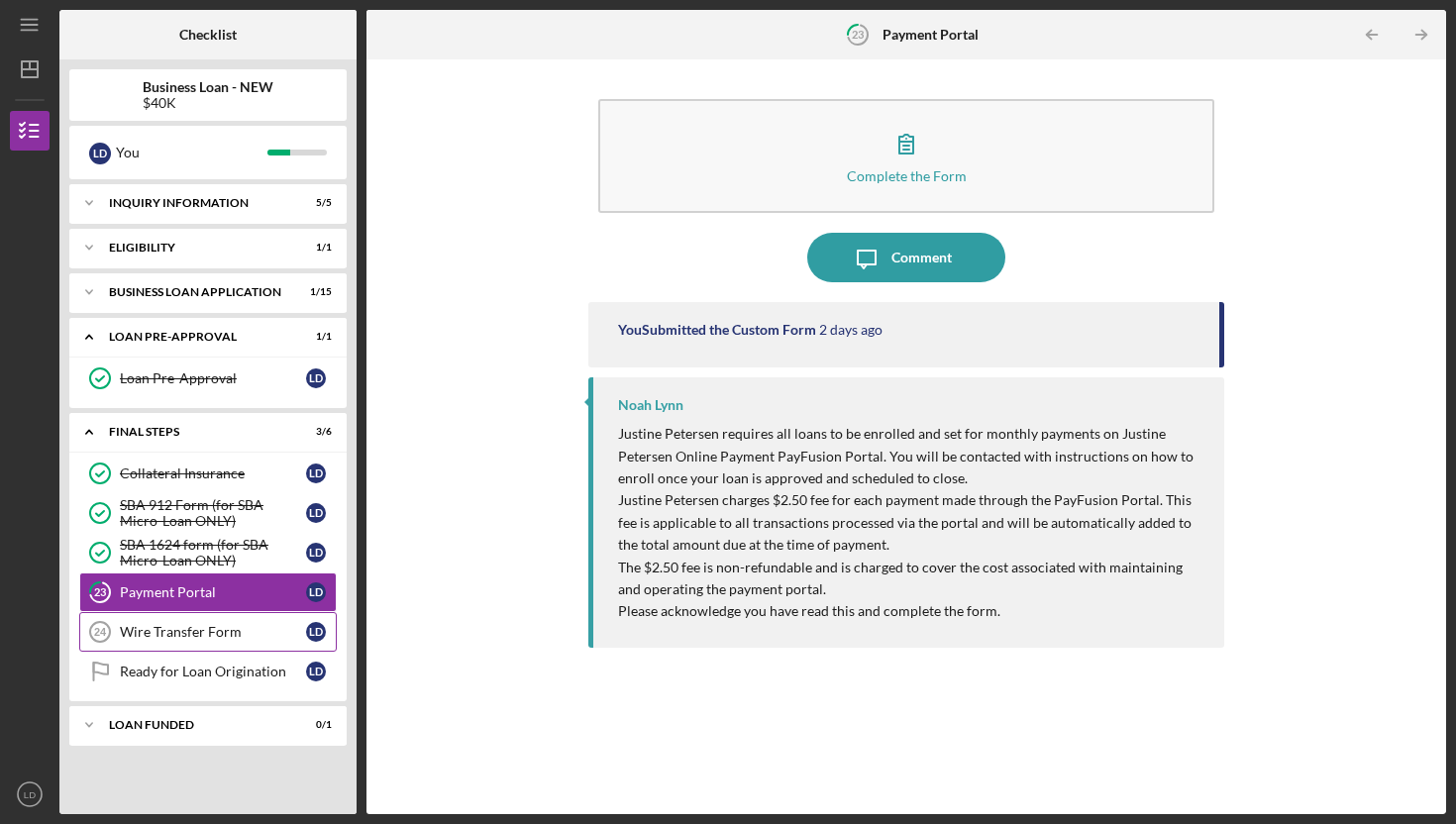 click on "Wire Transfer Form" at bounding box center [213, 632] 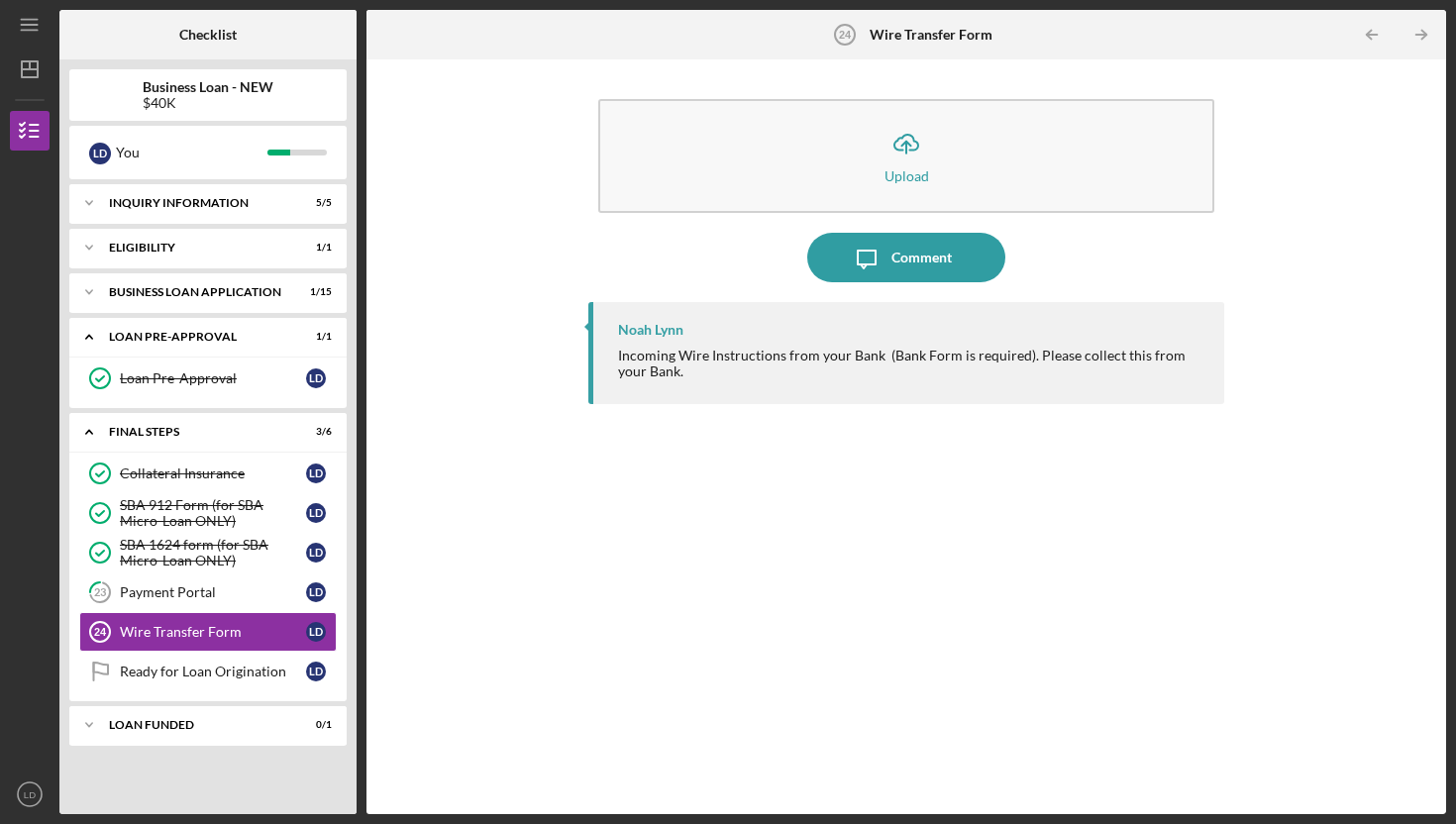 click on "Incoming Wire Instructions from your Bank  (Bank Form is required). Please collect this from your Bank." at bounding box center (911, 363) 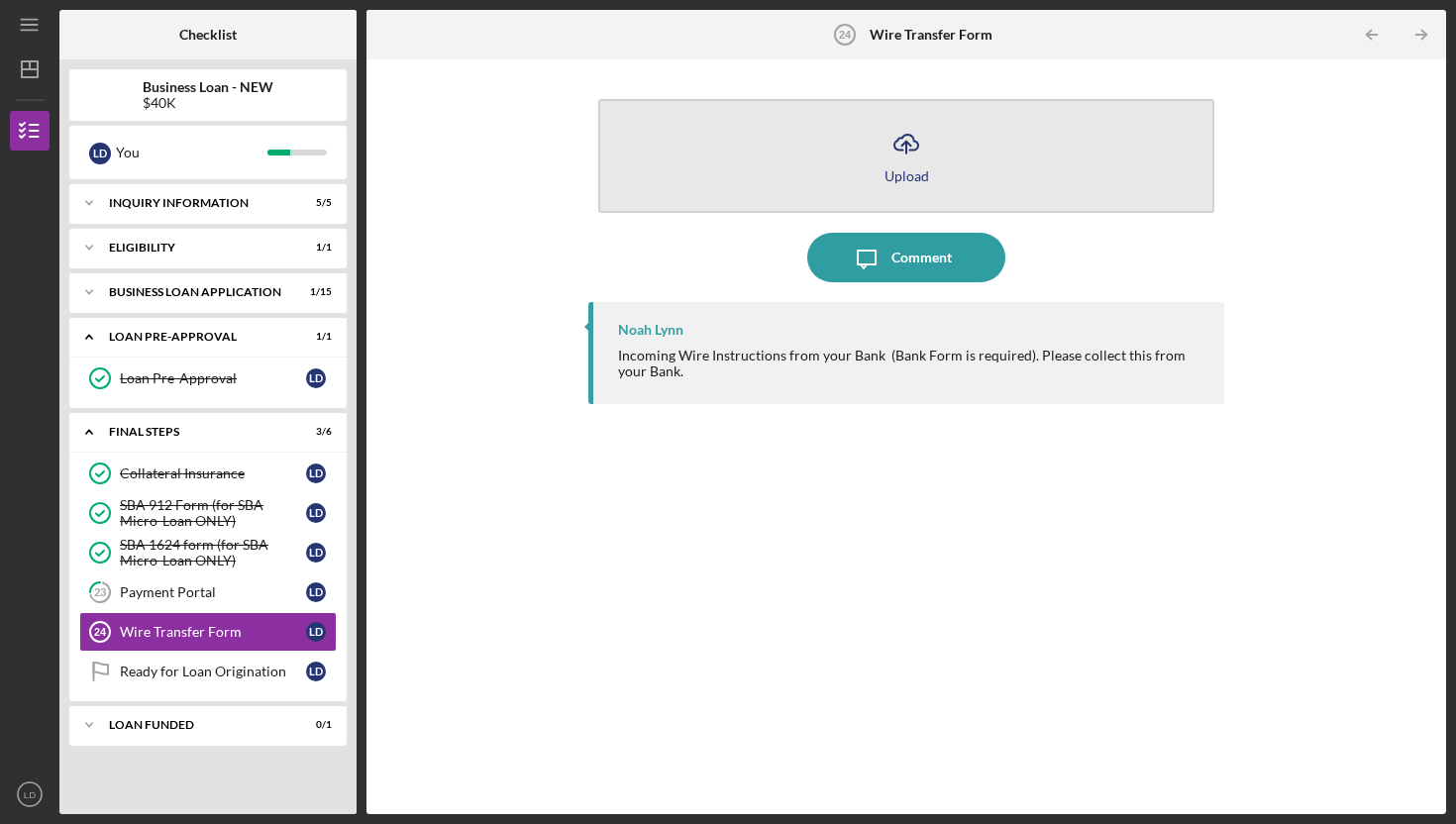 click on "Upload" at bounding box center [906, 175] 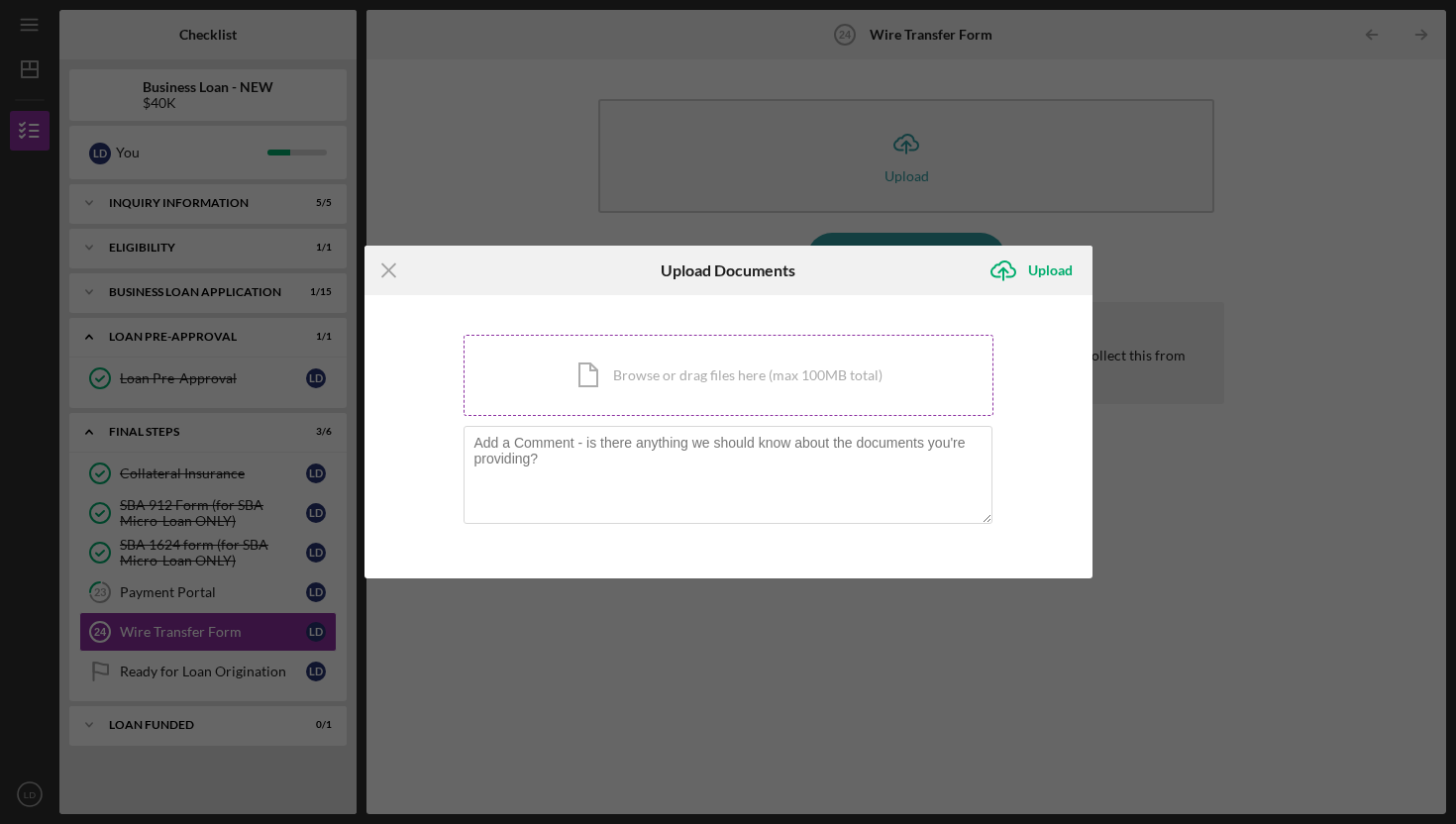click on "Icon/Document Browse or drag files here (max 100MB total) Tap to choose files or take a photo" at bounding box center [728, 375] 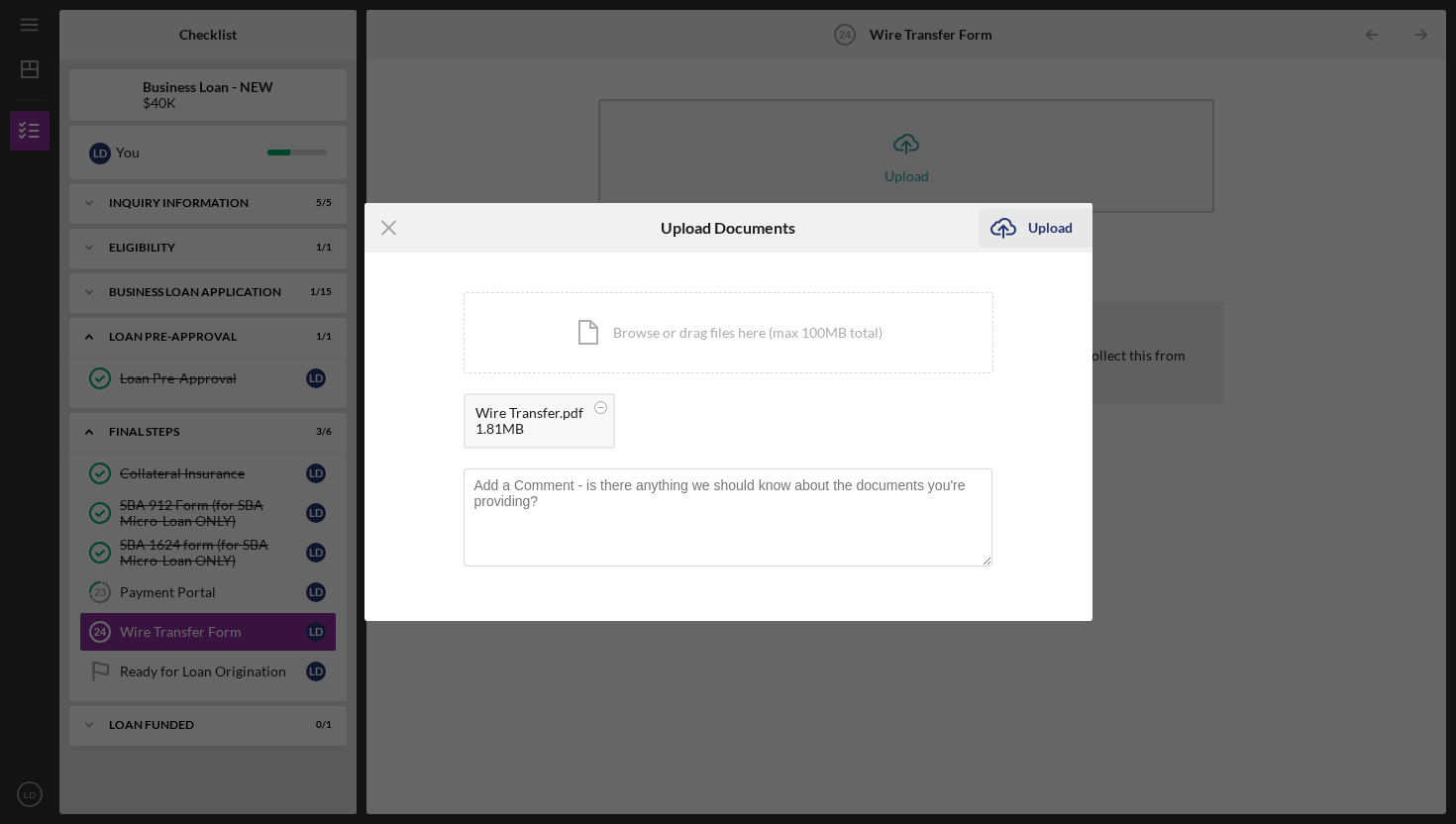 click on "Upload" at bounding box center [1050, 228] 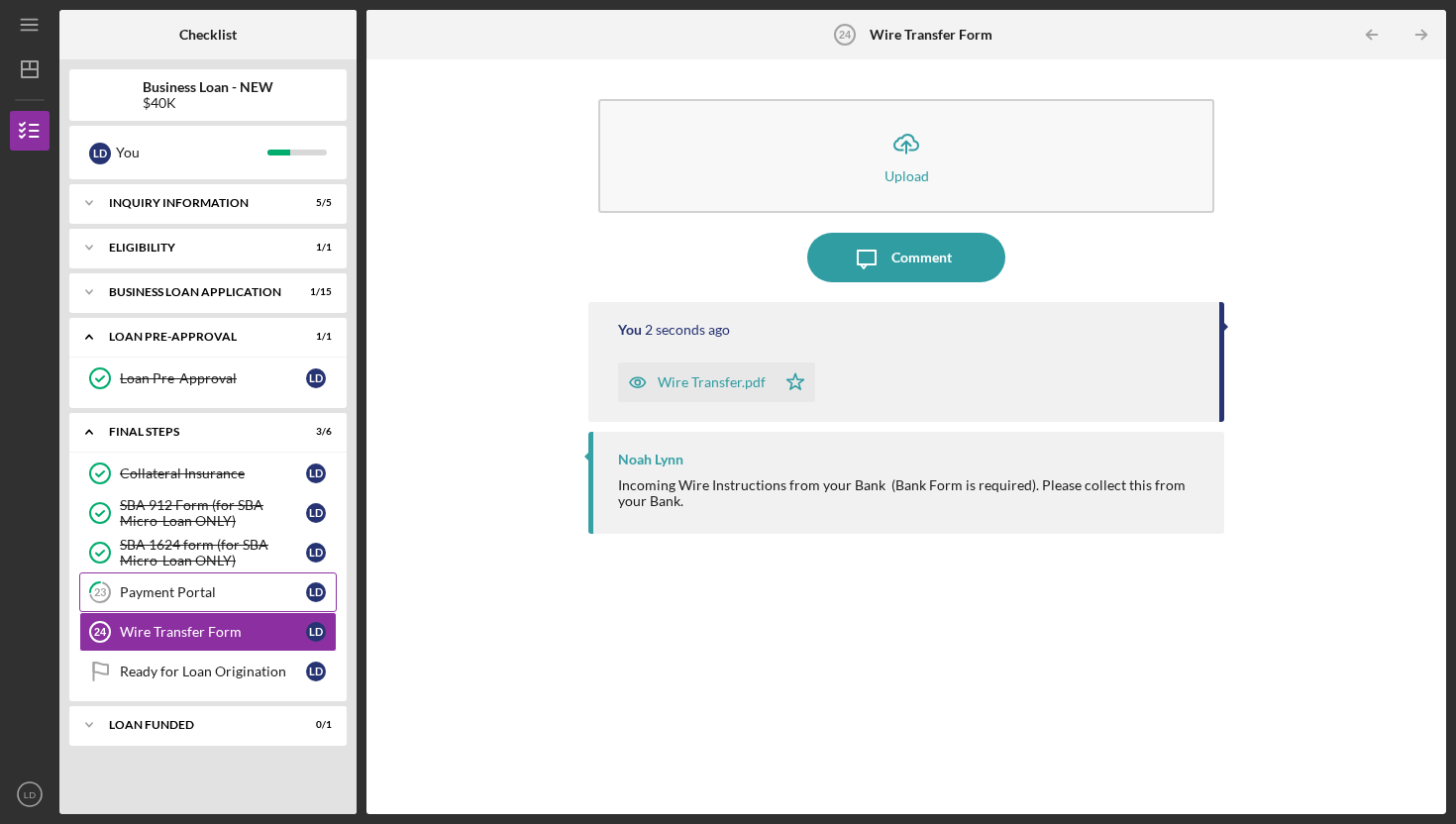 click on "Payment Portal" at bounding box center (213, 592) 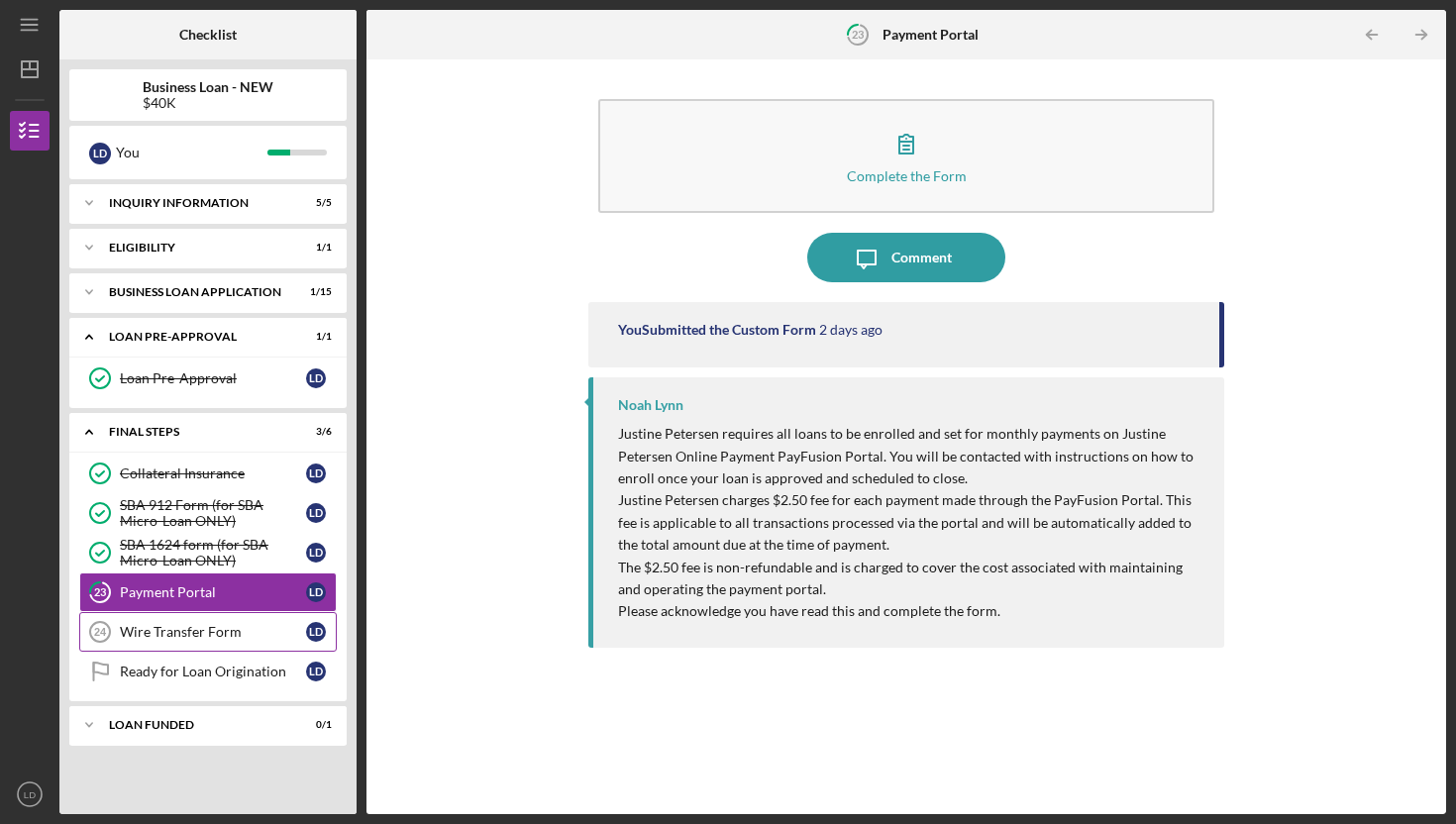 click on "Wire Transfer Form" at bounding box center [213, 632] 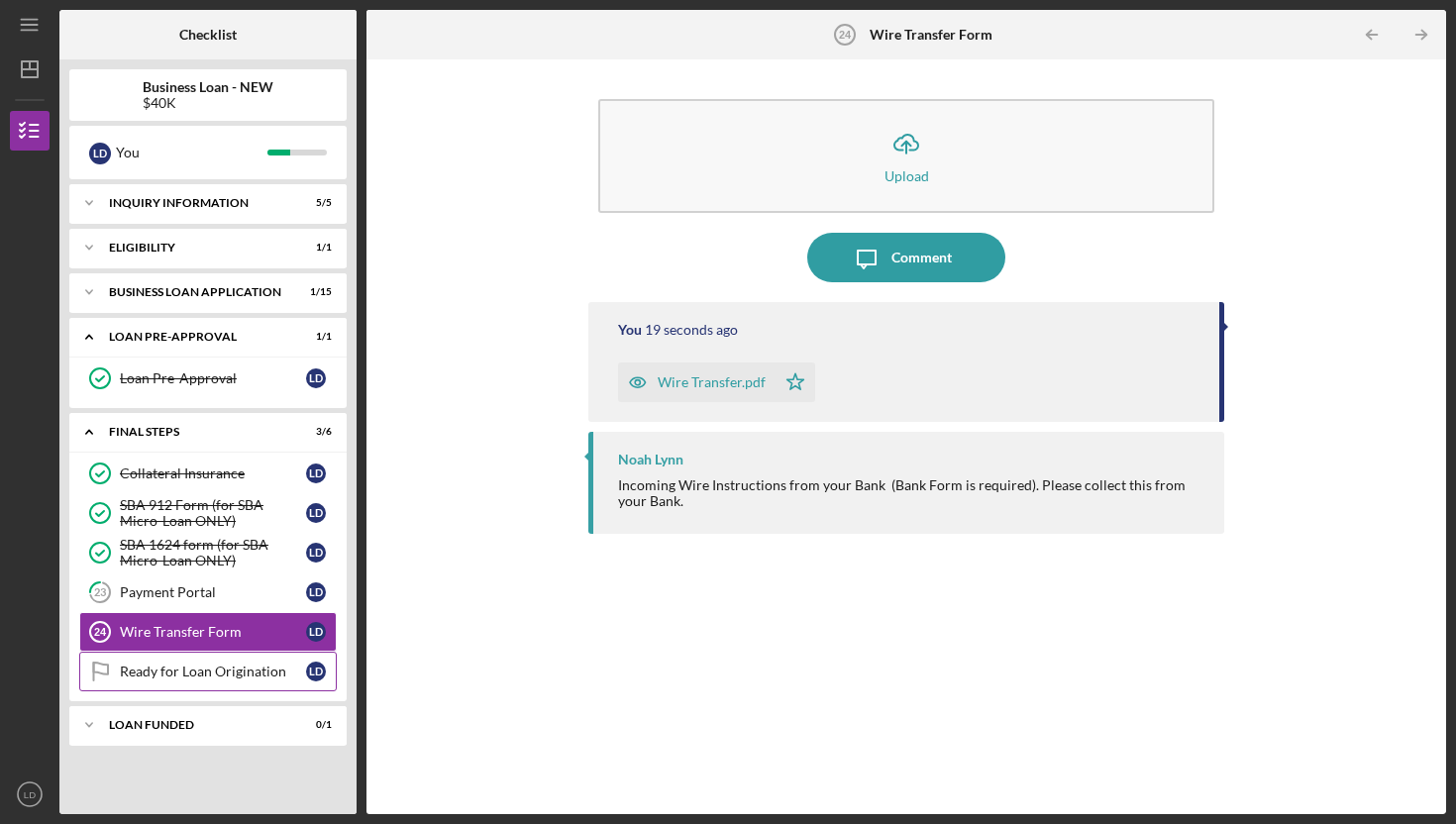 click on "Ready for Loan Origination Ready for Loan Origination L D" at bounding box center [208, 671] 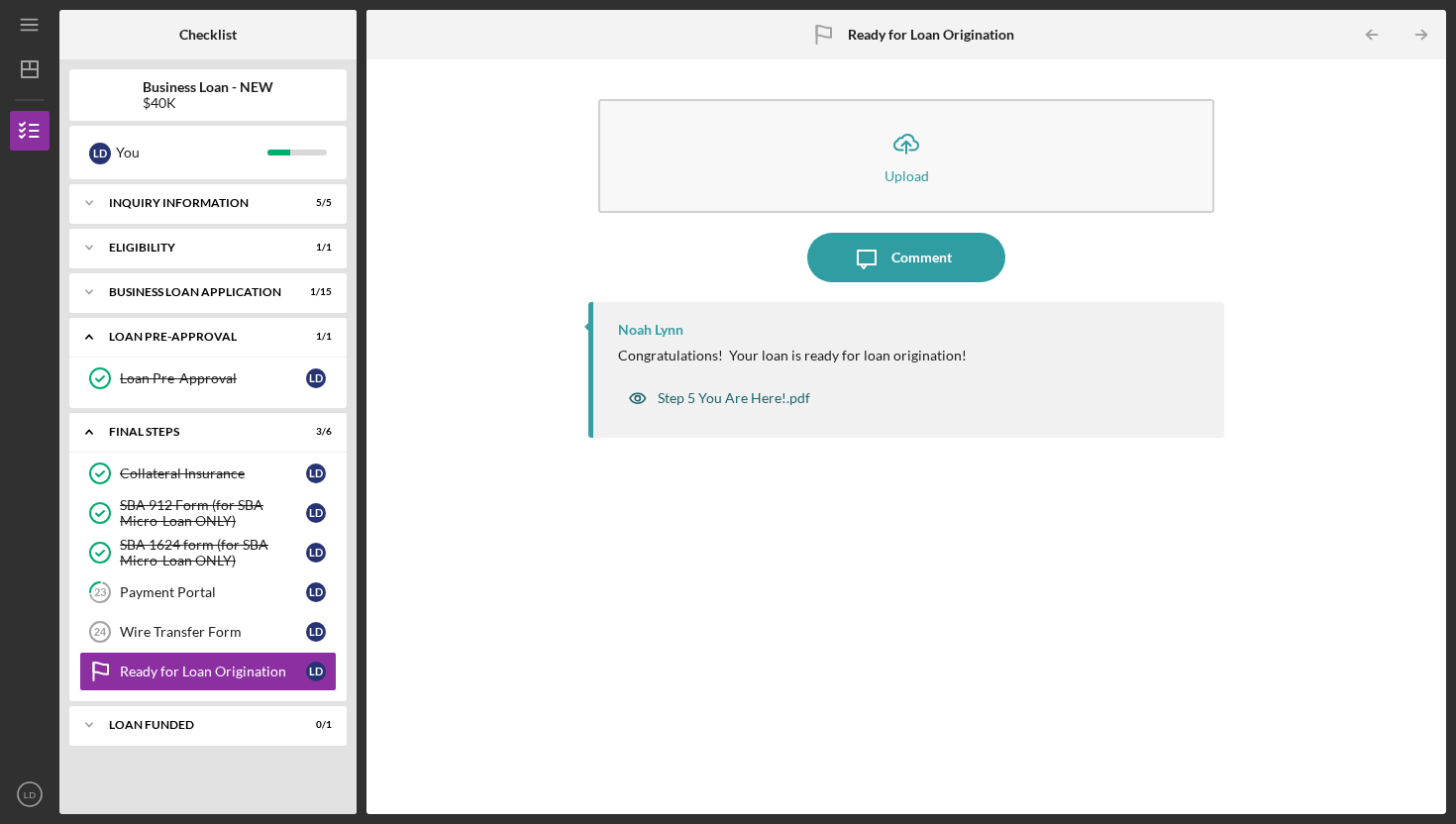 click on "Step 5 You Are Here!.pdf" at bounding box center [734, 398] 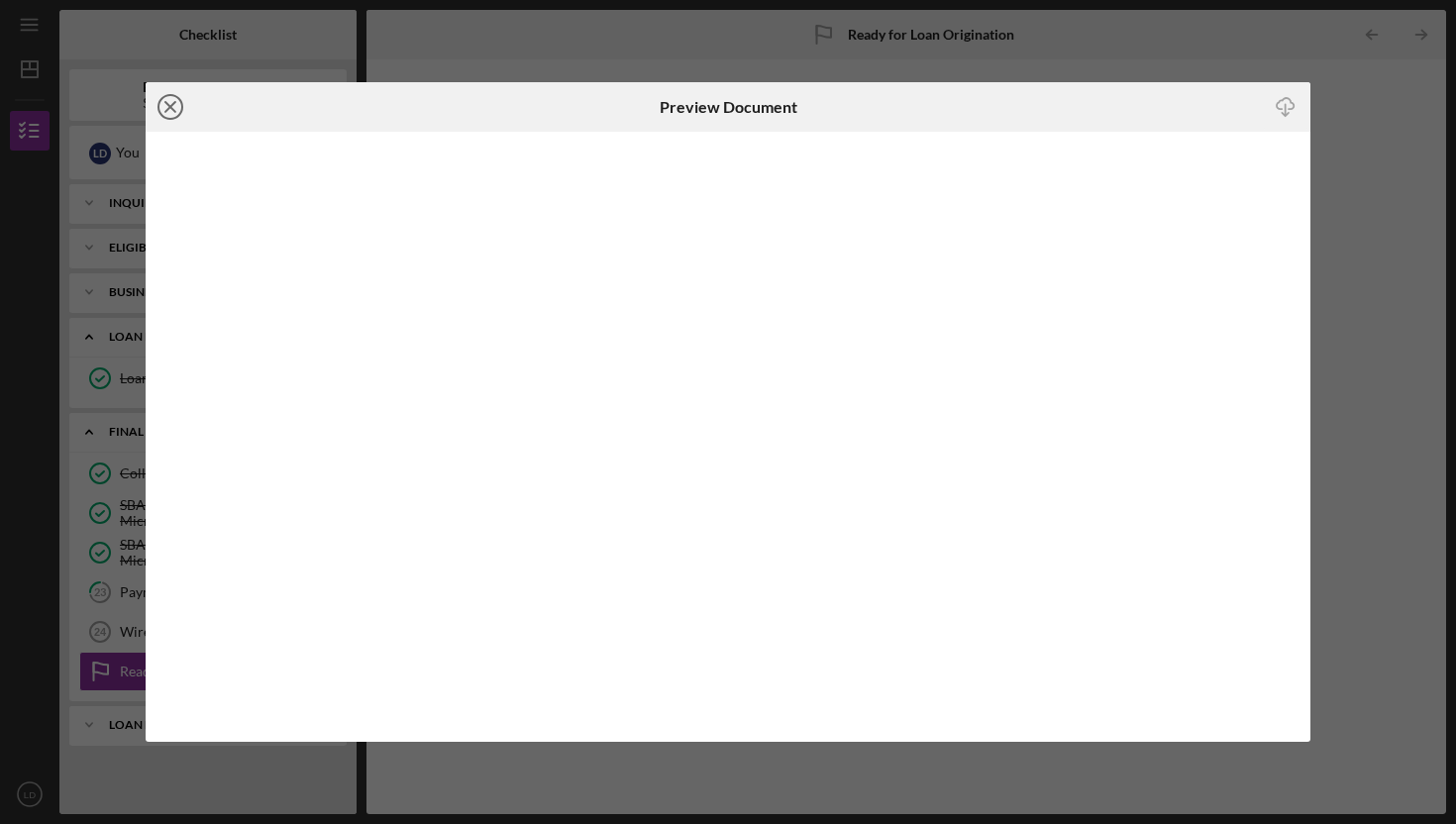 click 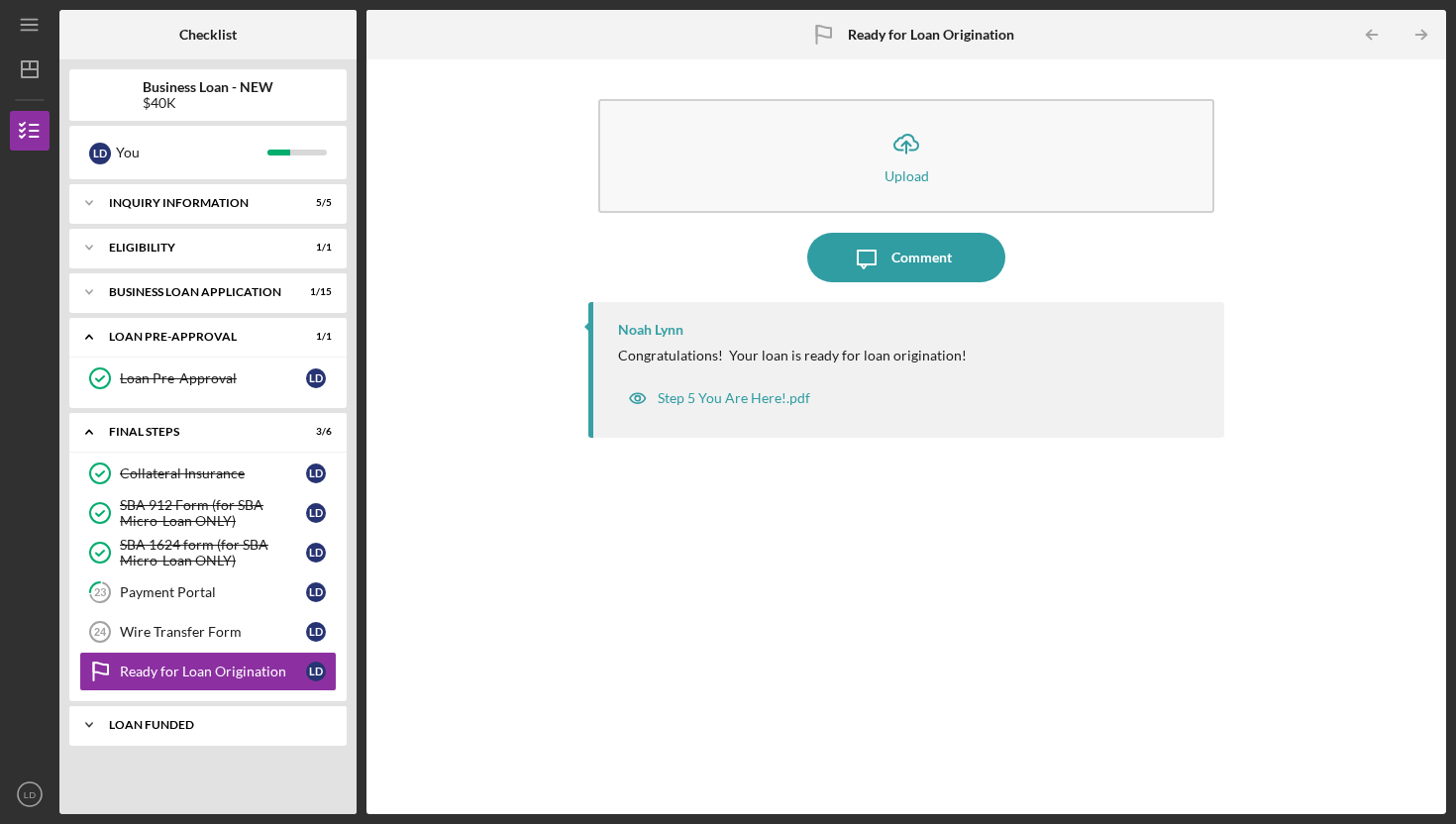 click on "Icon/Expander LOAN FUNDED 0 / 1" at bounding box center [208, 725] 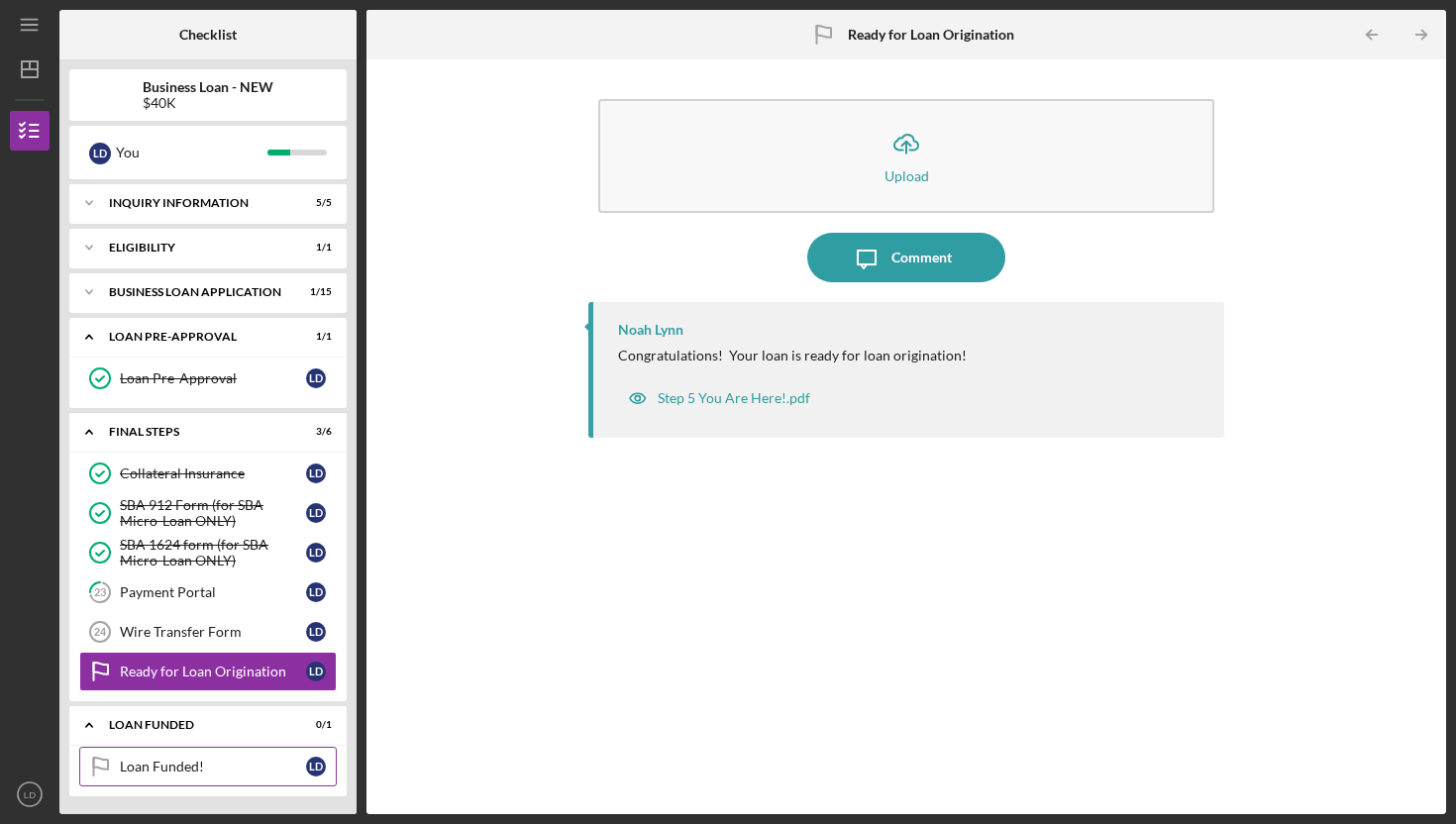 click on "Loan Funded! Loan Funded! L D" at bounding box center [208, 767] 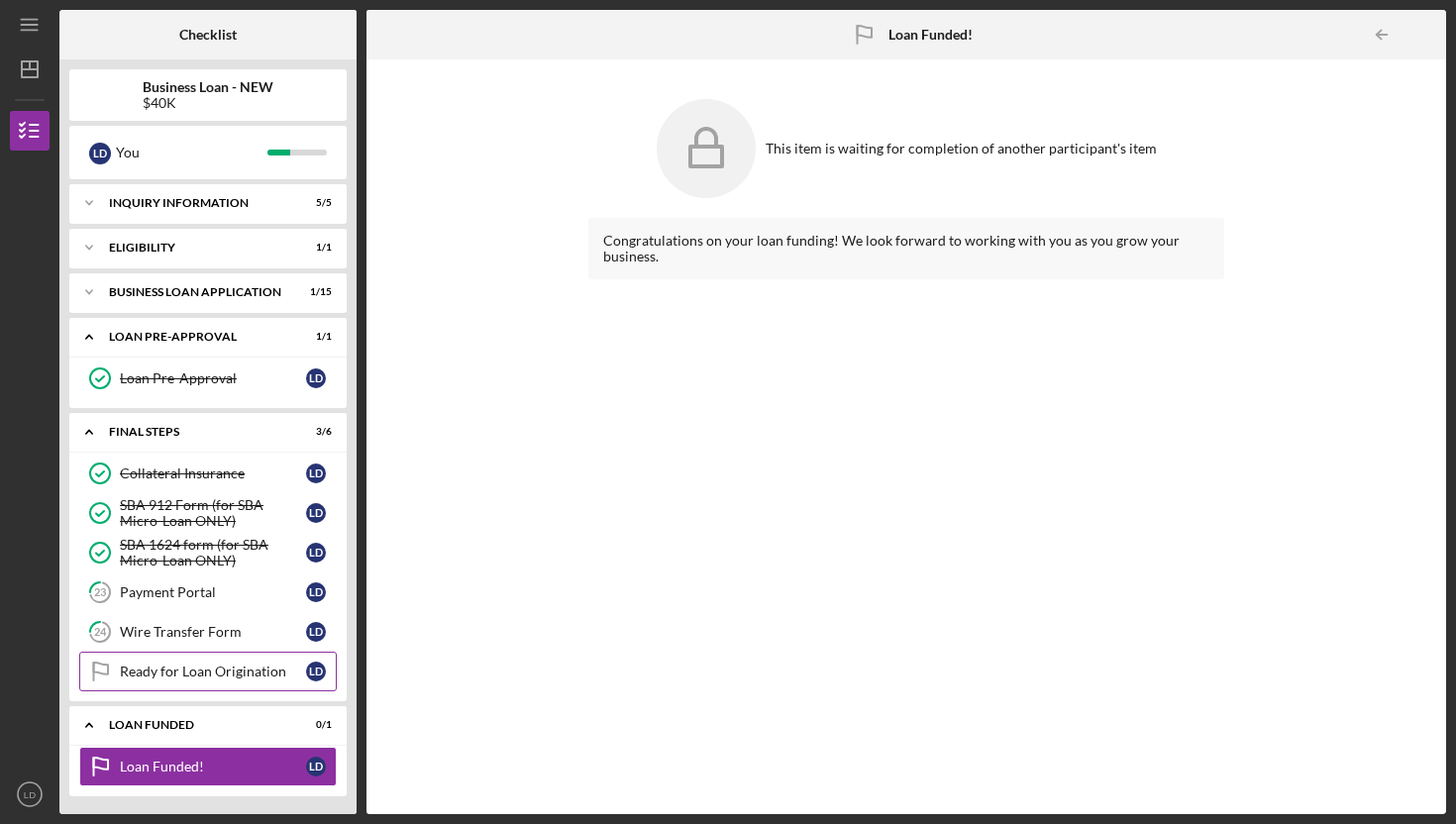 click on "Ready for Loan Origination" at bounding box center [213, 671] 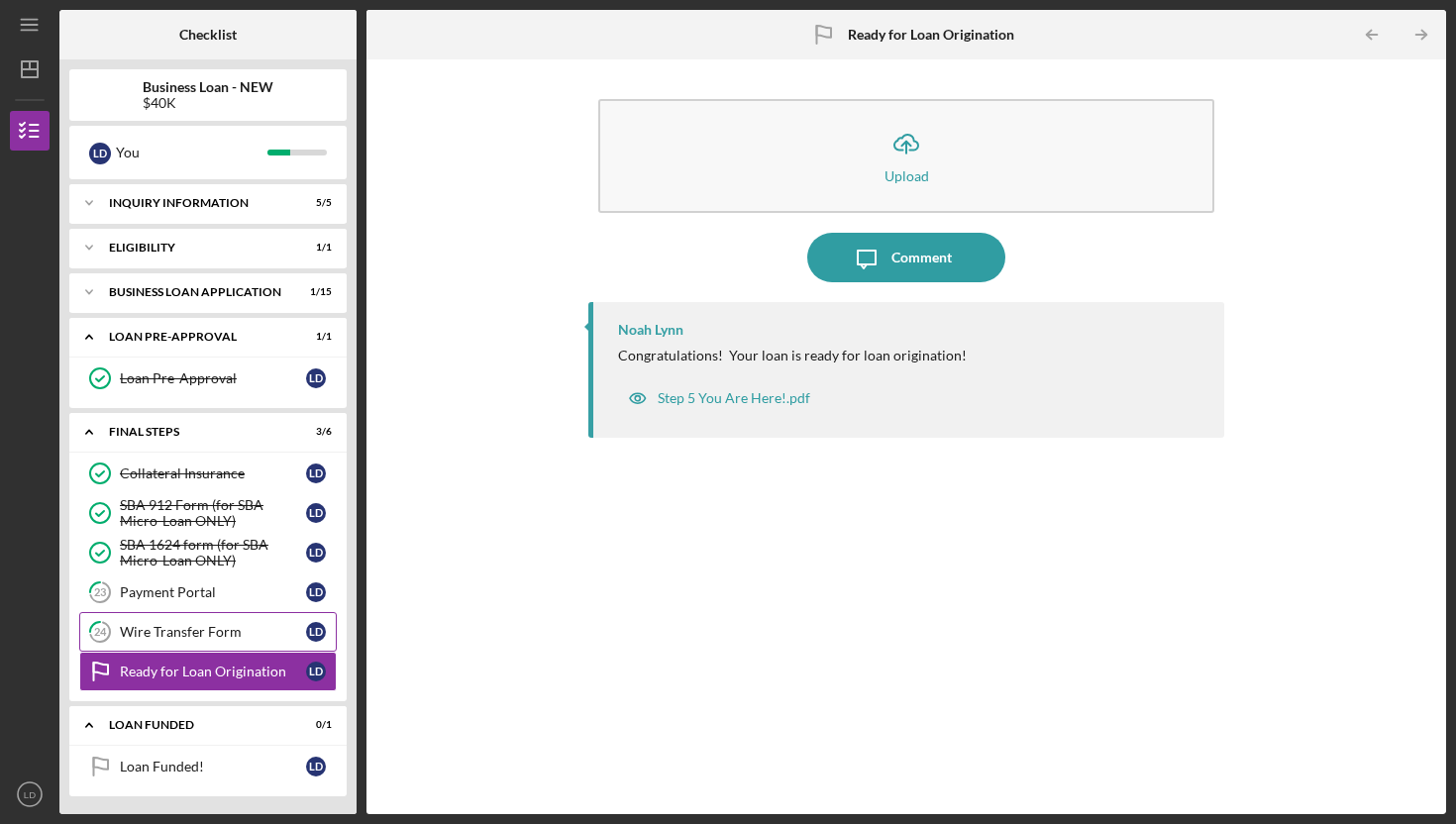 click on "Wire Transfer Form" at bounding box center [213, 632] 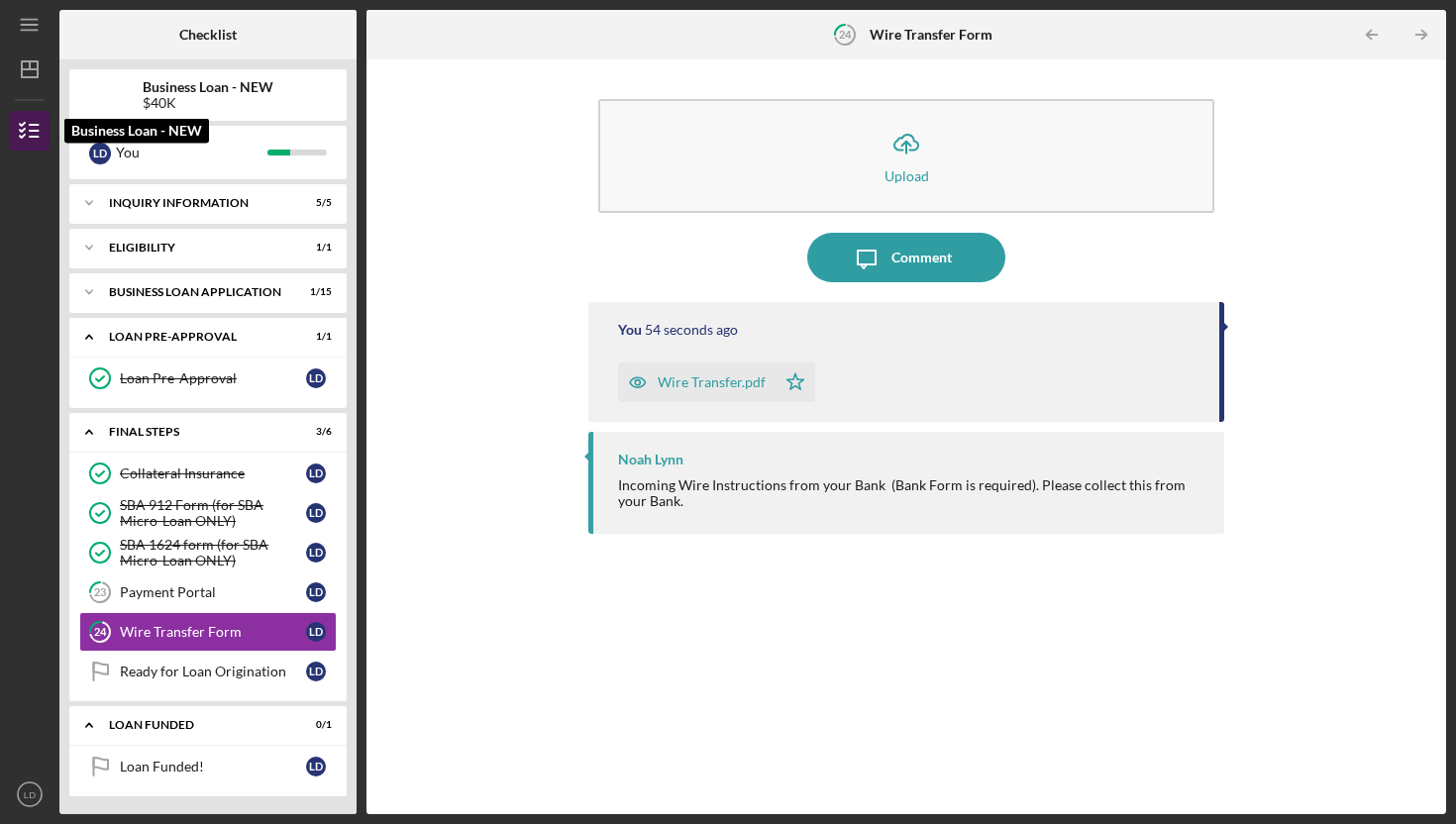 click 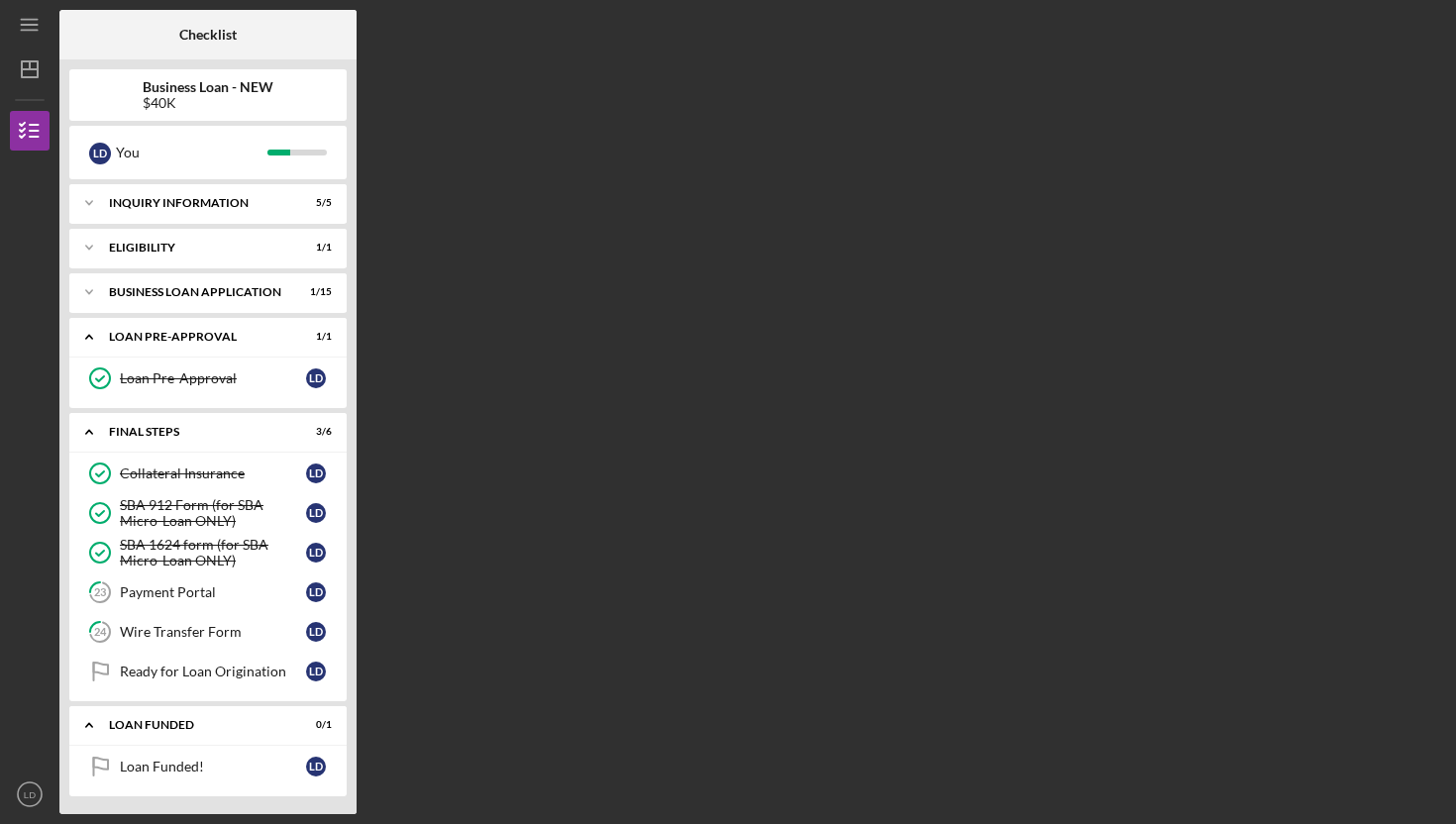 click on "Business Loan - NEW $40K" at bounding box center [208, 95] 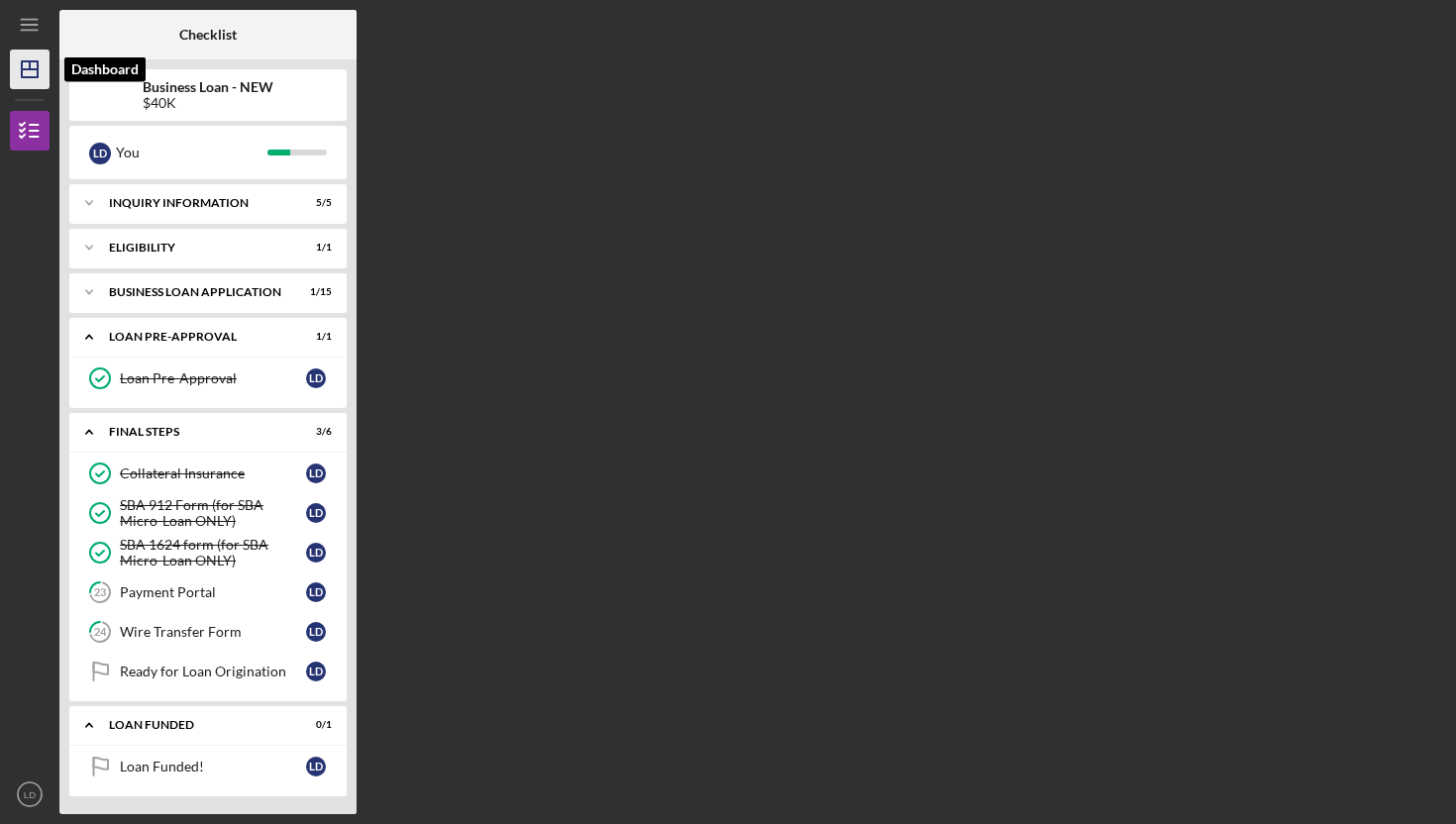 click on "Icon/Dashboard" 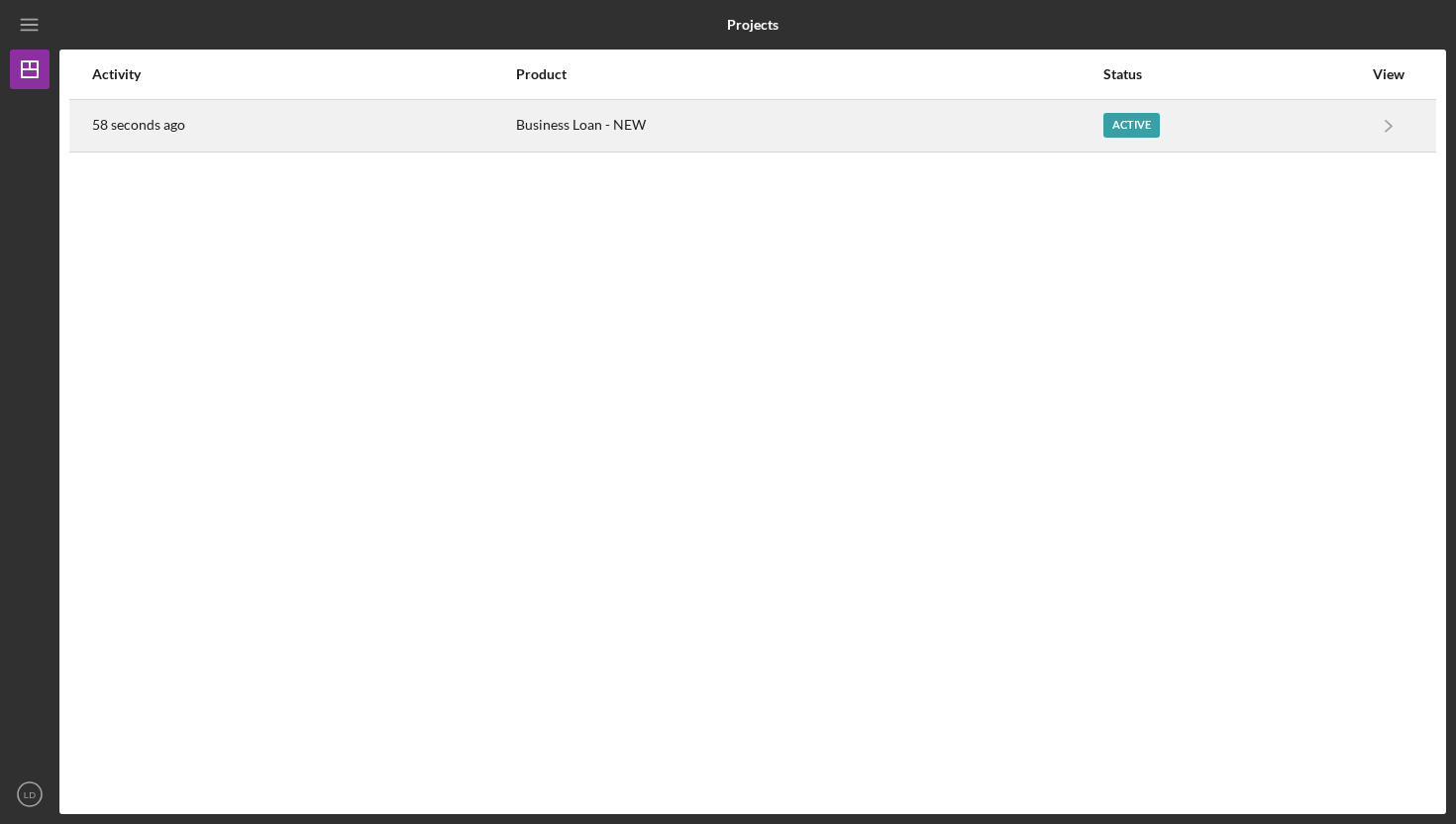 click on "58 seconds ago" at bounding box center [303, 126] 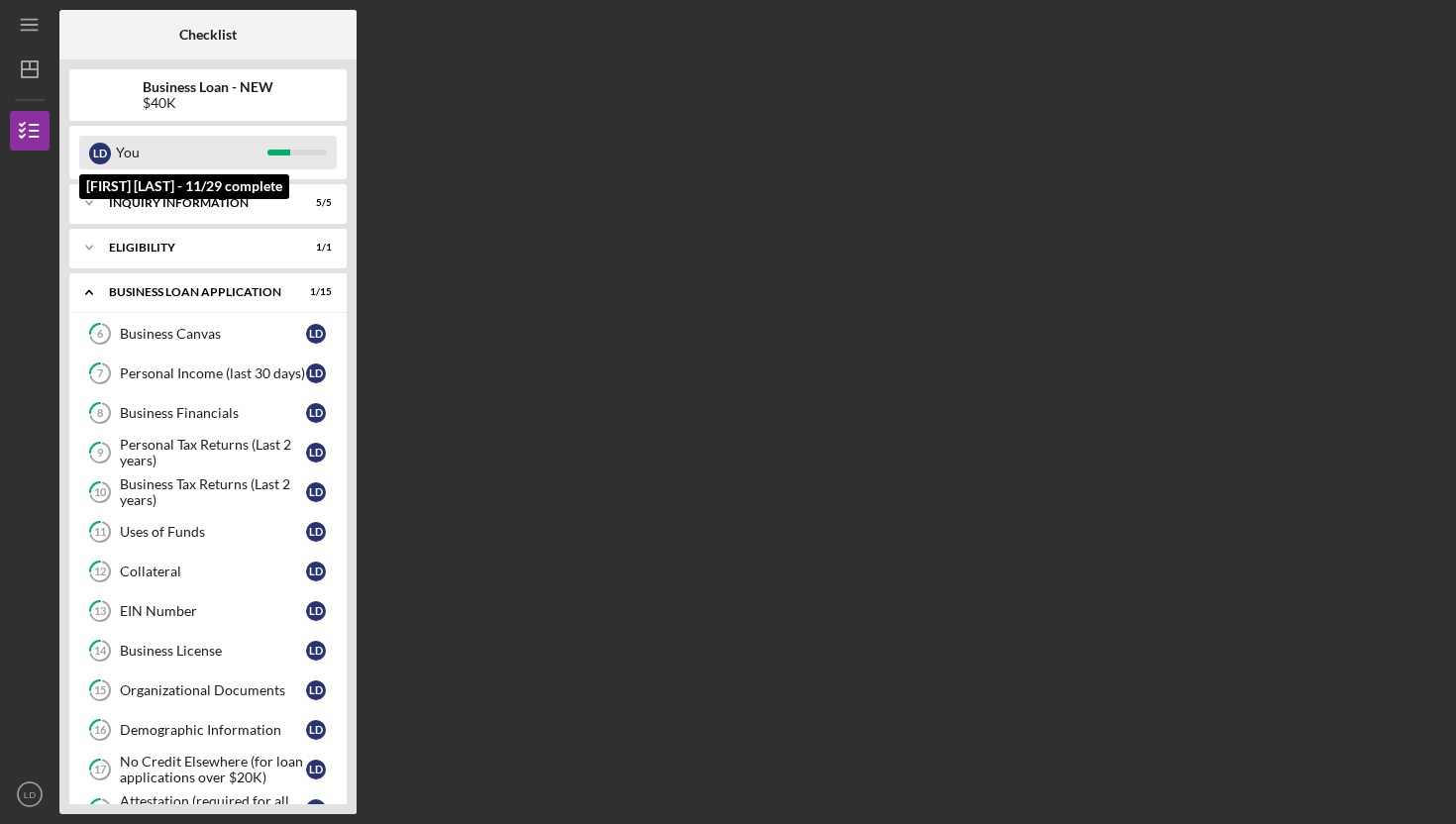 click on "You" at bounding box center [191, 153] 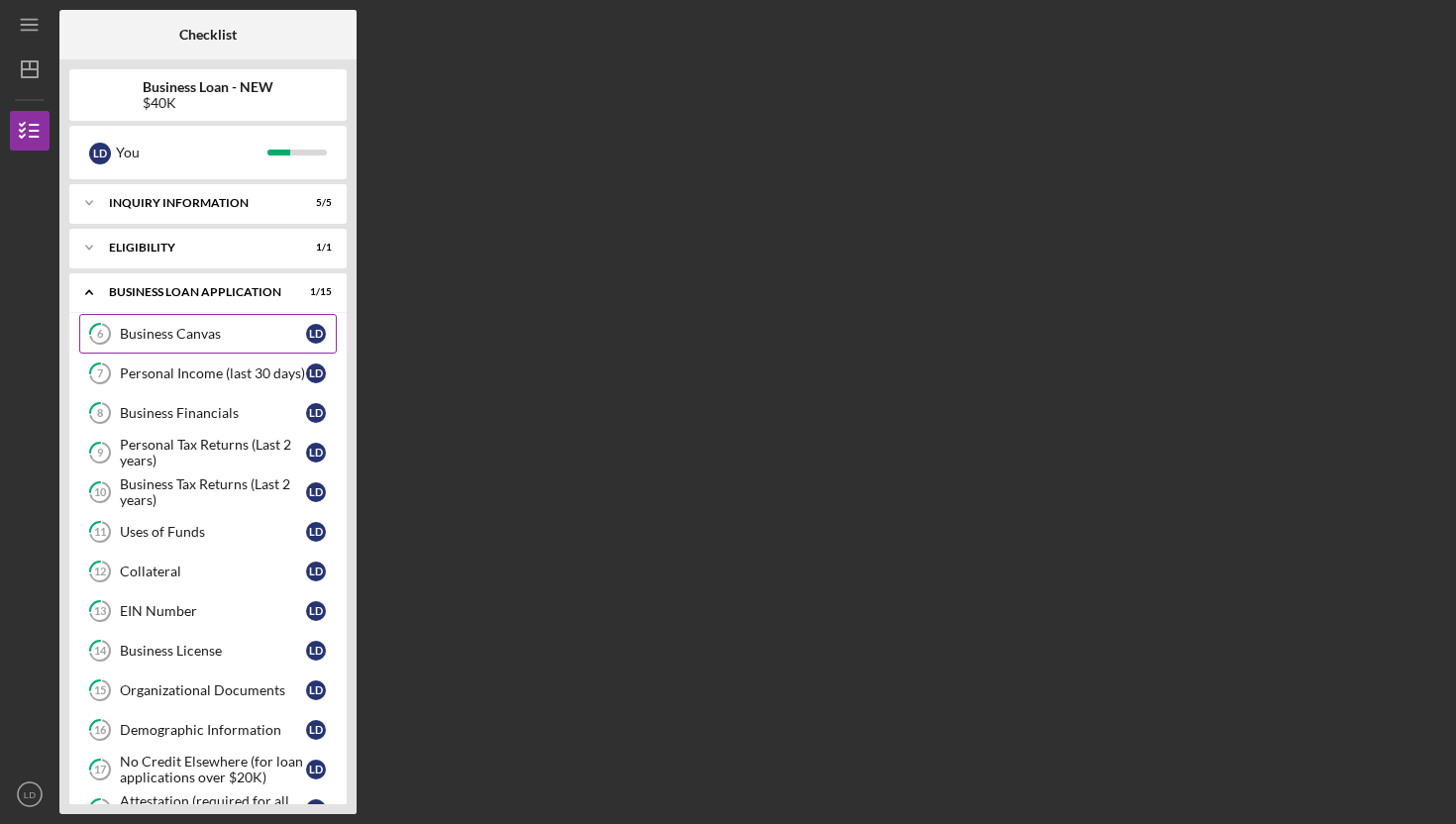 click on "6 Business Canvas L D" at bounding box center [208, 334] 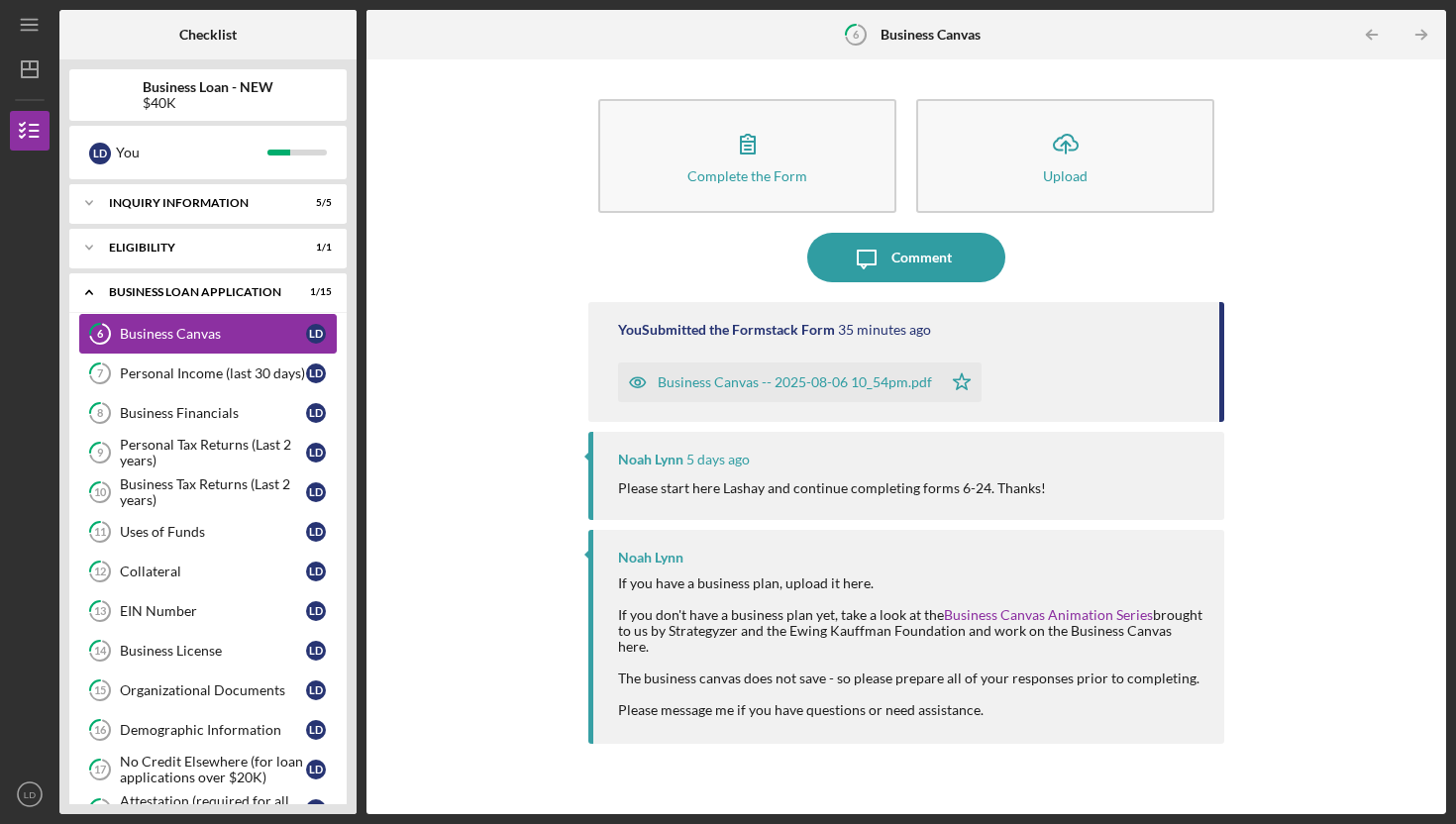 click on "6" 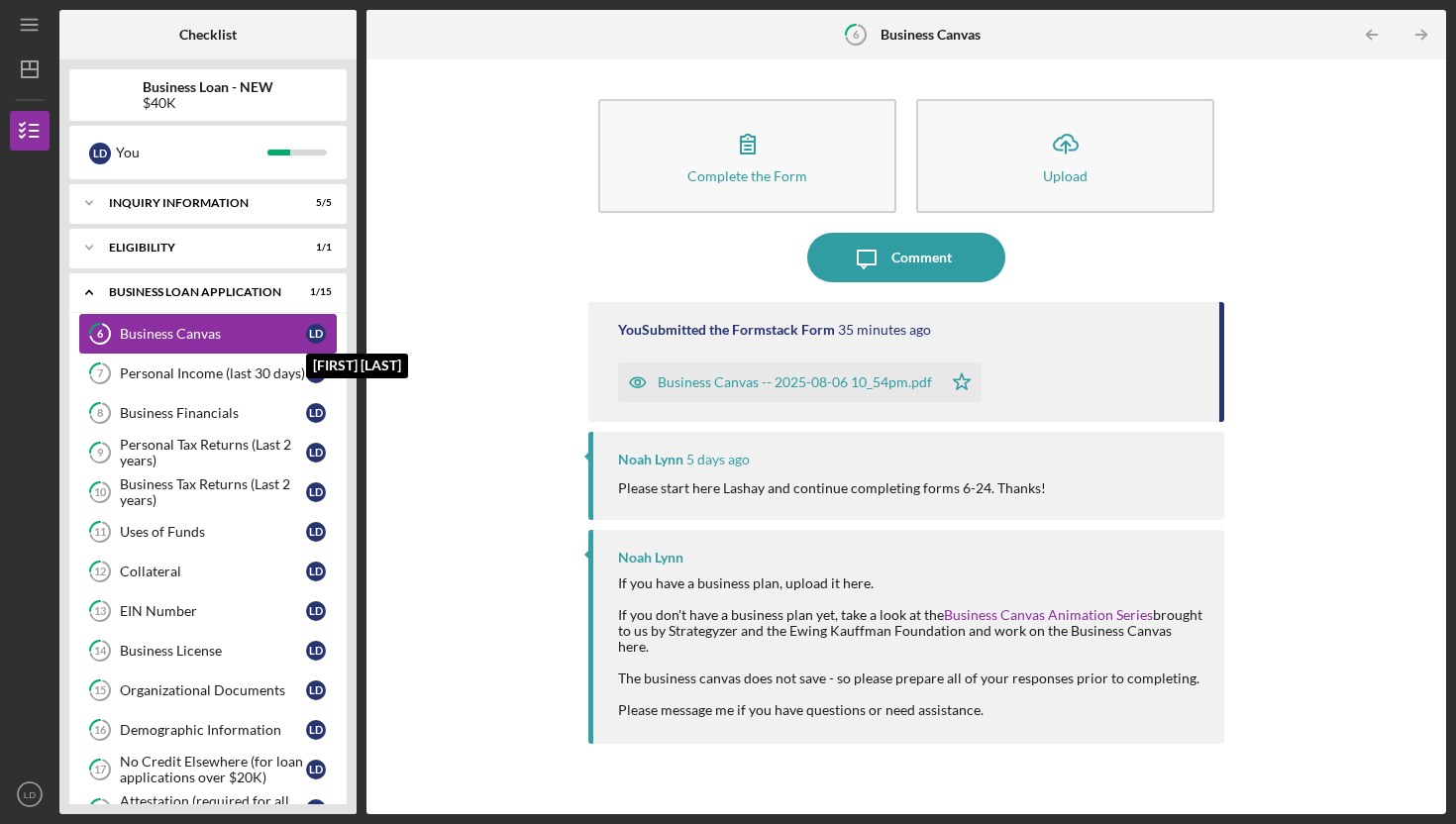 click on "L D" at bounding box center [316, 334] 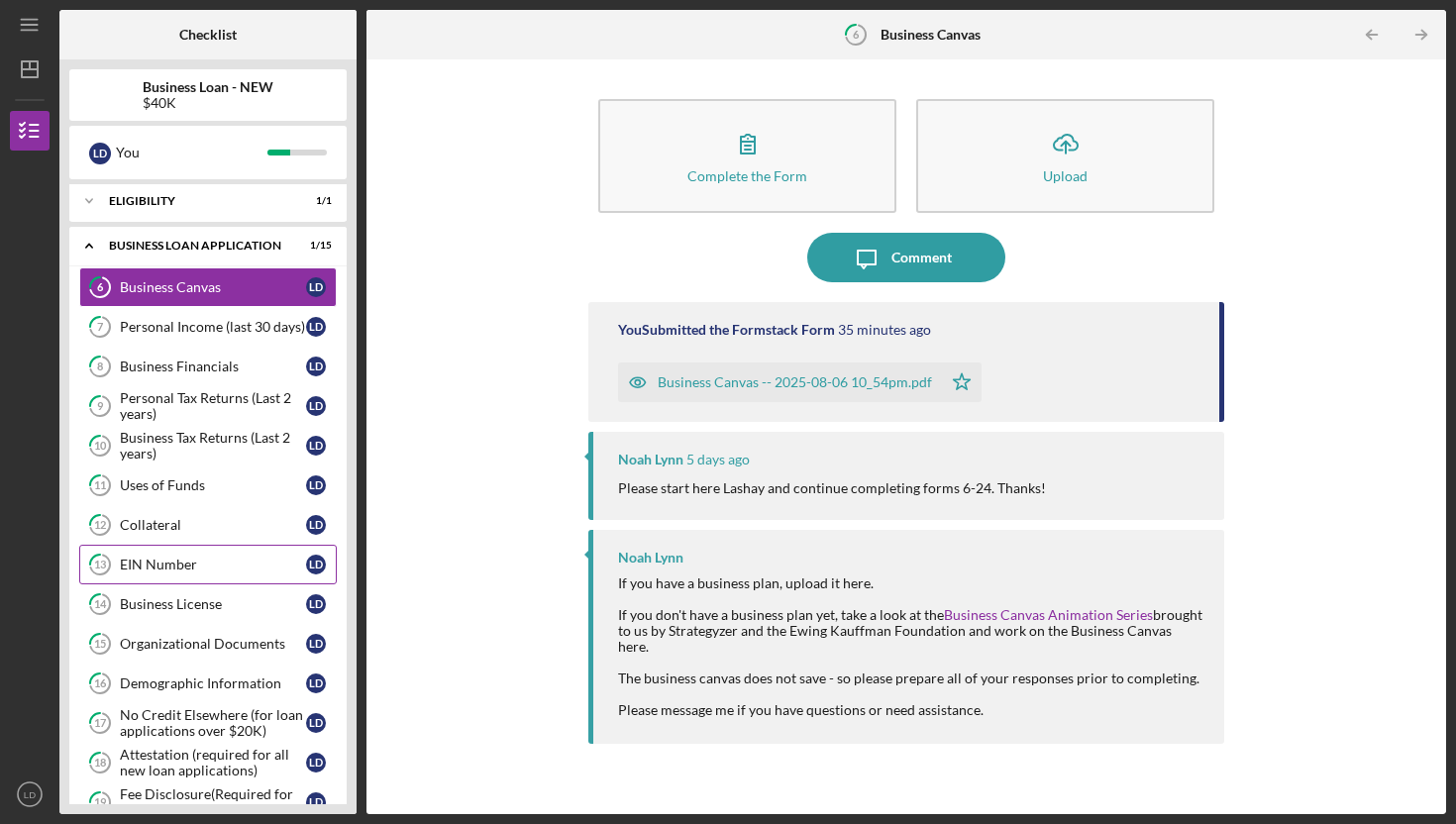 scroll, scrollTop: 258, scrollLeft: 0, axis: vertical 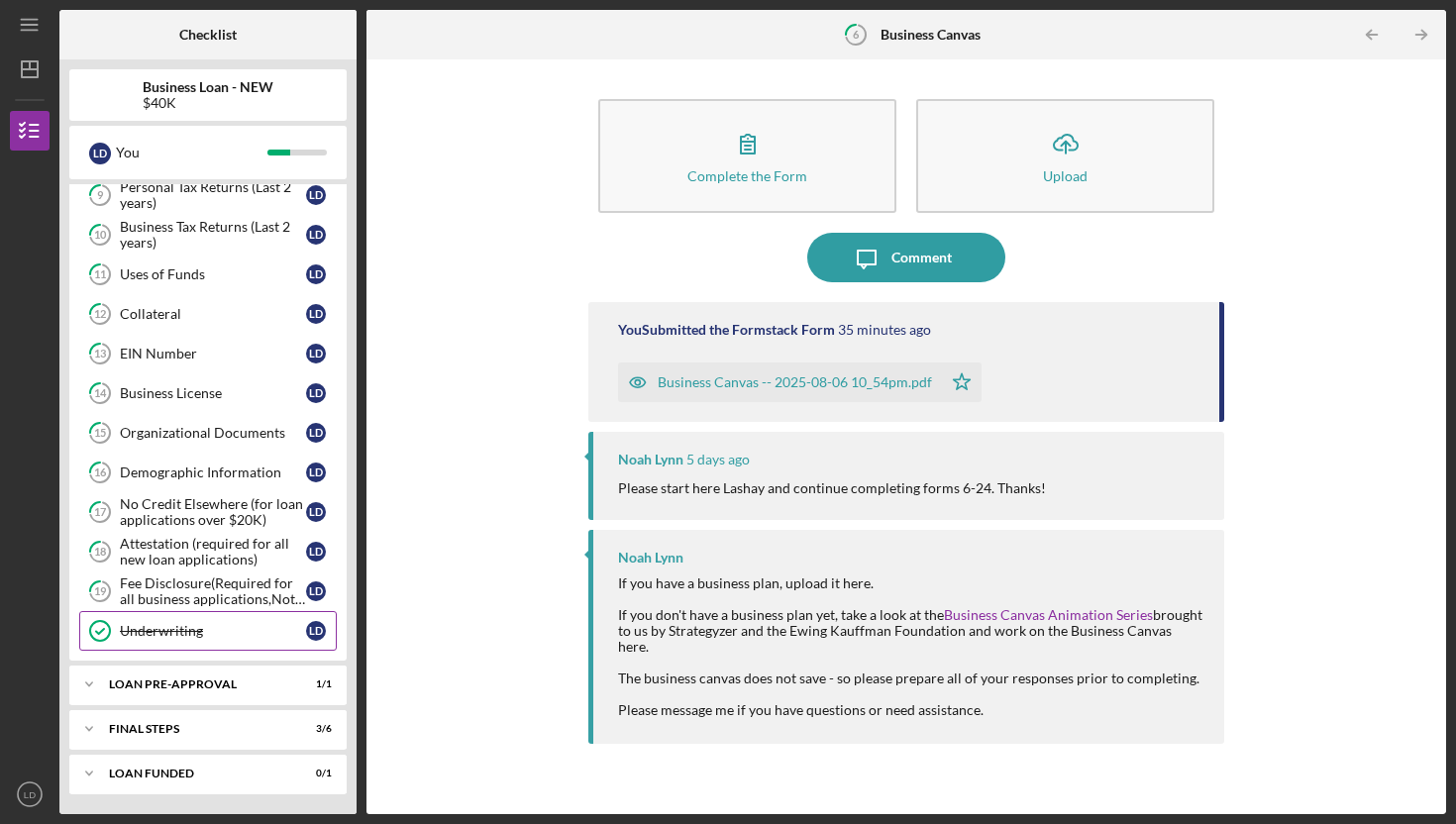 click on "Underwriting Underwriting L D" at bounding box center [208, 631] 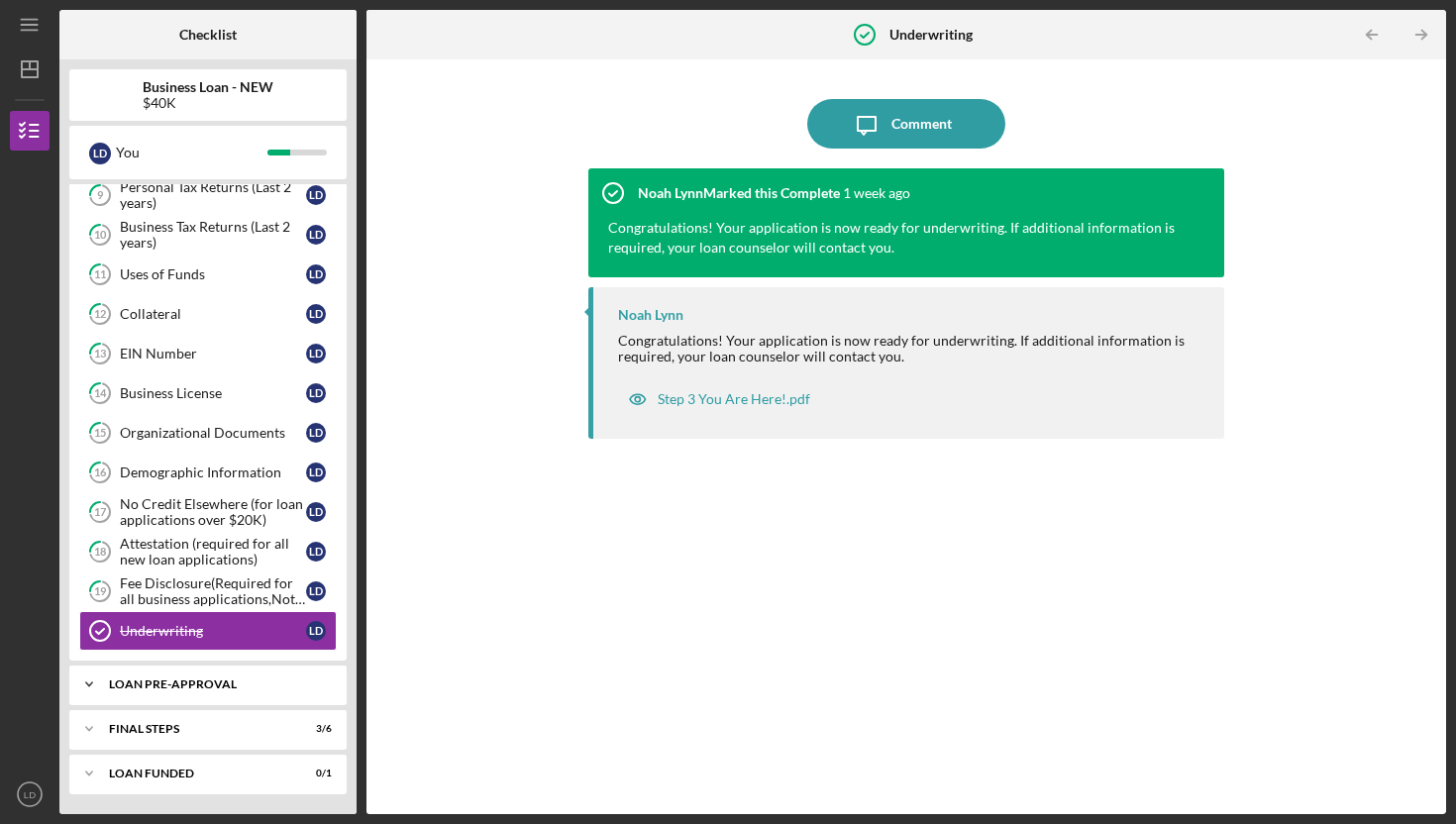click on "LOAN PRE-APPROVAL" at bounding box center (215, 684) 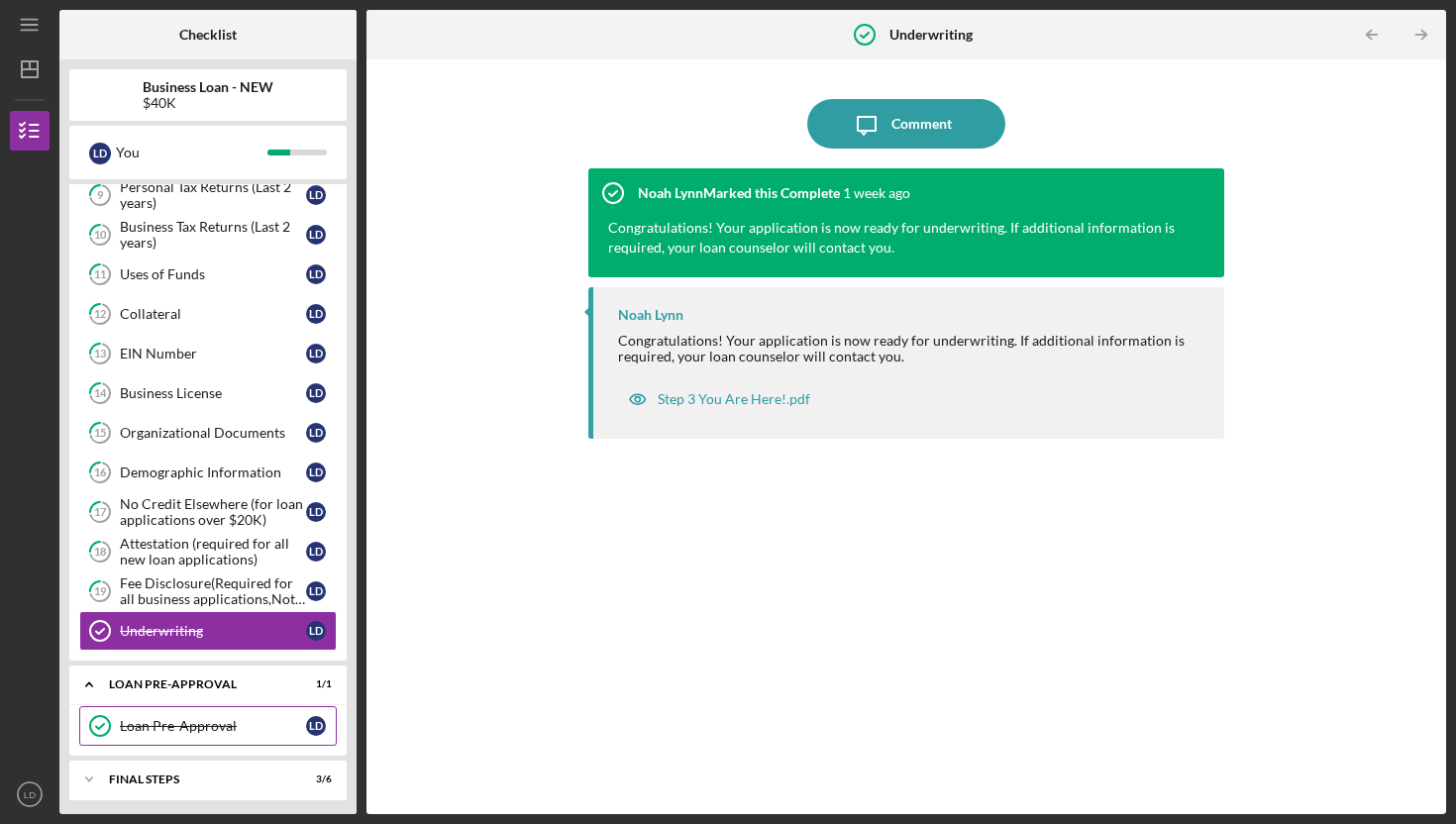click on "Loan Pre-Approval Loan Pre-Approval L D" at bounding box center (208, 726) 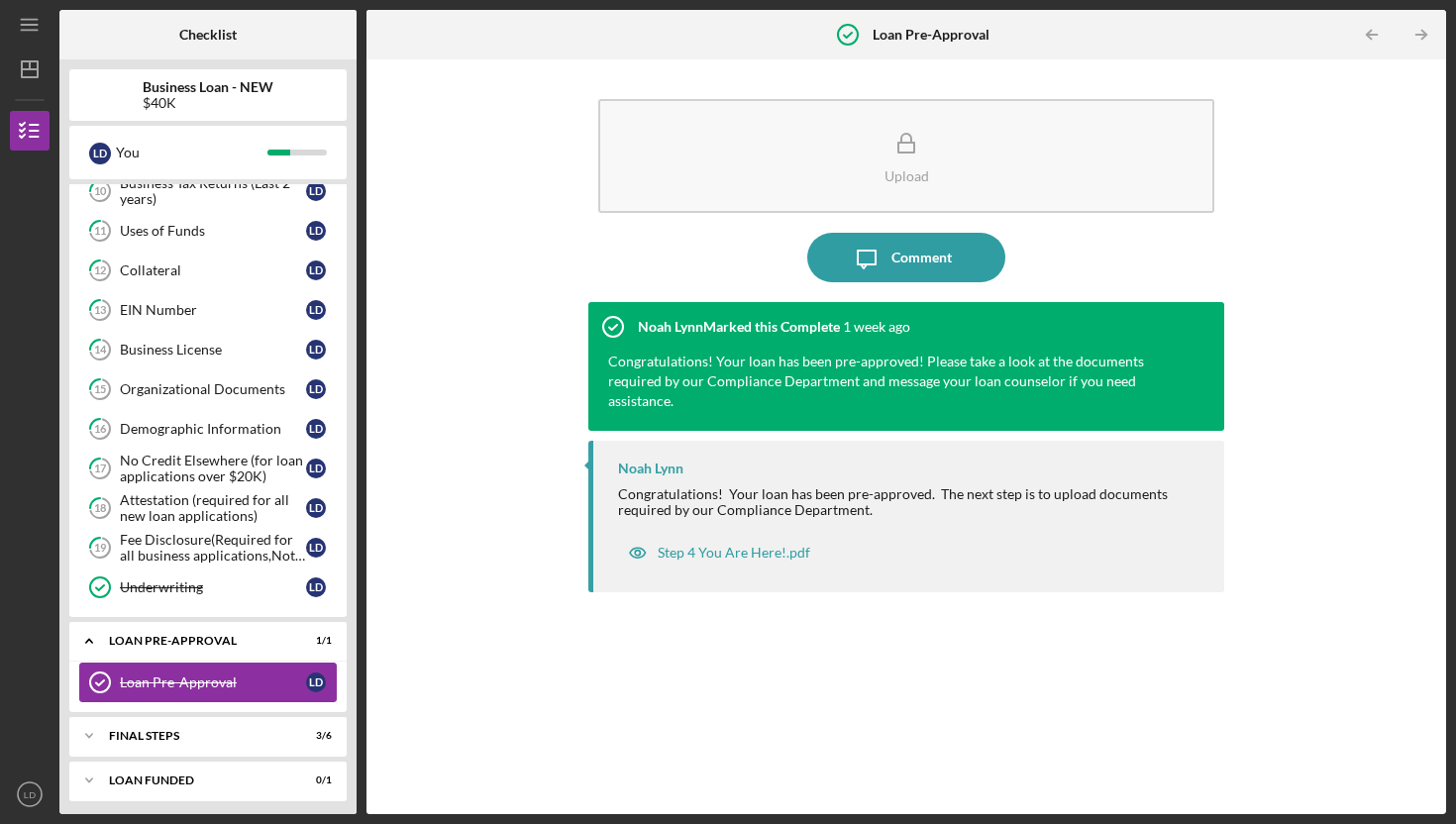 scroll, scrollTop: 308, scrollLeft: 0, axis: vertical 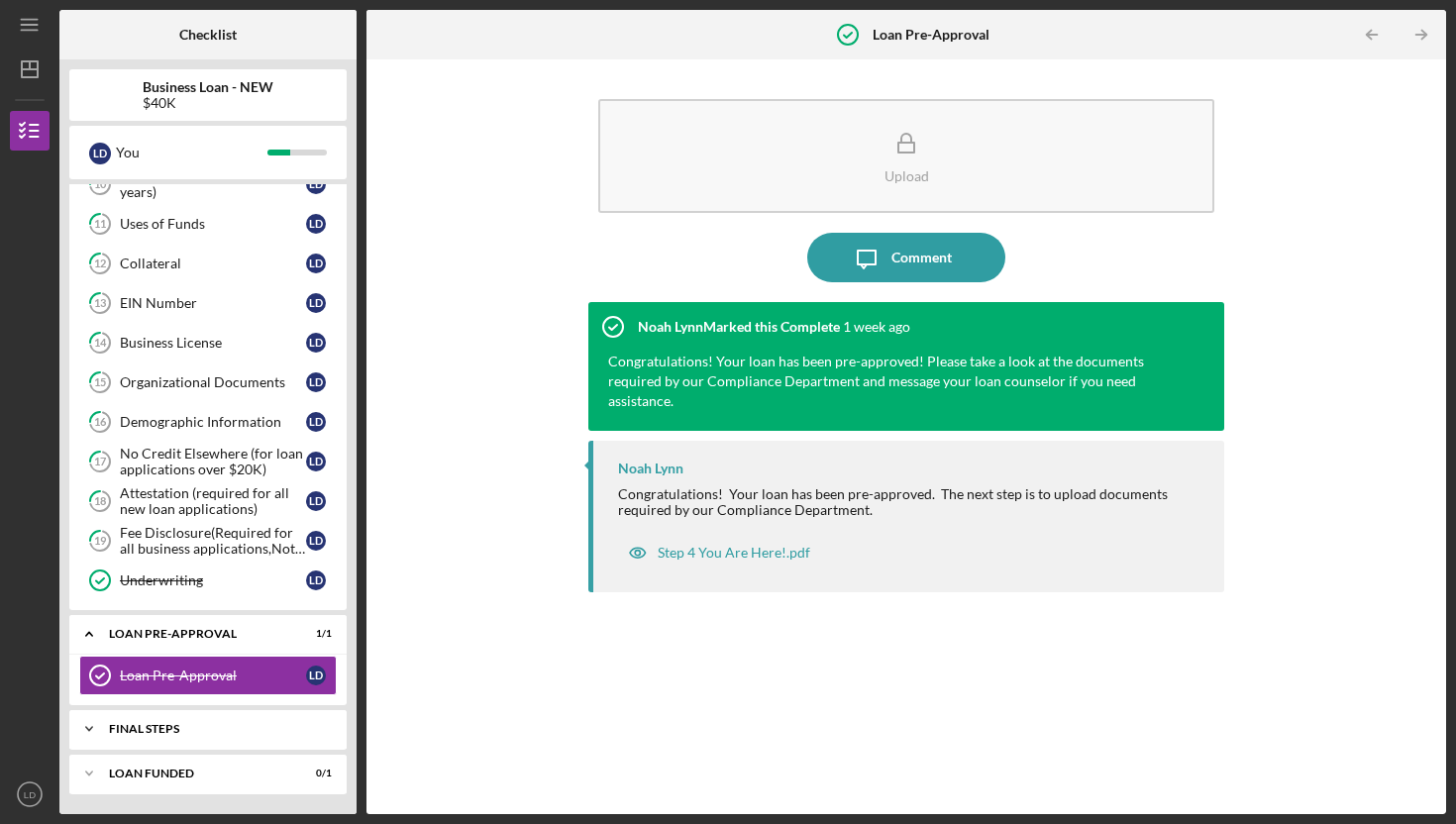 click on "FINAL STEPS" at bounding box center [215, 729] 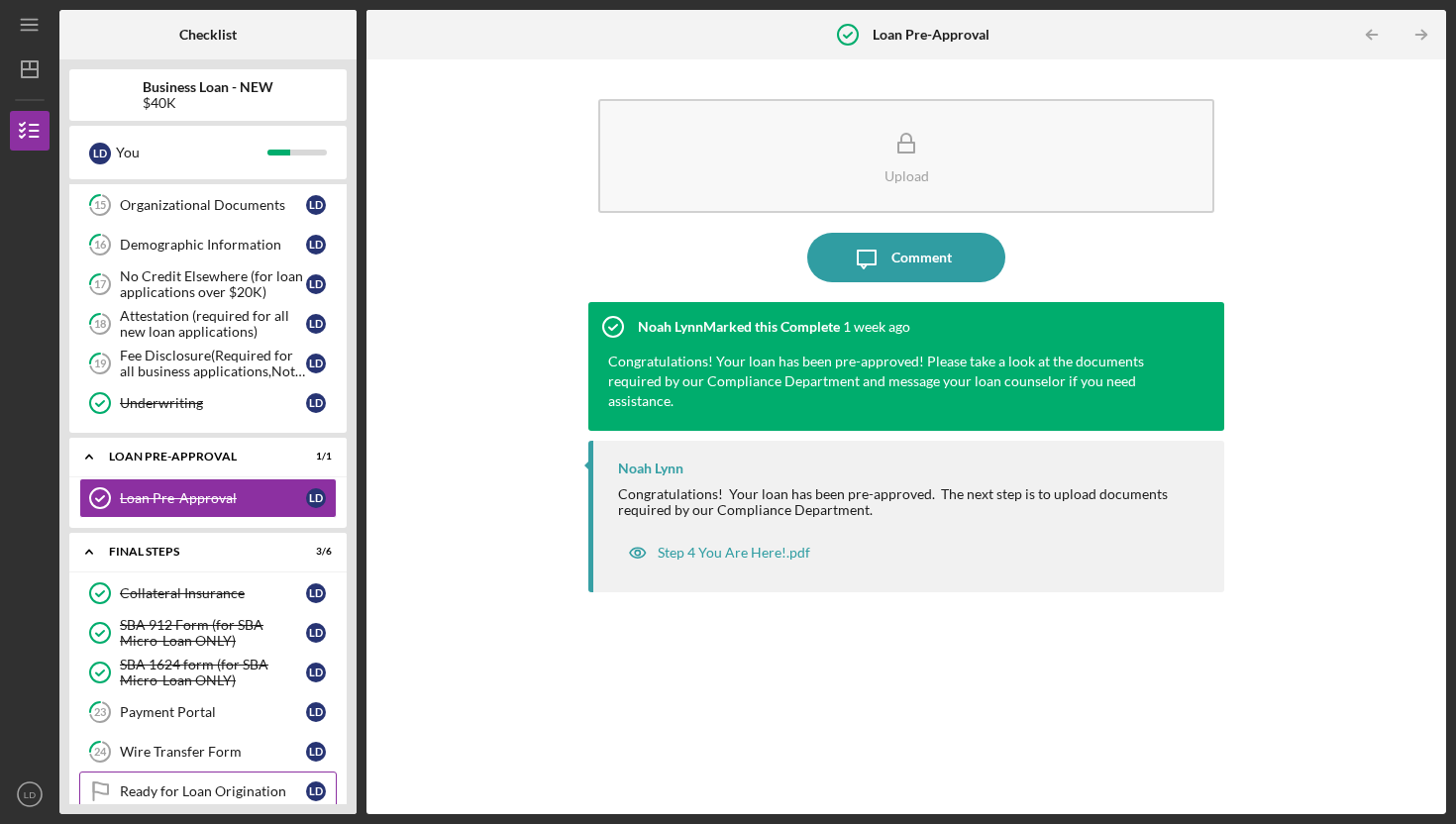 scroll, scrollTop: 557, scrollLeft: 0, axis: vertical 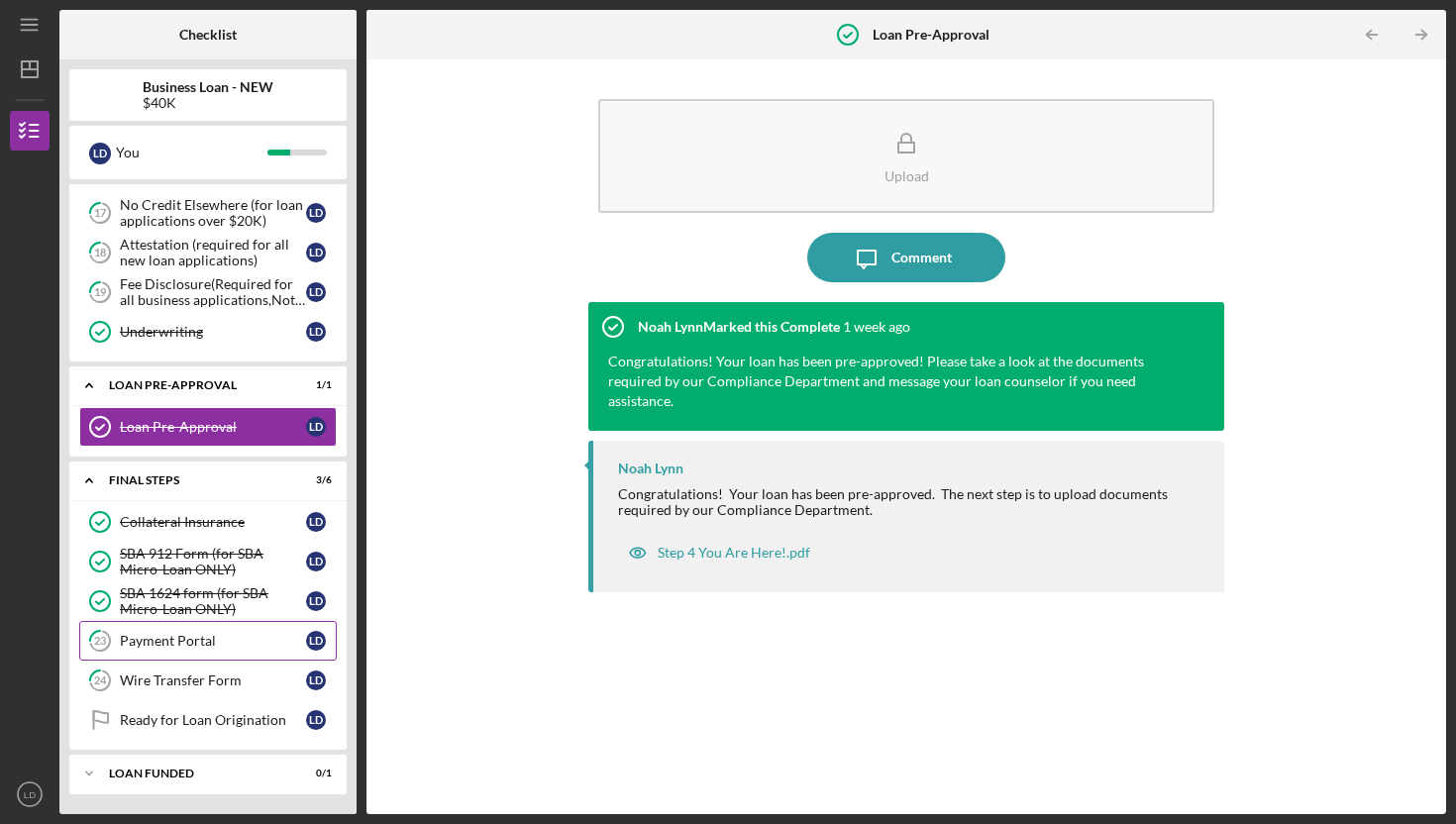 click on "Payment Portal" at bounding box center (213, 641) 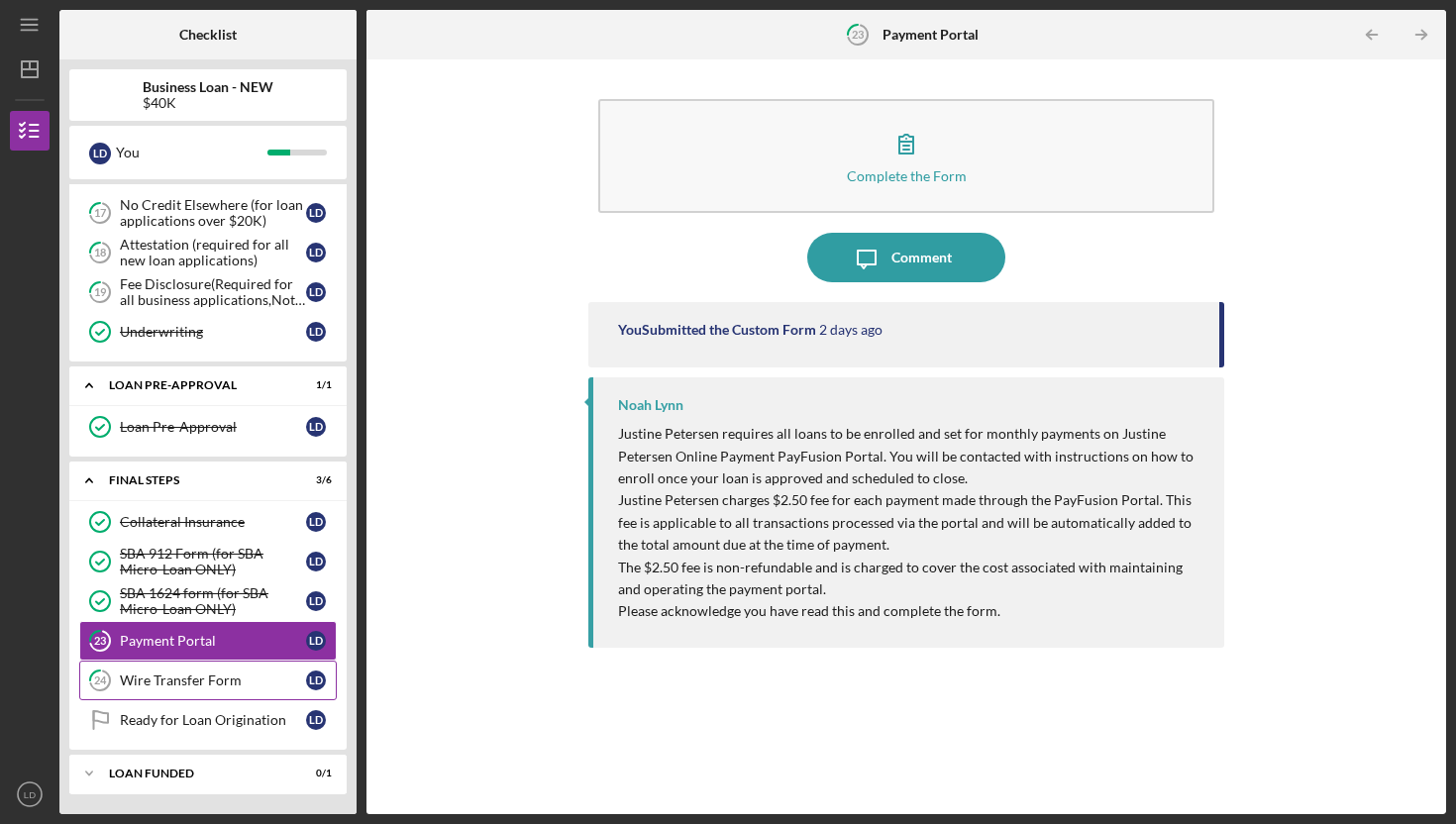 click on "24 Wire Transfer Form L D" at bounding box center [208, 680] 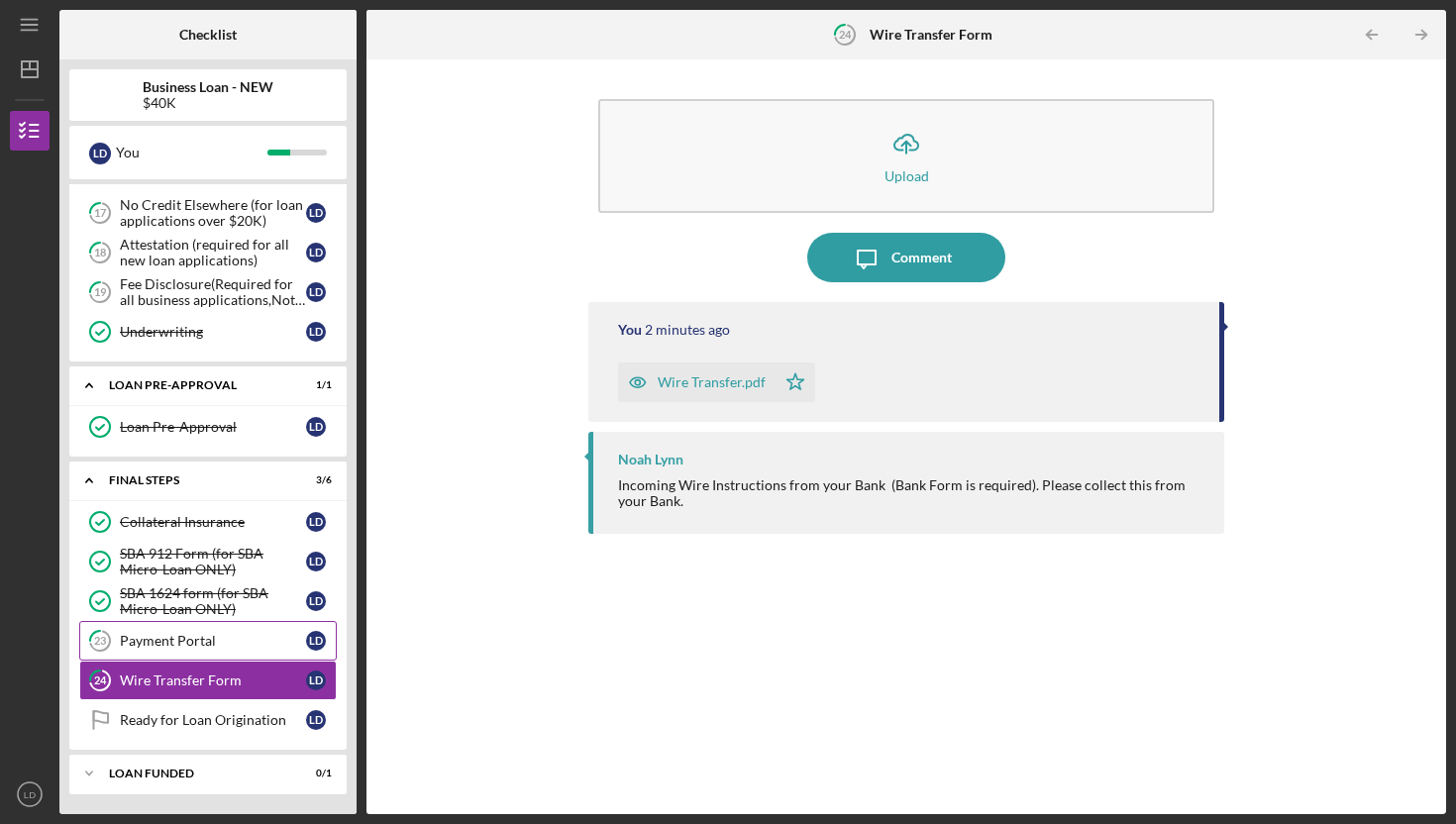click on "Payment Portal" at bounding box center (213, 641) 